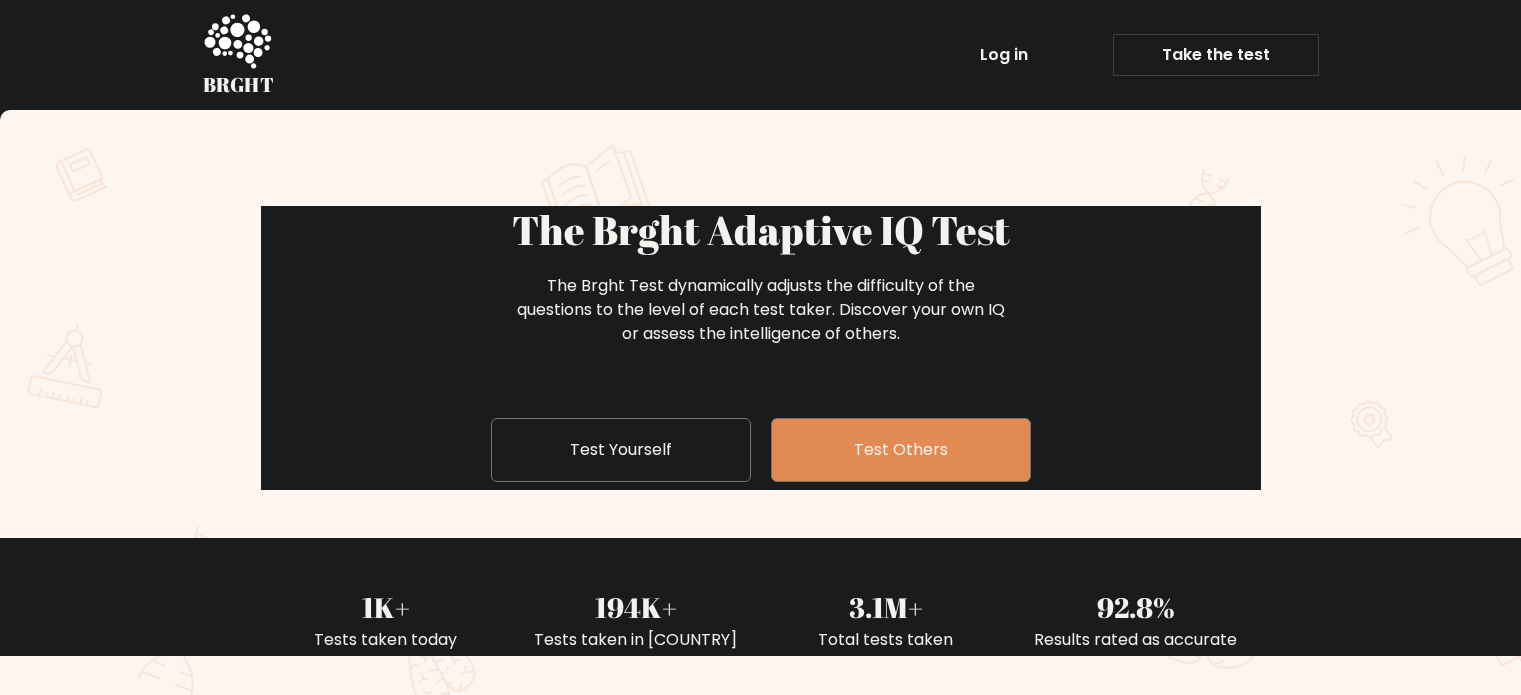 scroll, scrollTop: 0, scrollLeft: 0, axis: both 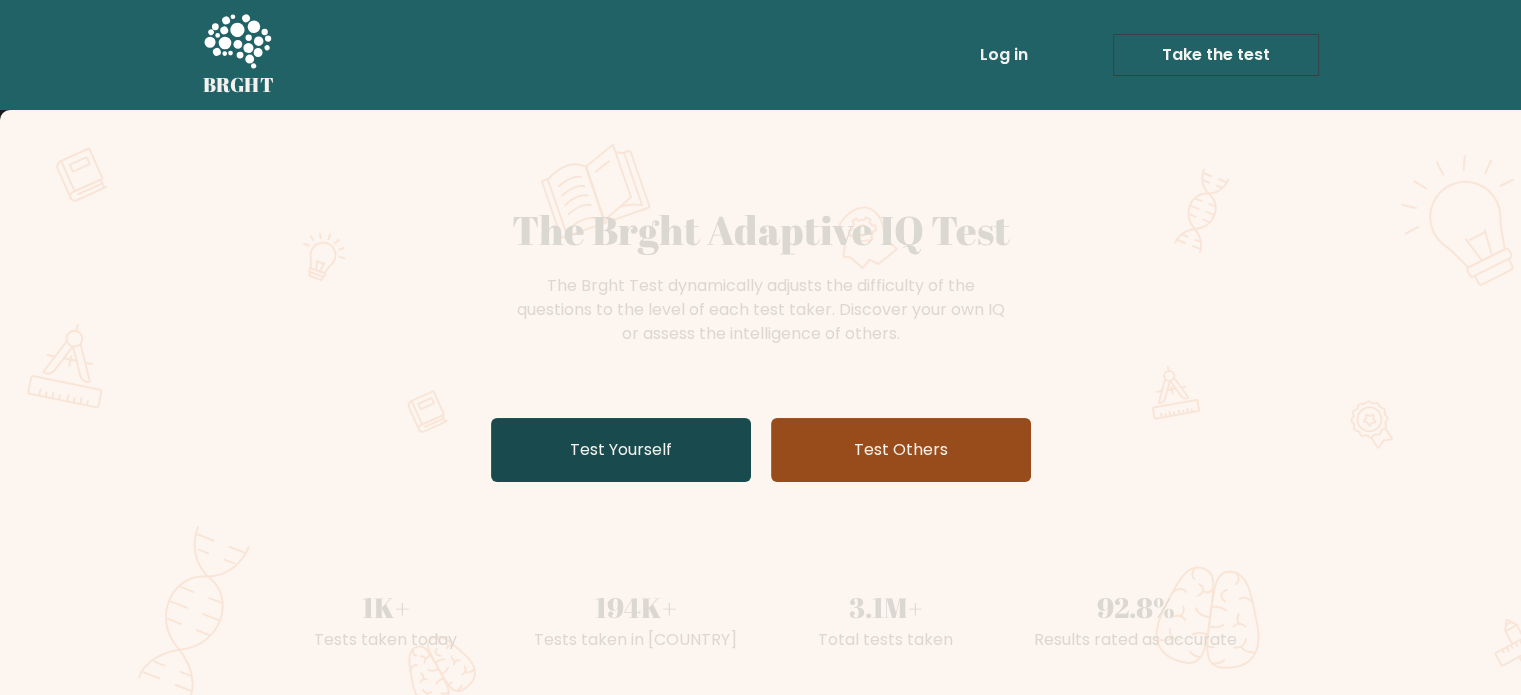click on "Test Yourself" at bounding box center (621, 450) 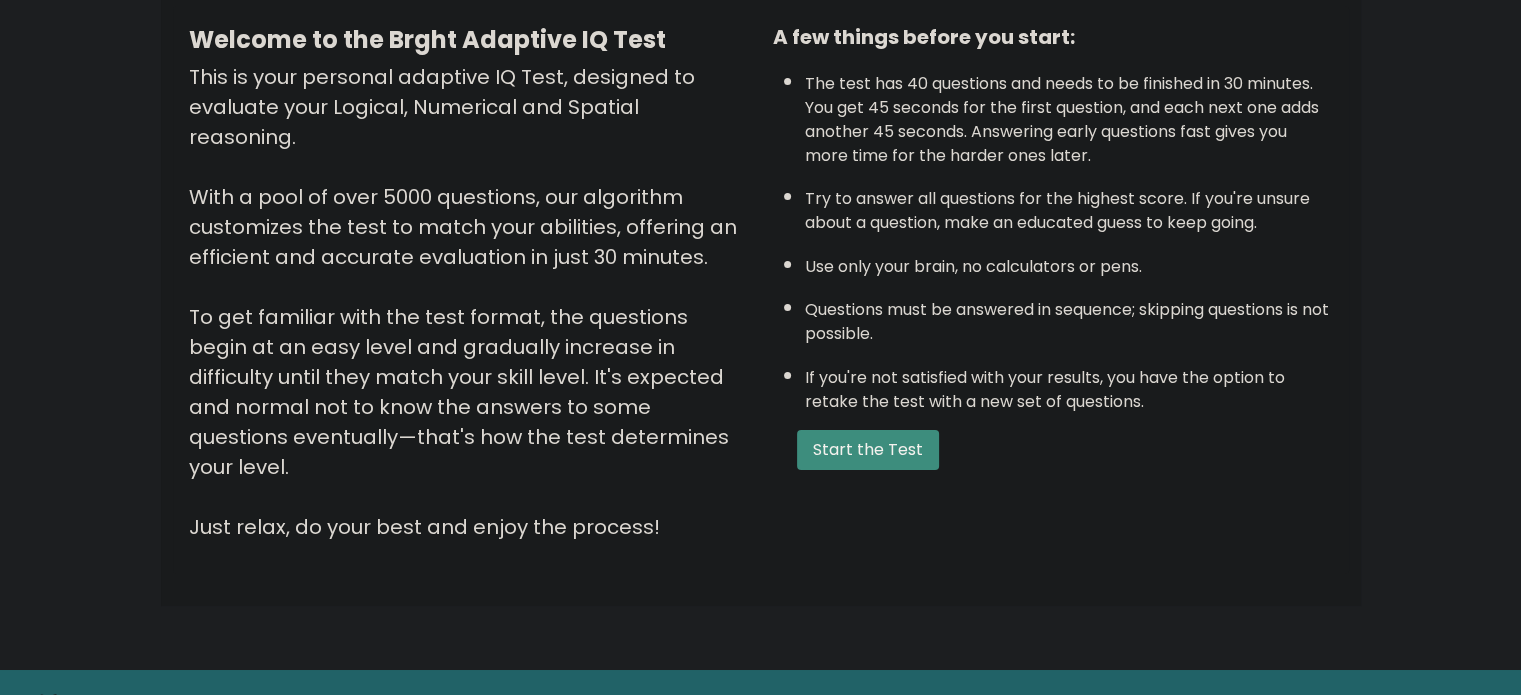 scroll, scrollTop: 220, scrollLeft: 0, axis: vertical 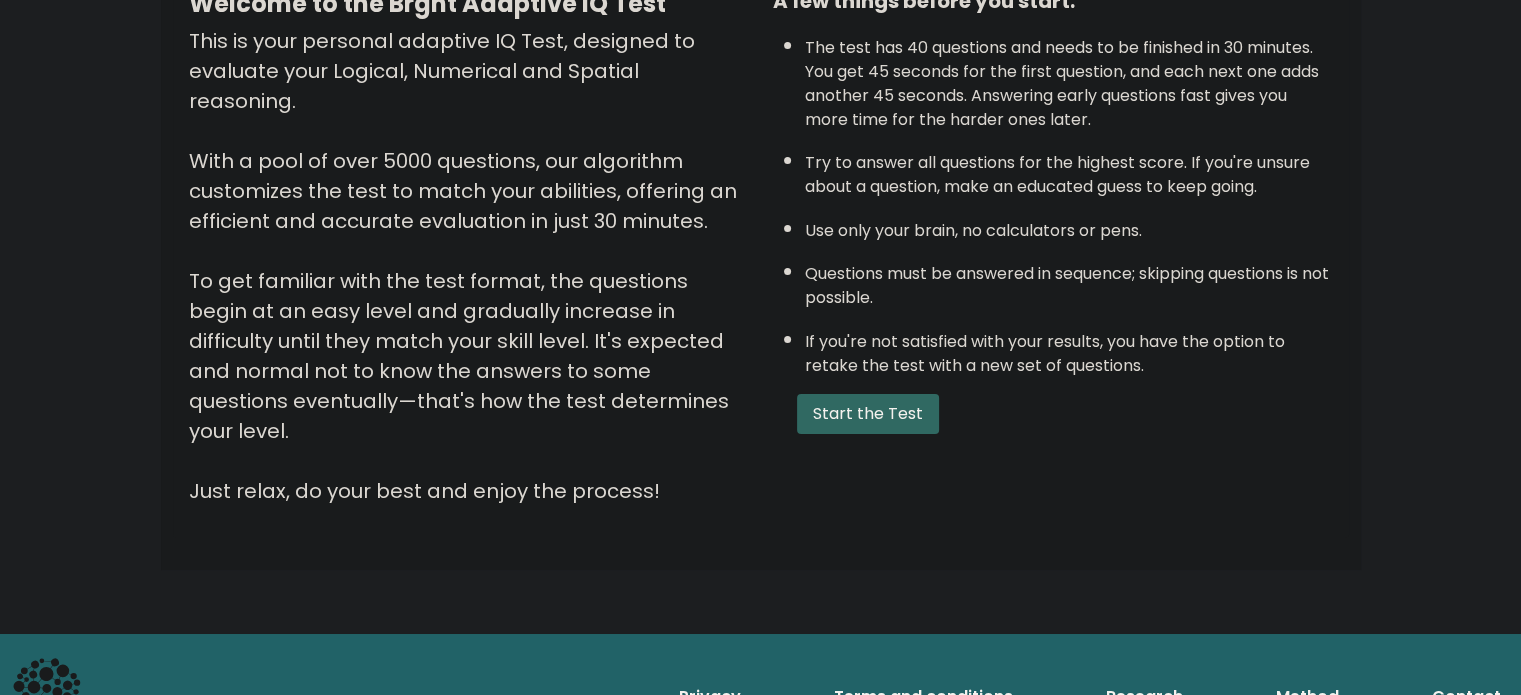 click on "Start the Test" at bounding box center [868, 414] 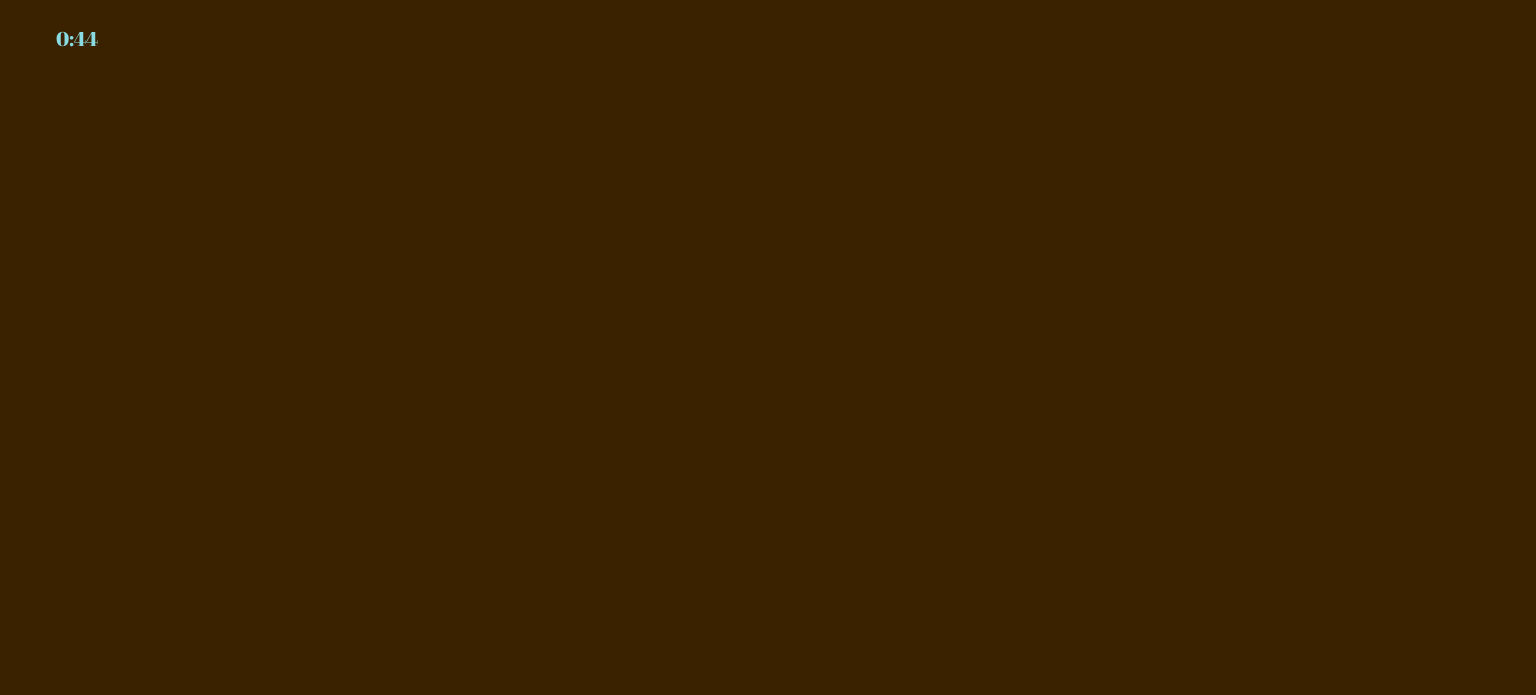 scroll, scrollTop: 0, scrollLeft: 0, axis: both 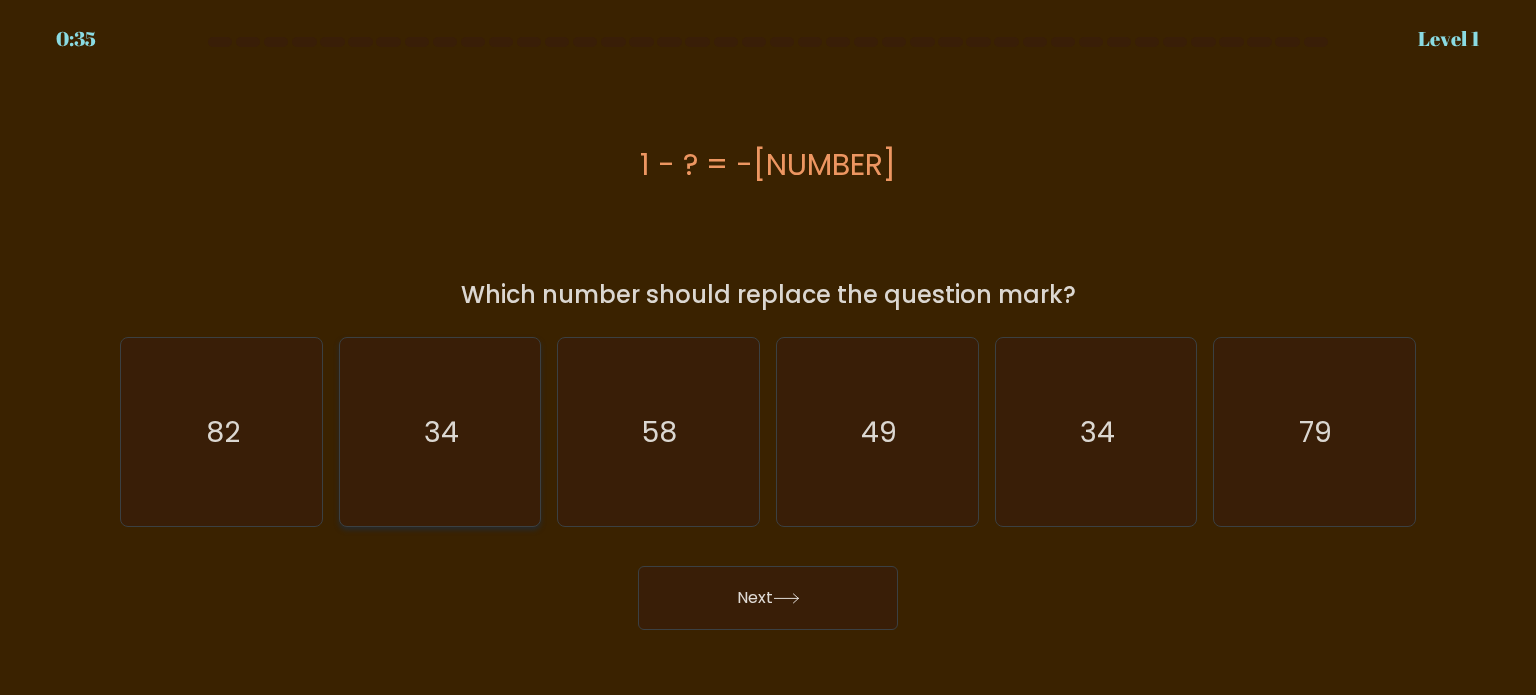 click on "34" at bounding box center [440, 432] 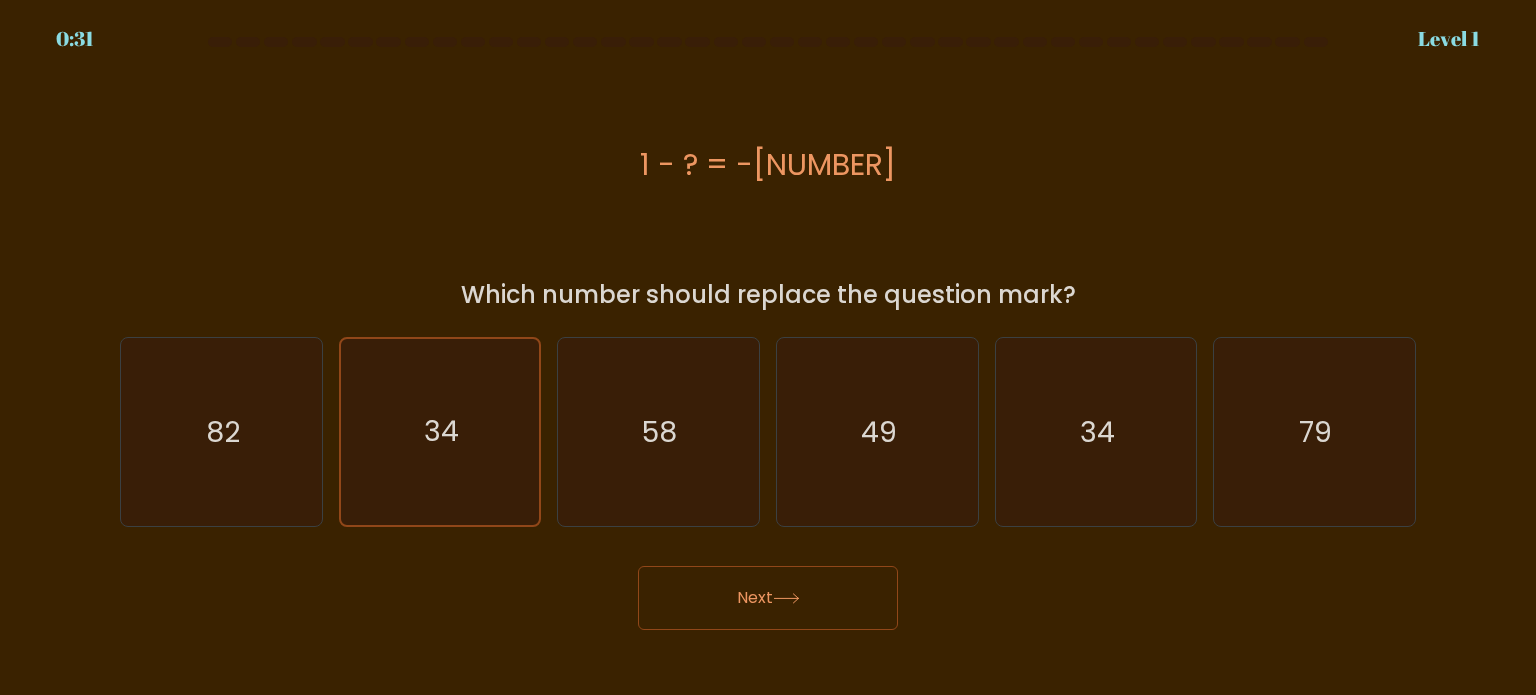 click on "Next" at bounding box center (768, 598) 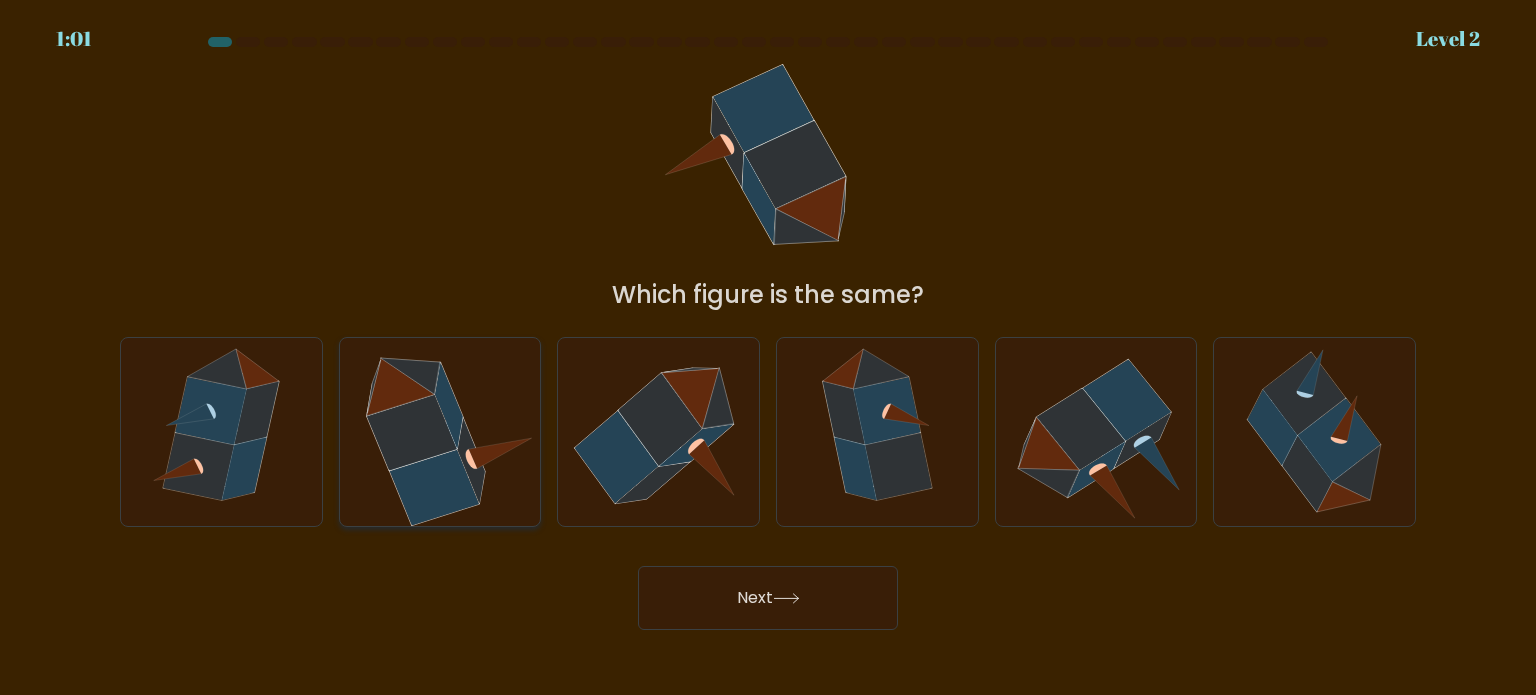 click at bounding box center [440, 432] 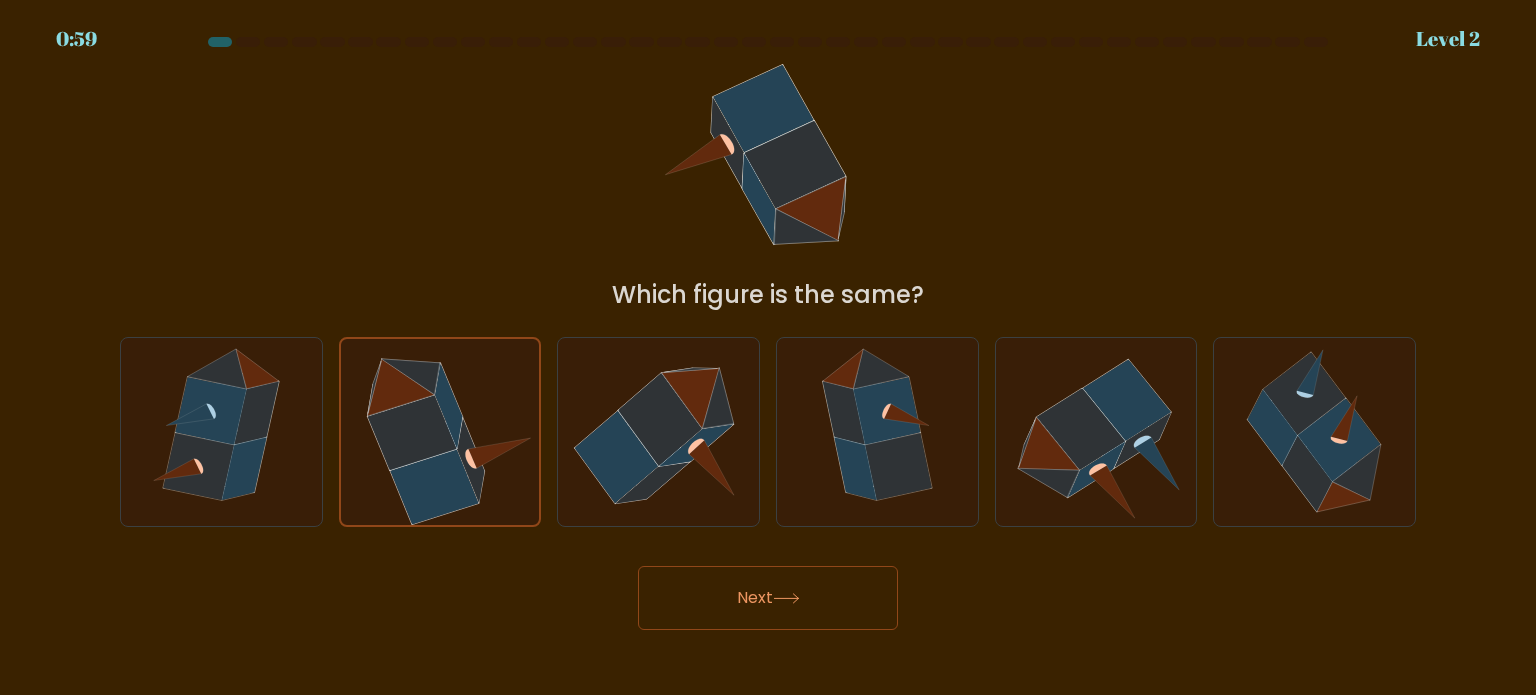 click on "Next" at bounding box center [768, 598] 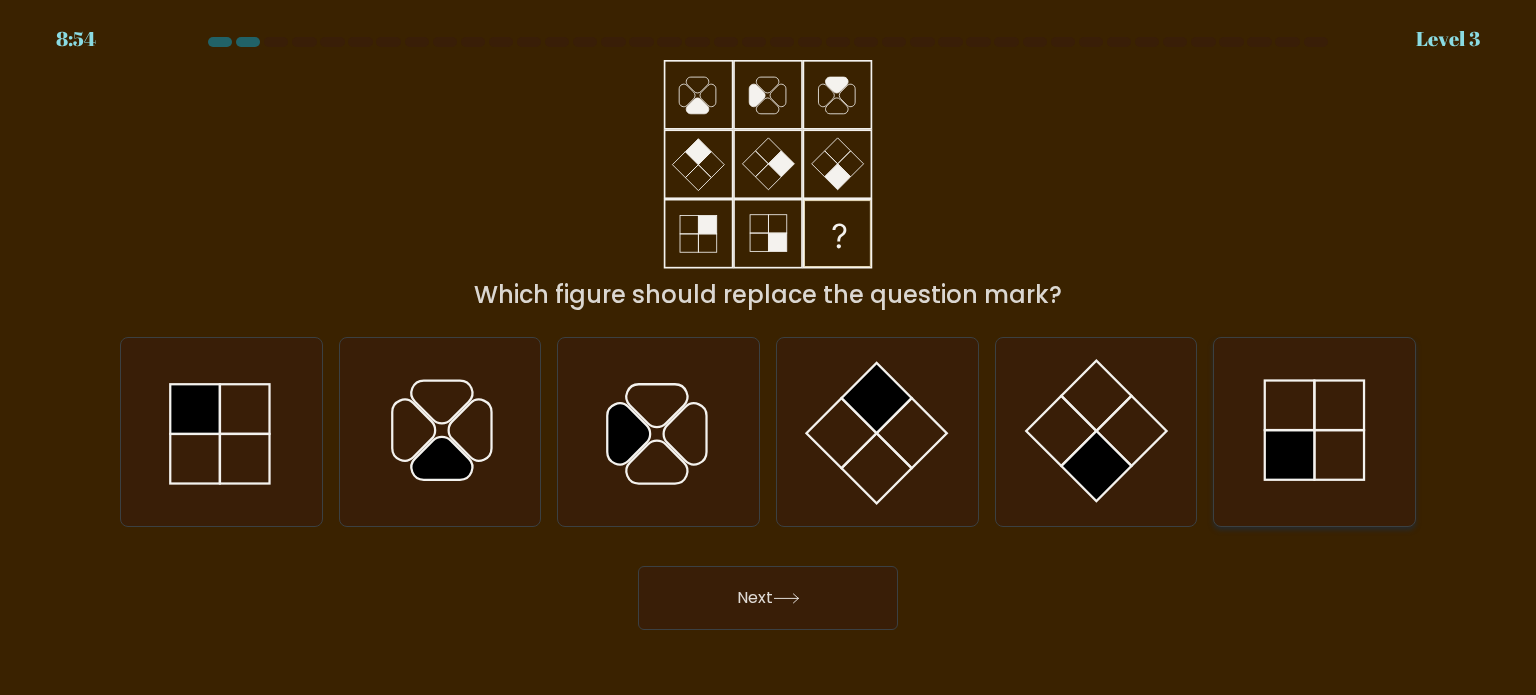 click at bounding box center (1314, 432) 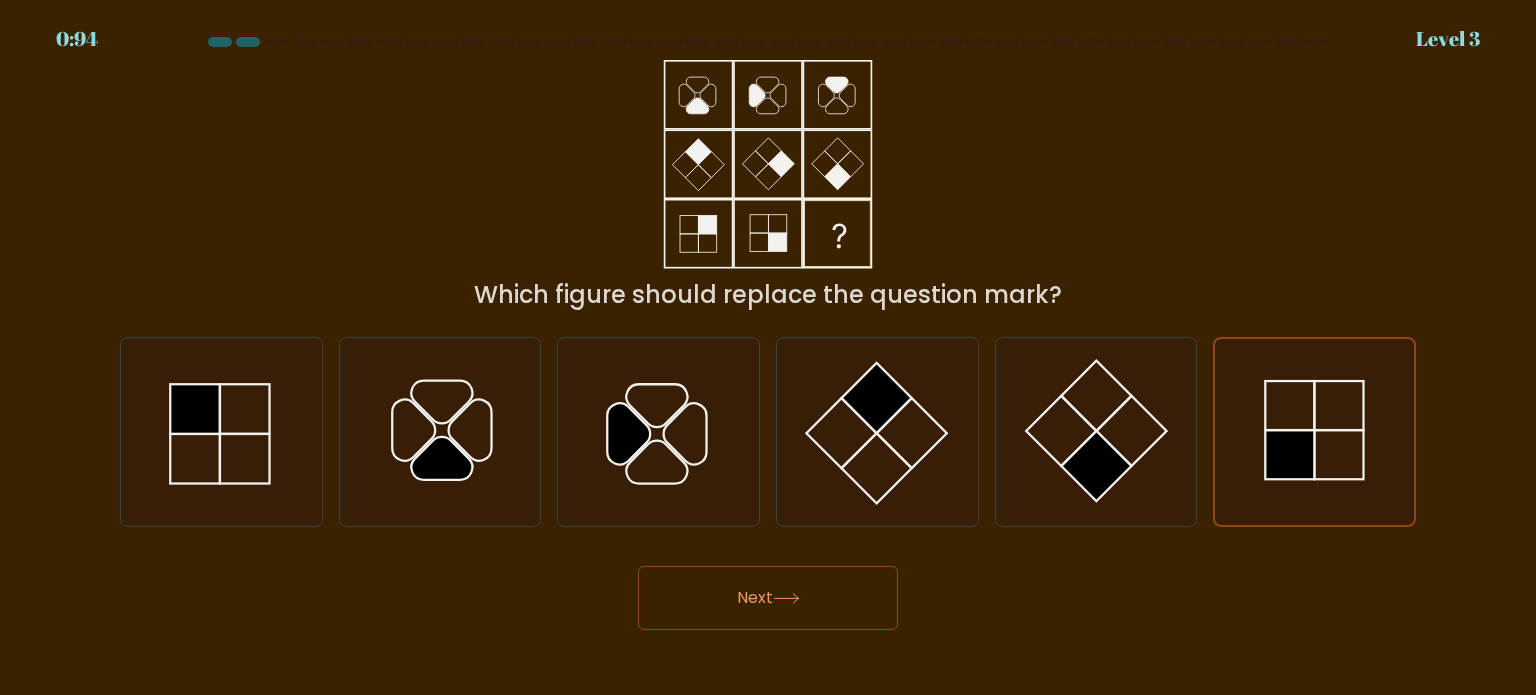 click on "Next" at bounding box center (768, 598) 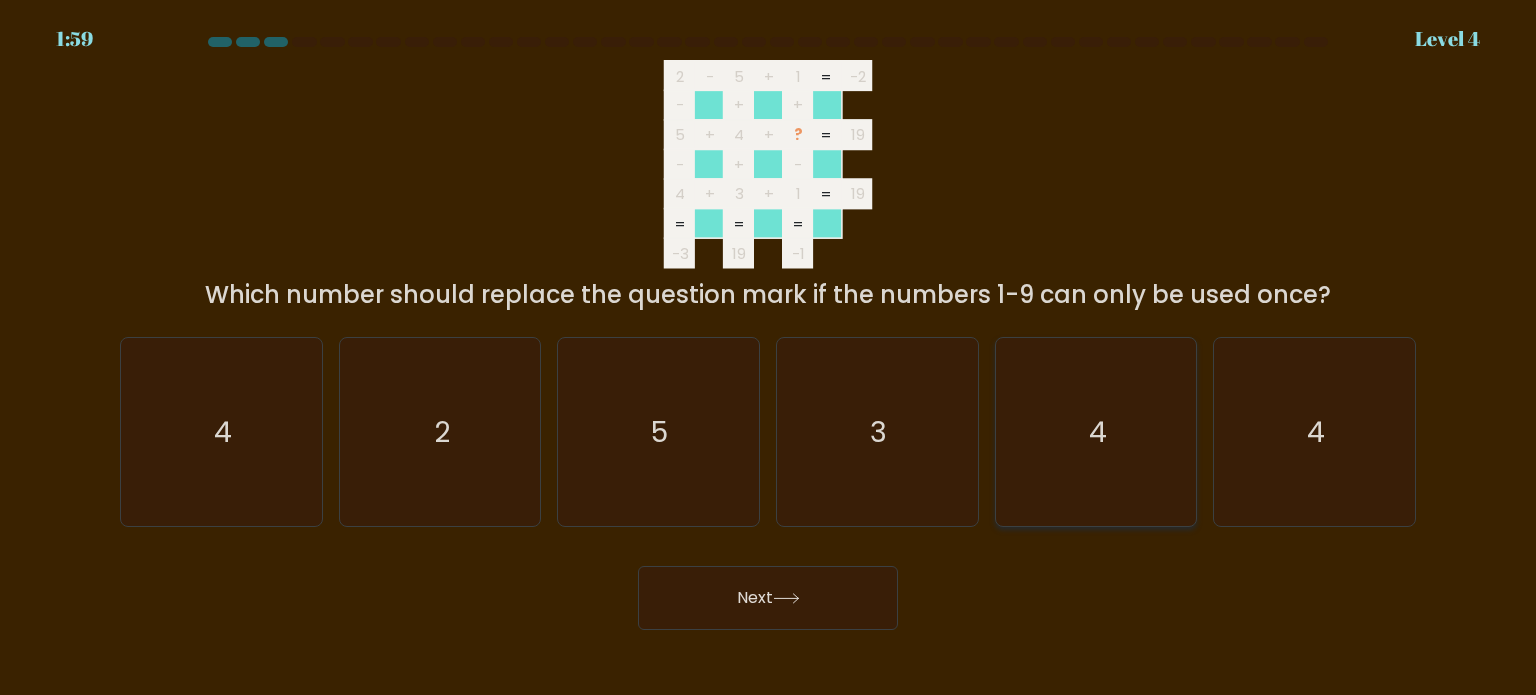 click on "4" at bounding box center (1096, 432) 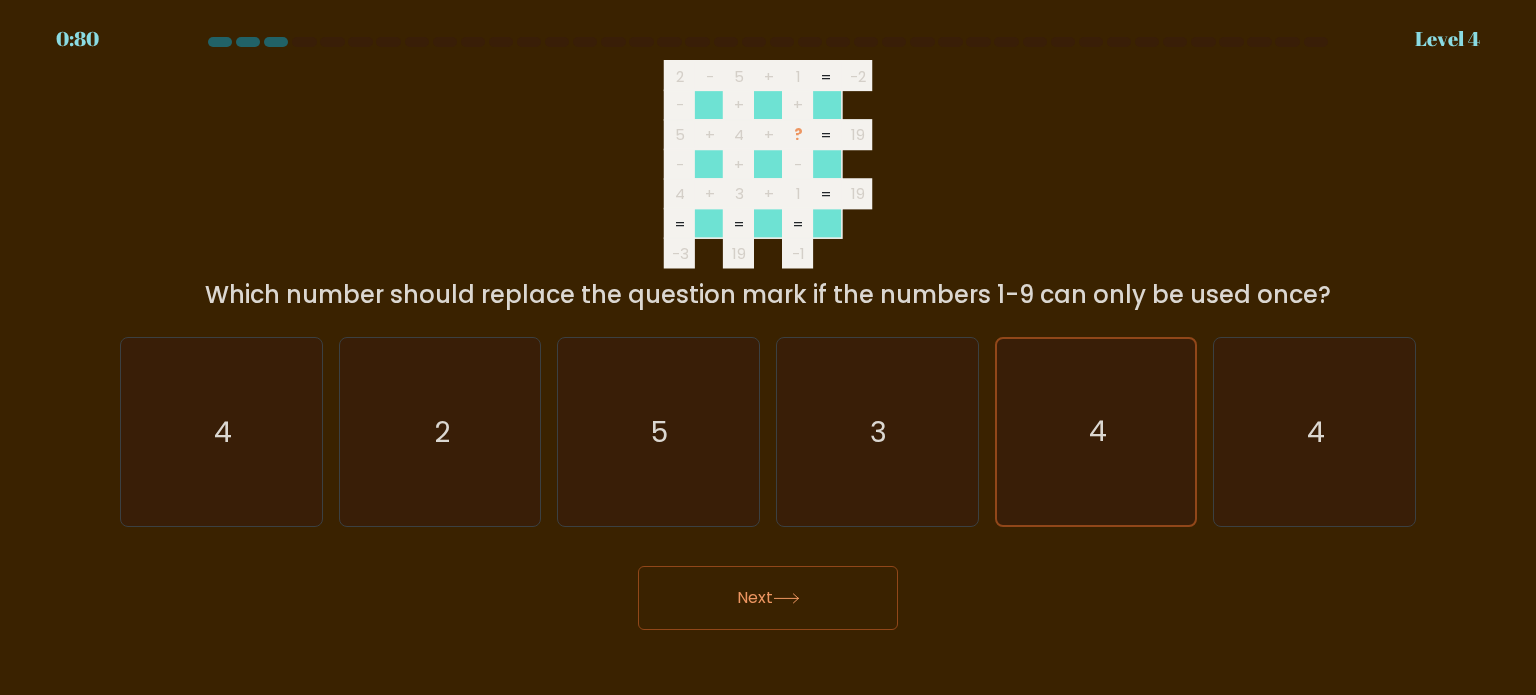 click on "Next" at bounding box center [768, 598] 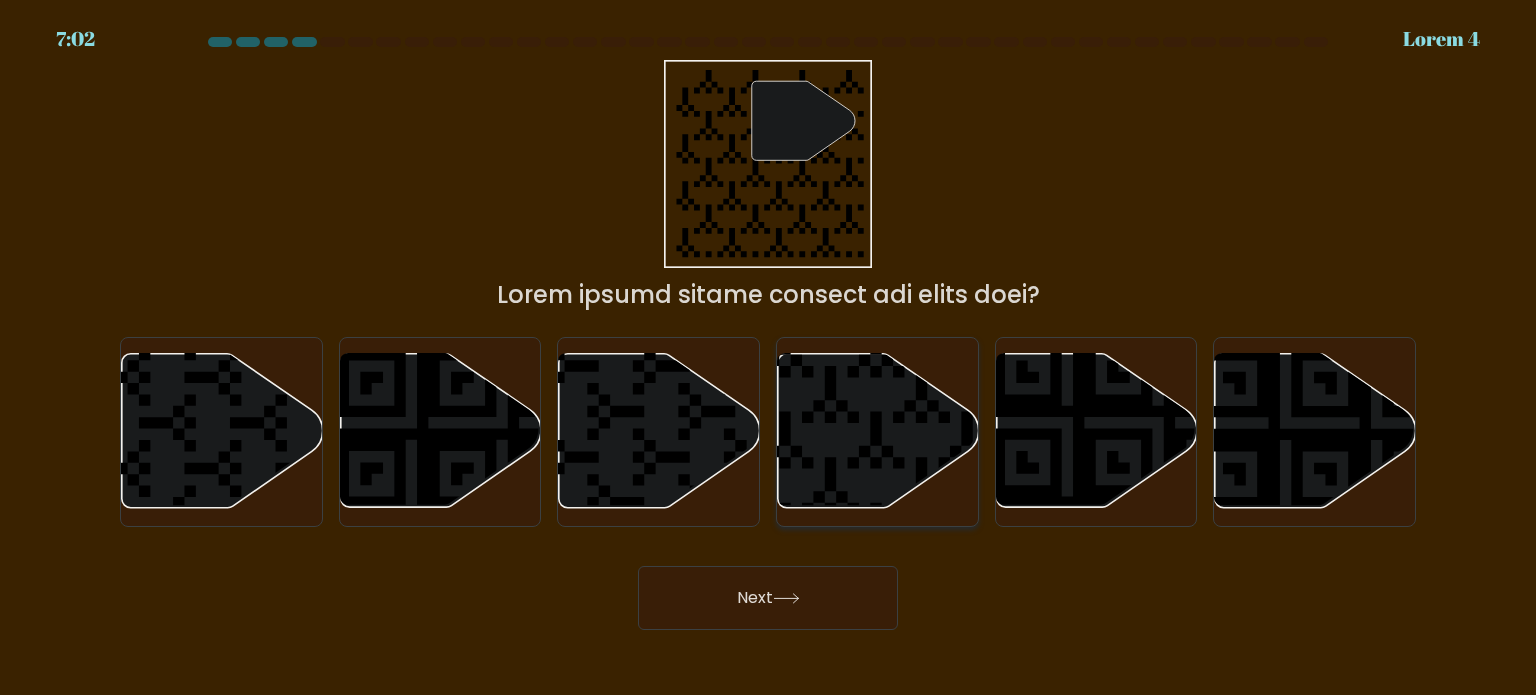 click at bounding box center [878, 431] 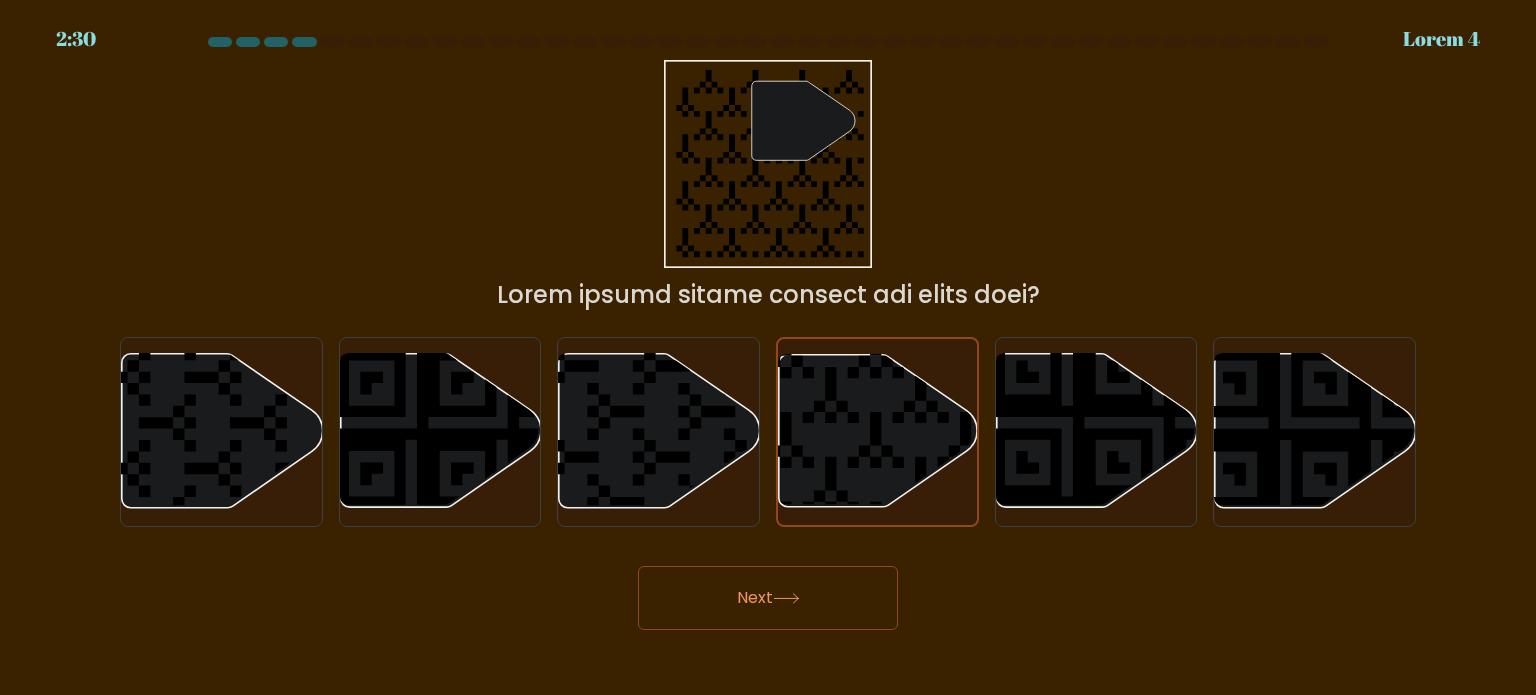 click on "Next" at bounding box center [768, 598] 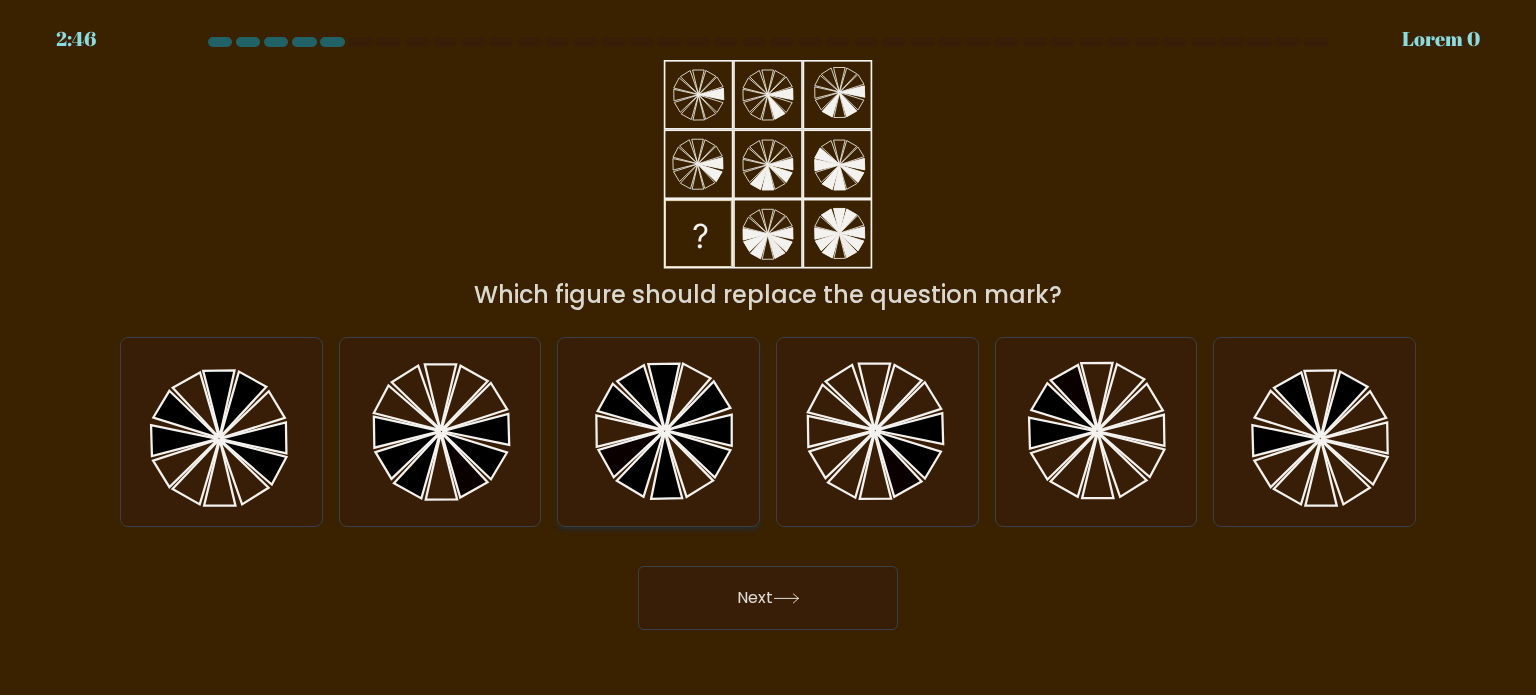 click at bounding box center [698, 454] 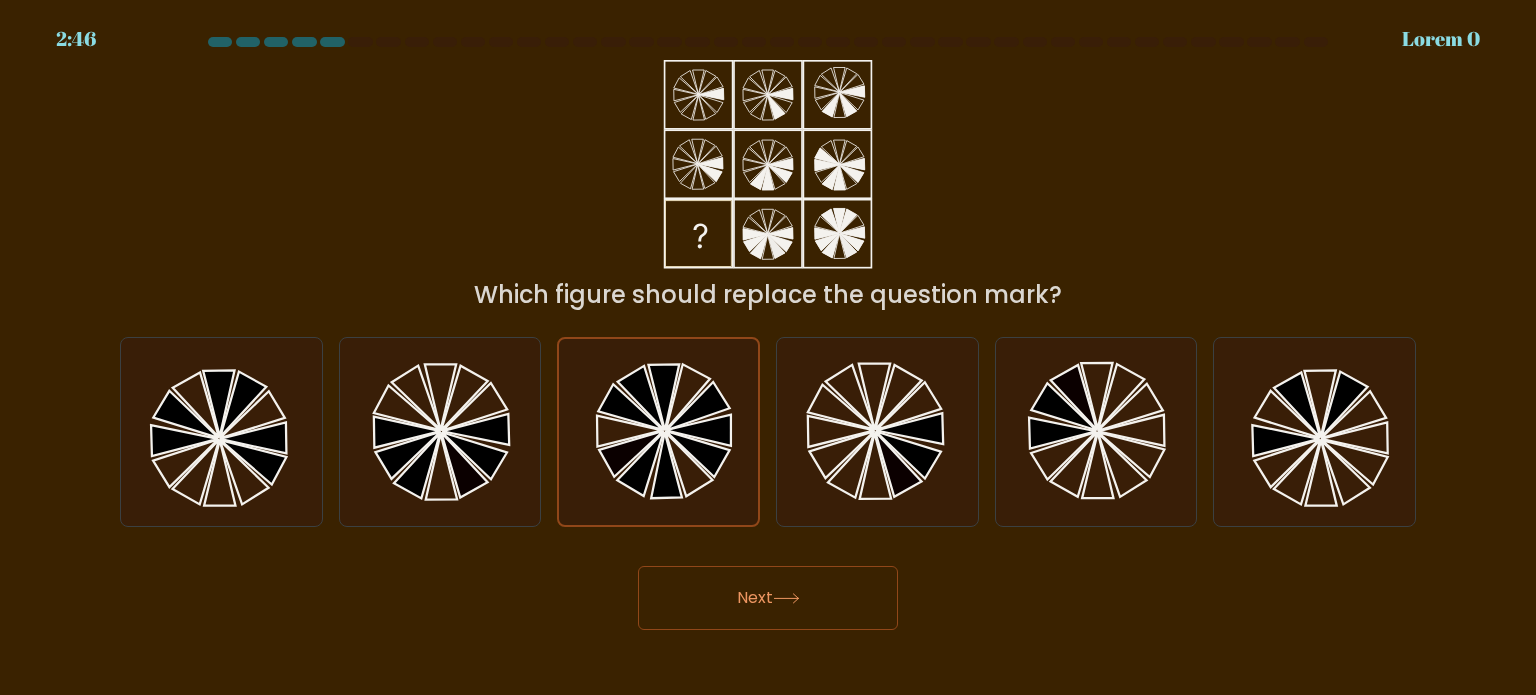 click on "Next" at bounding box center (768, 598) 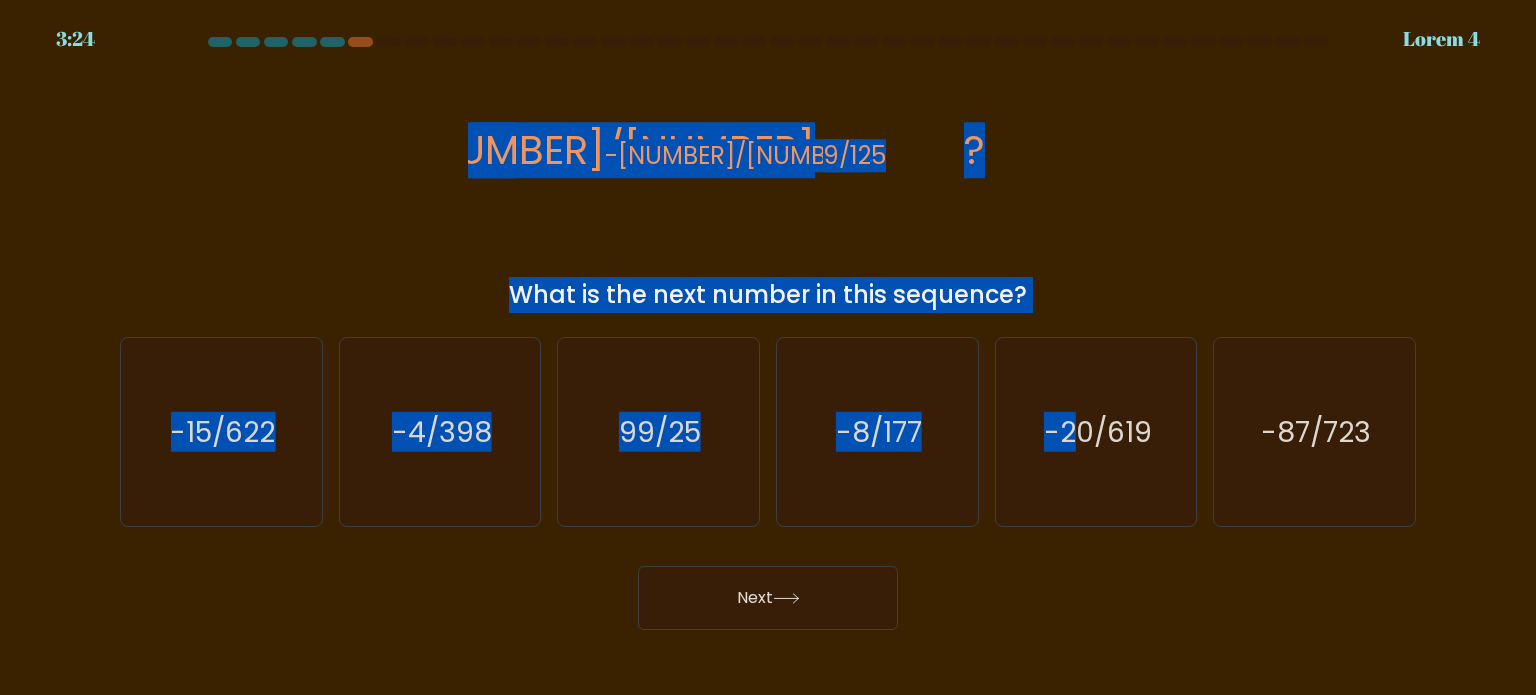 drag, startPoint x: 476, startPoint y: 135, endPoint x: 1073, endPoint y: 313, distance: 622.9711 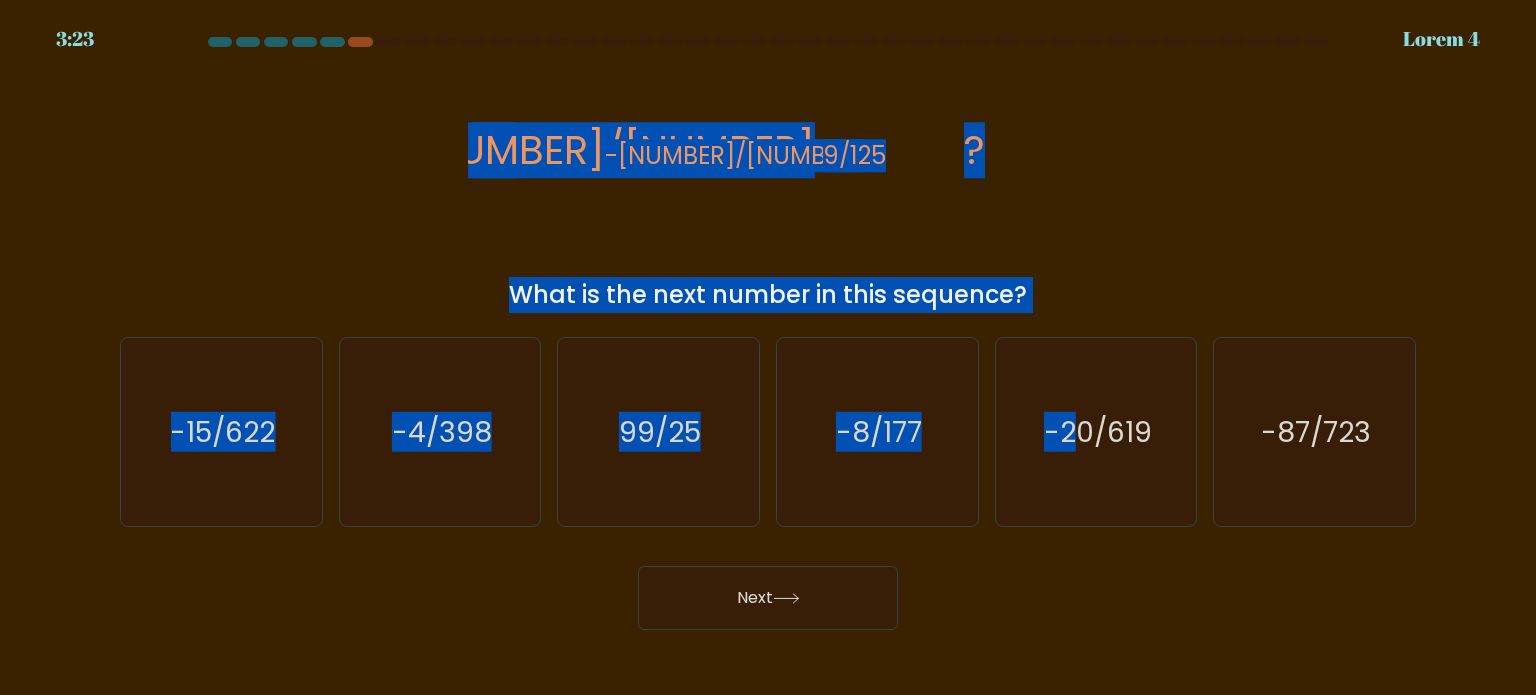 click on "What is the next number in this sequence?" at bounding box center [768, 295] 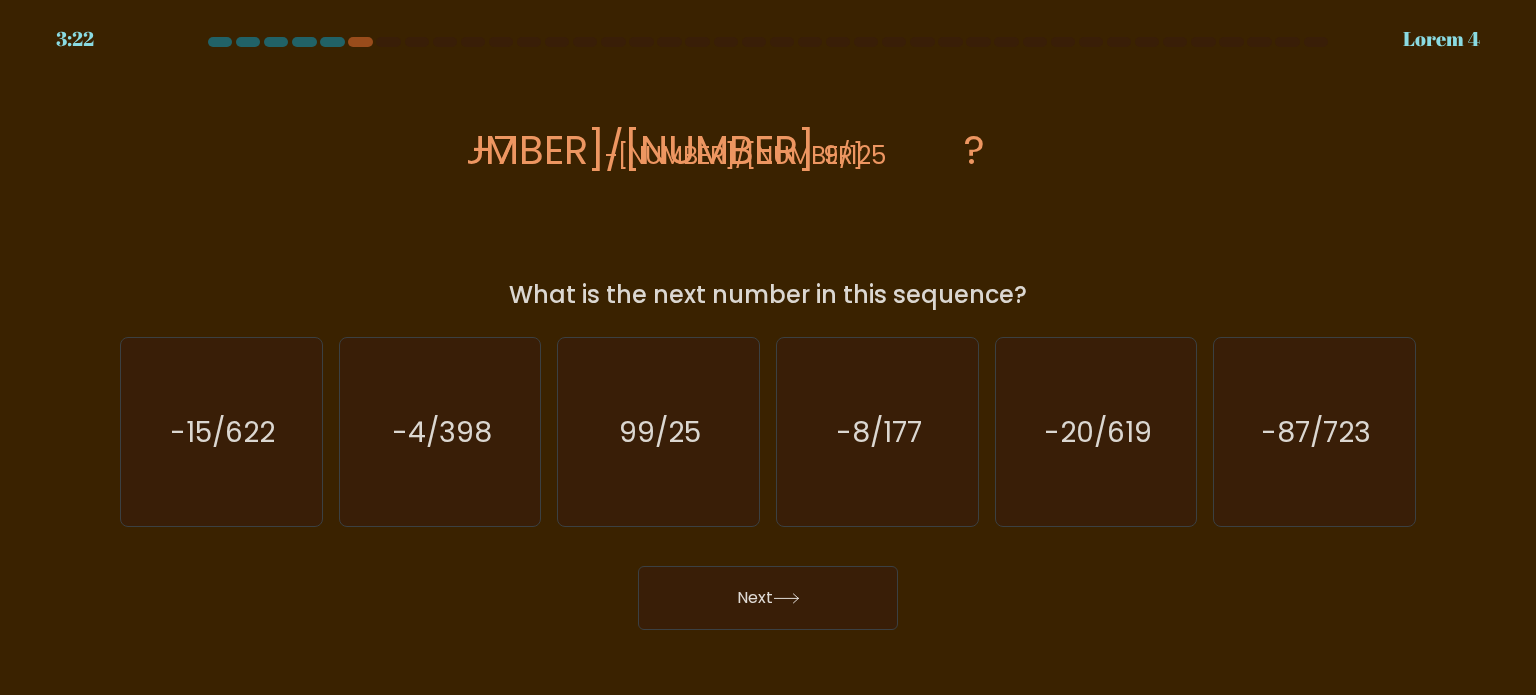 drag, startPoint x: 1036, startPoint y: 294, endPoint x: 471, endPoint y: 140, distance: 585.61163 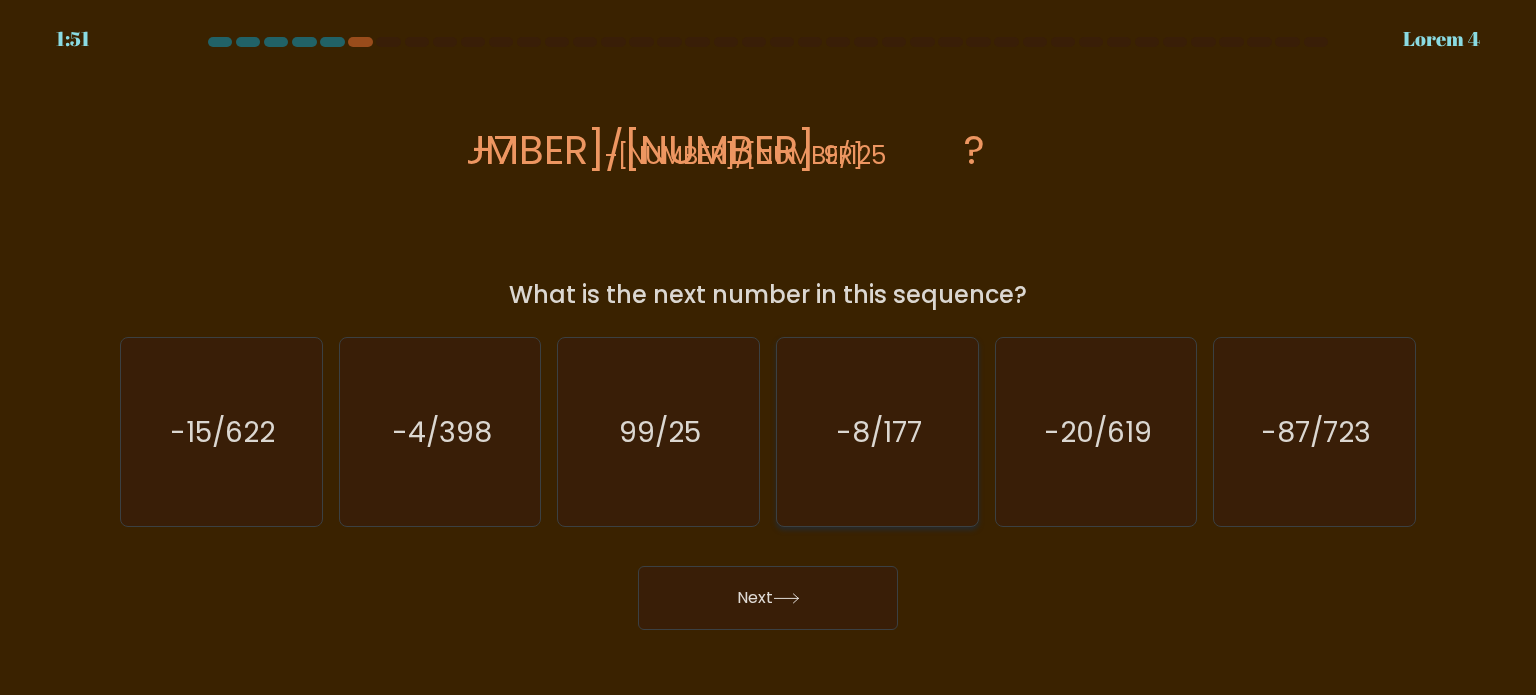 click on "-8/177" at bounding box center [879, 431] 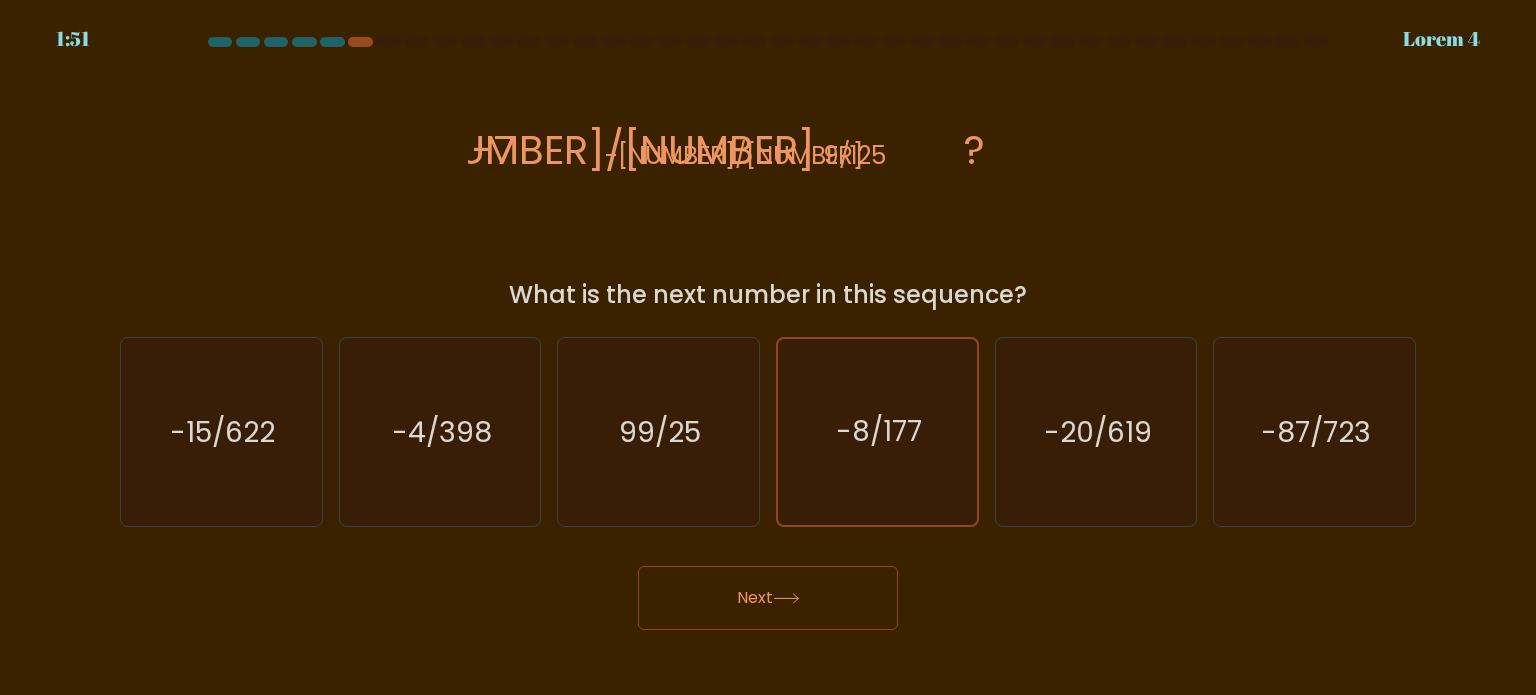 click on "Next" at bounding box center [768, 598] 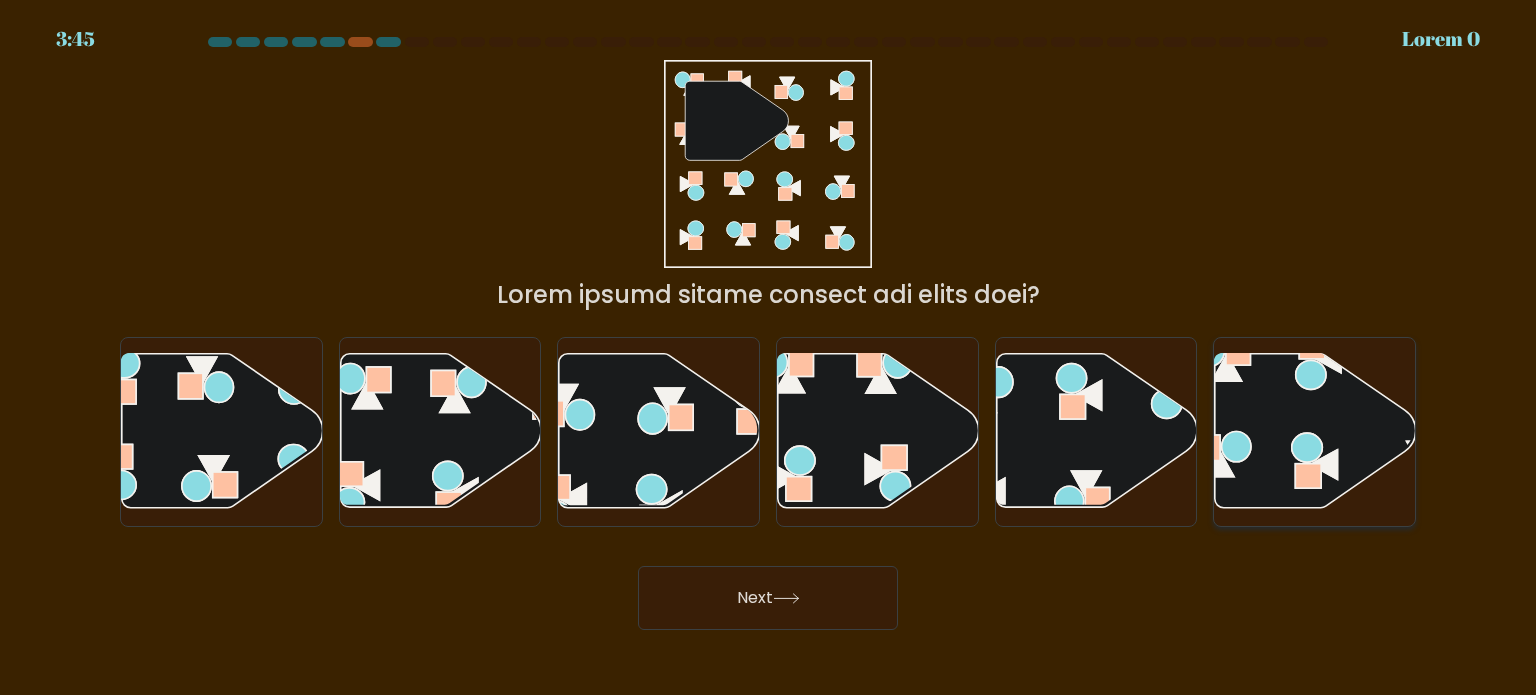 click at bounding box center (1236, 447) 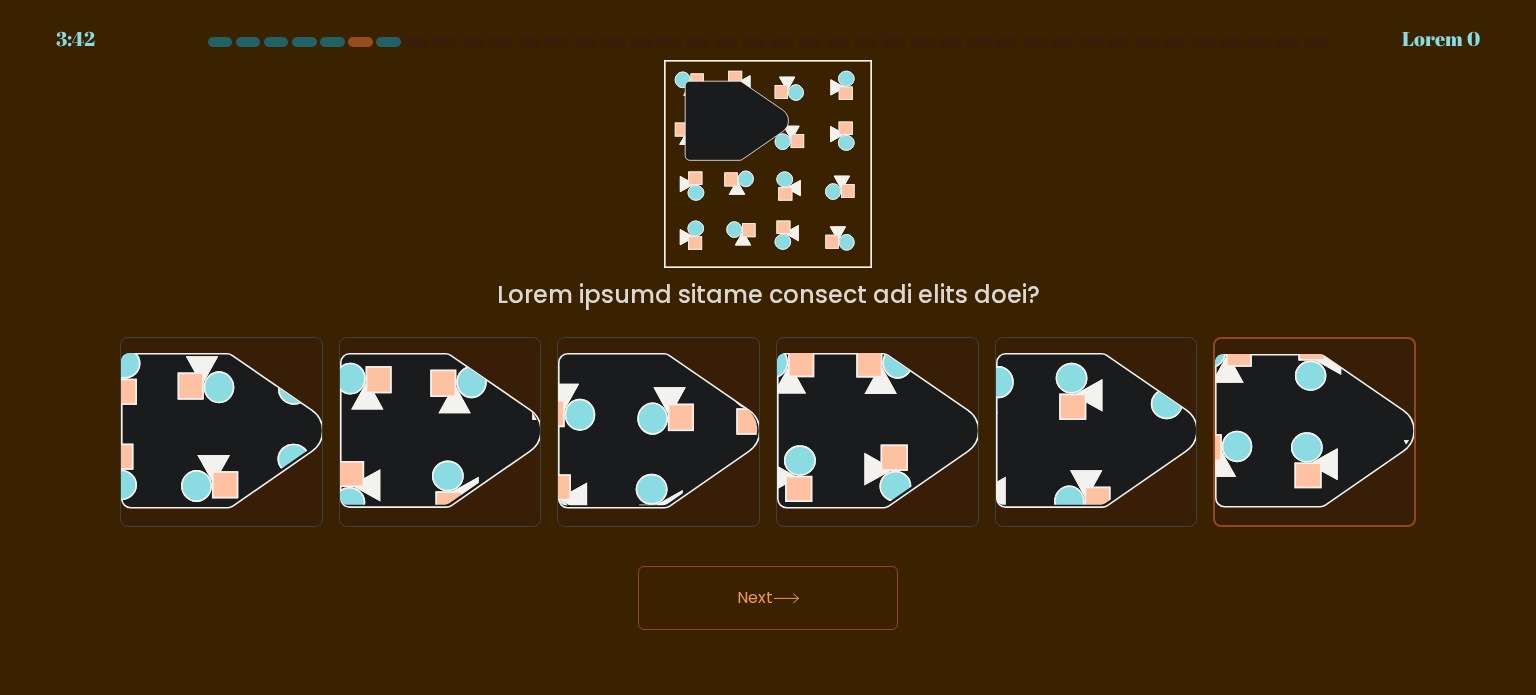 click on "Next" at bounding box center [768, 598] 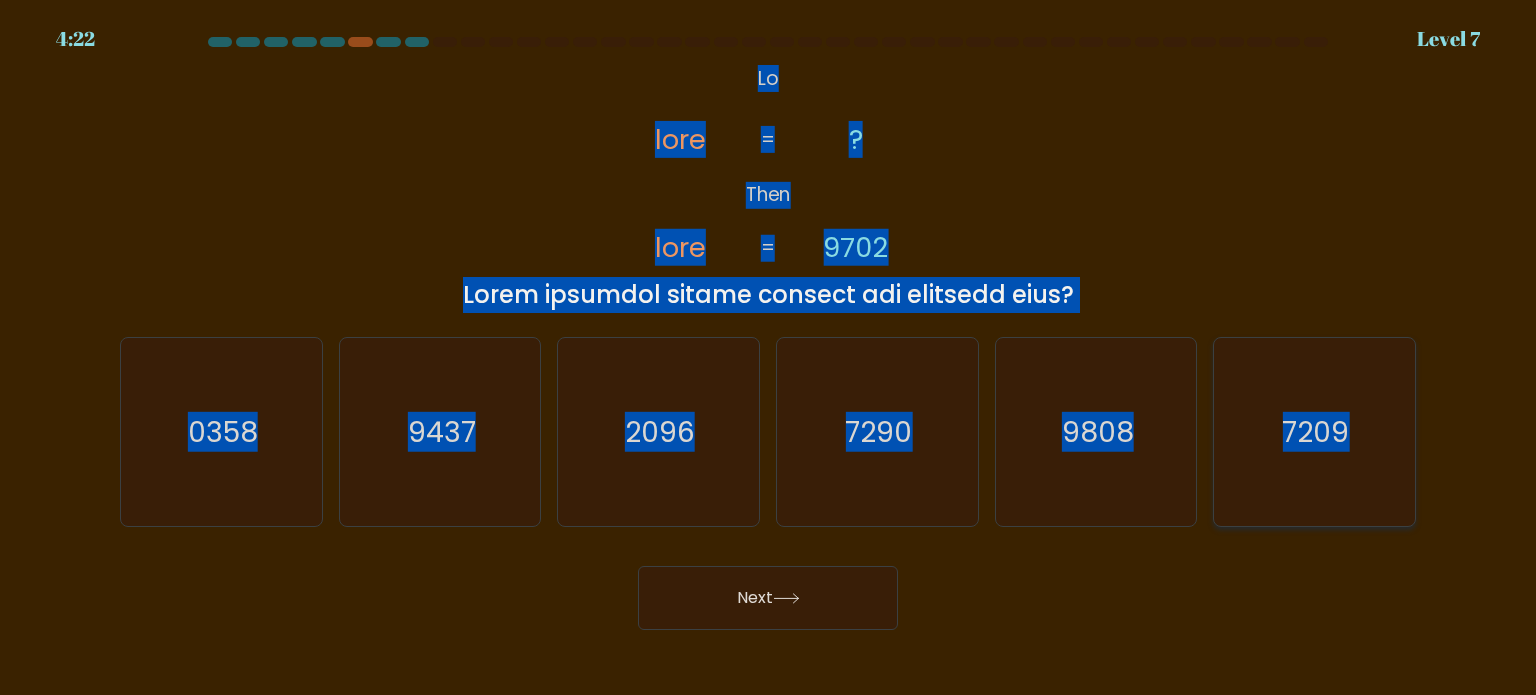 drag, startPoint x: 752, startPoint y: 88, endPoint x: 1360, endPoint y: 442, distance: 703.54816 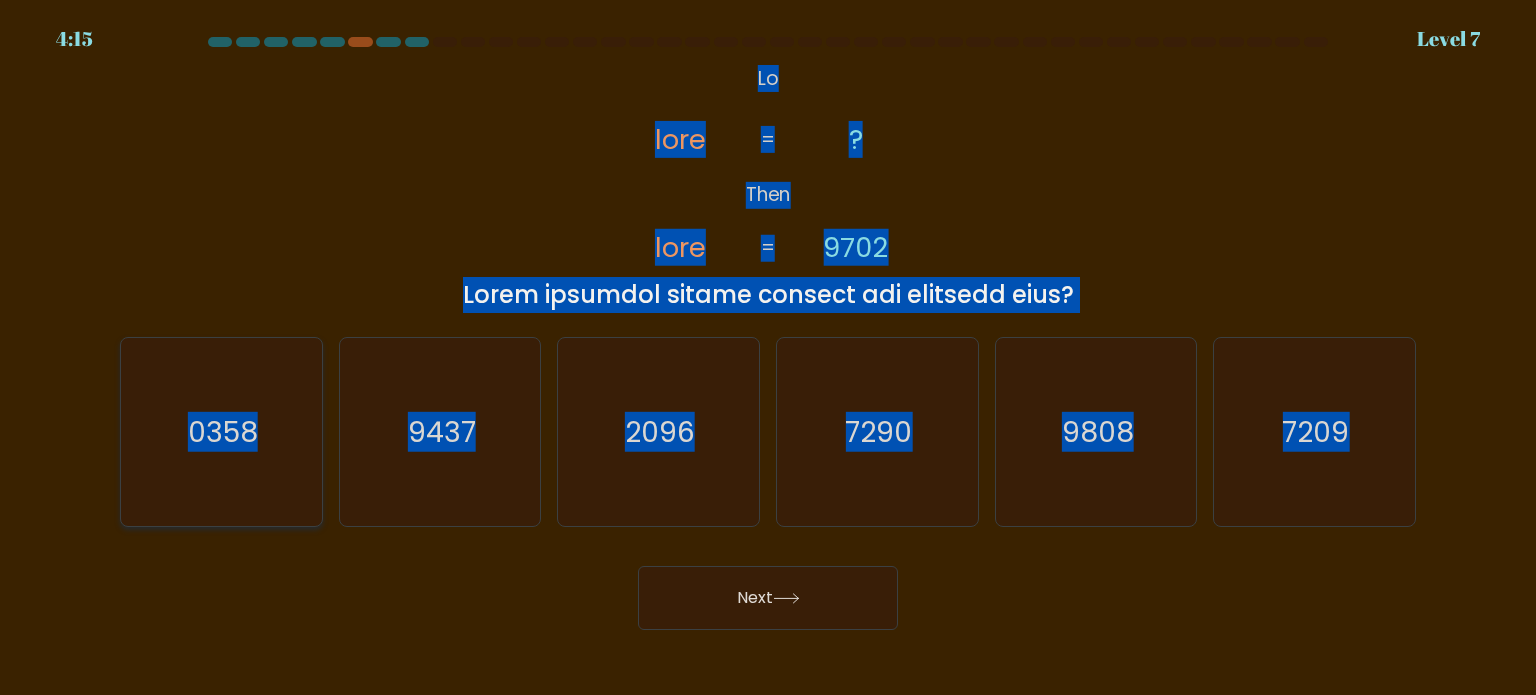 click on "0358" at bounding box center (221, 432) 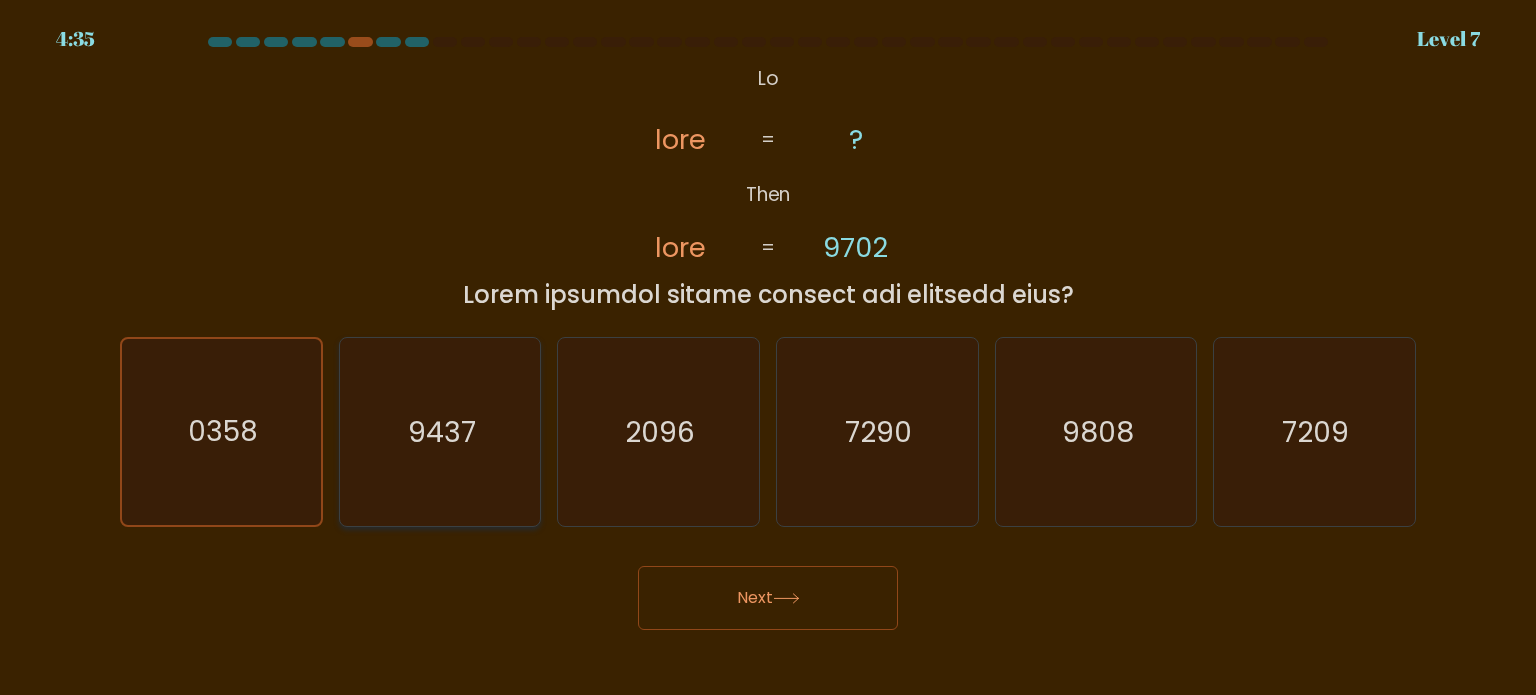 click on "9437" at bounding box center [440, 432] 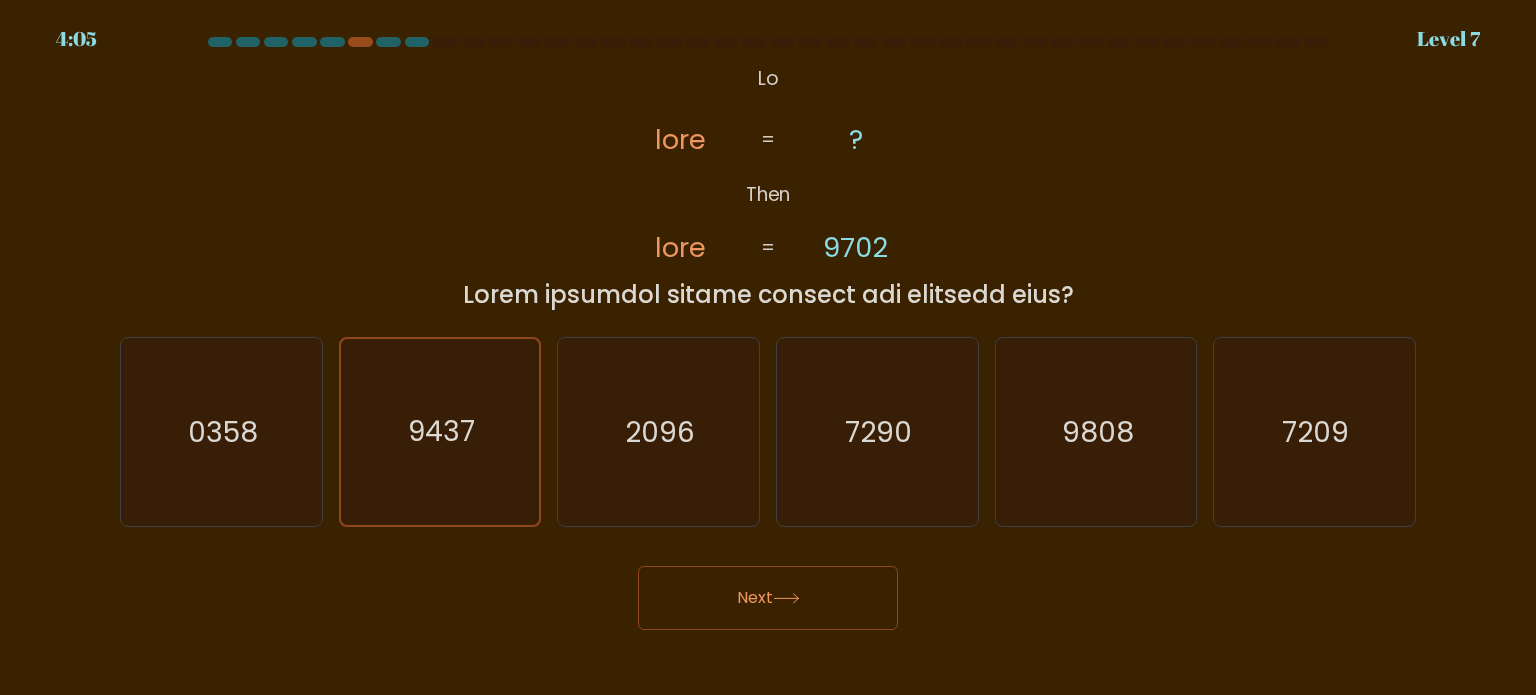 click on "Next" at bounding box center [768, 598] 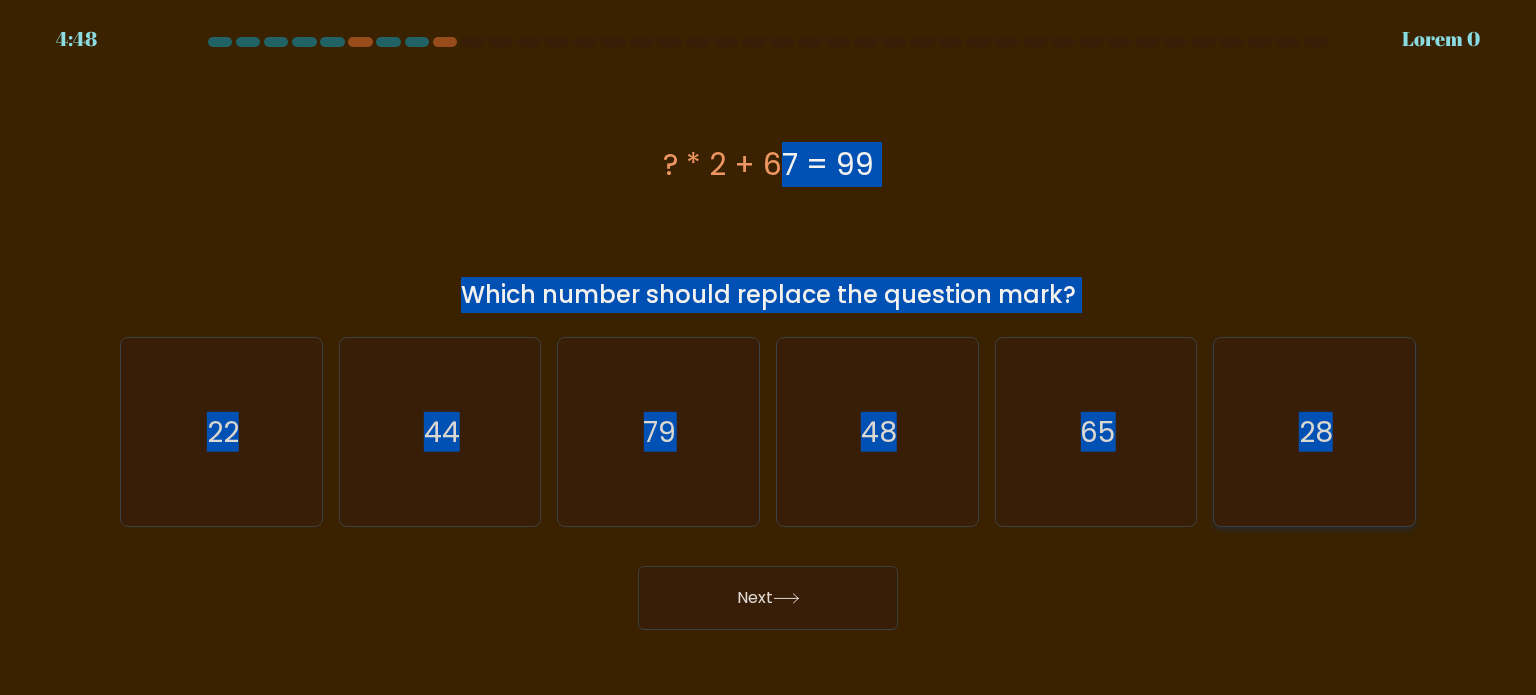 drag, startPoint x: 660, startPoint y: 152, endPoint x: 1337, endPoint y: 470, distance: 747.9659 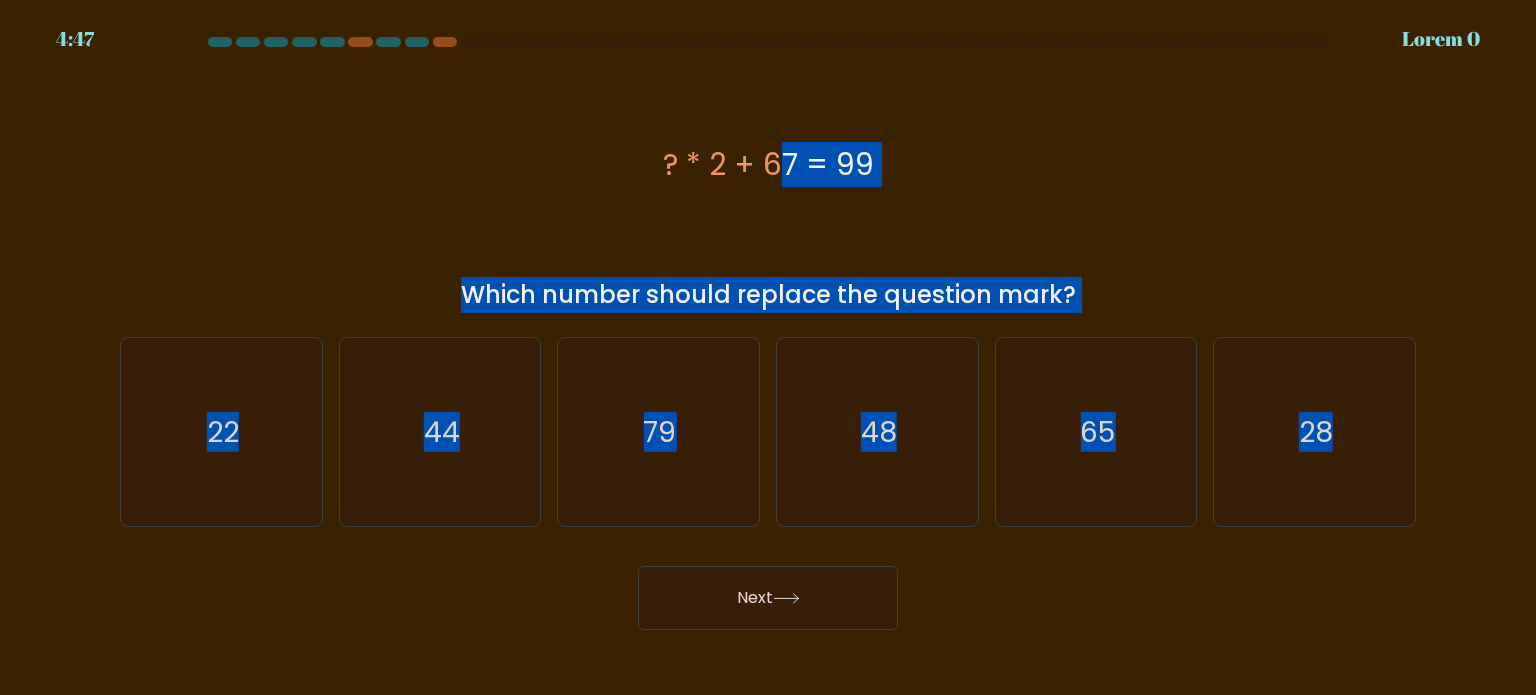 copy on "? * [NUMBER] + [NUMBER] = [NUMBER]
Which number should replace the question mark?
a.
[NUMBER]
b.
[NUMBER]
c.
[NUMBER]
d.
[NUMBER]
e.
[NUMBER]
f.
[NUMBER]" 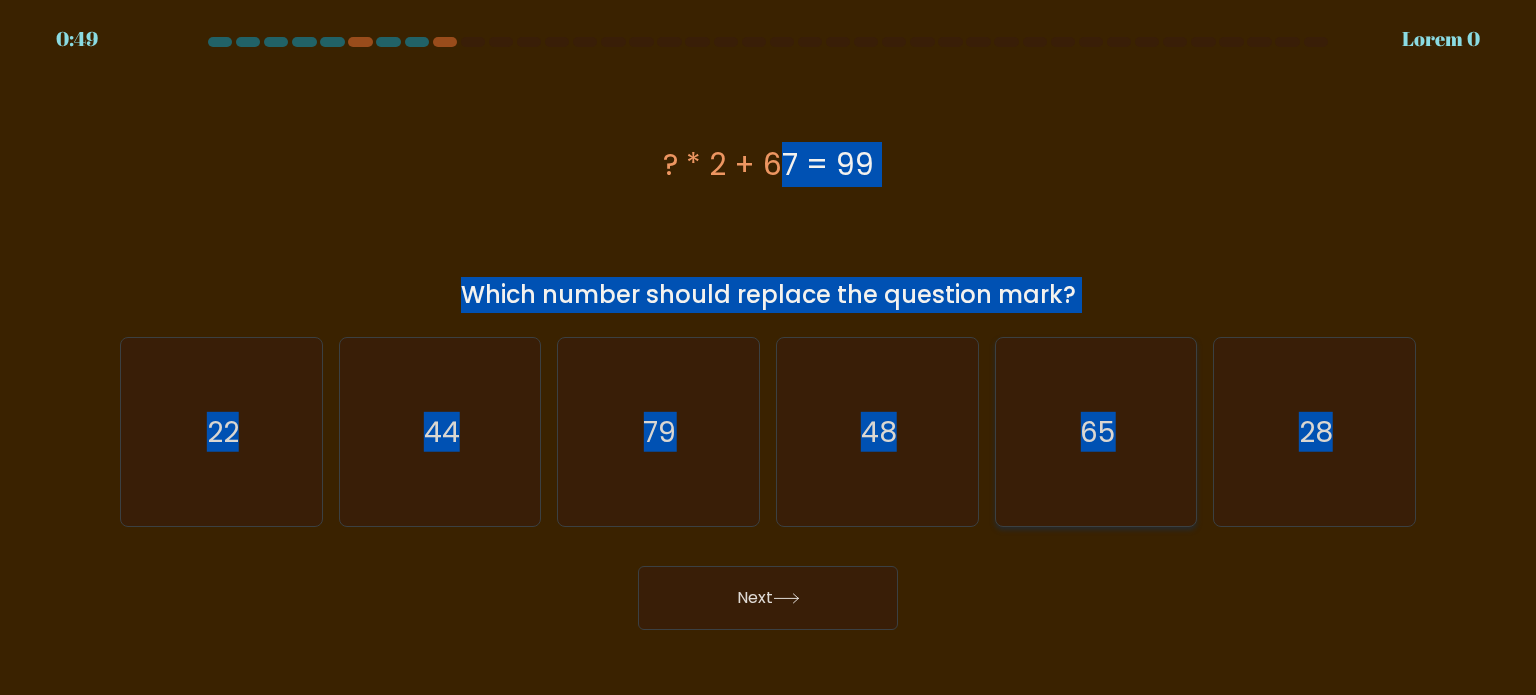 click on "65" at bounding box center [1096, 432] 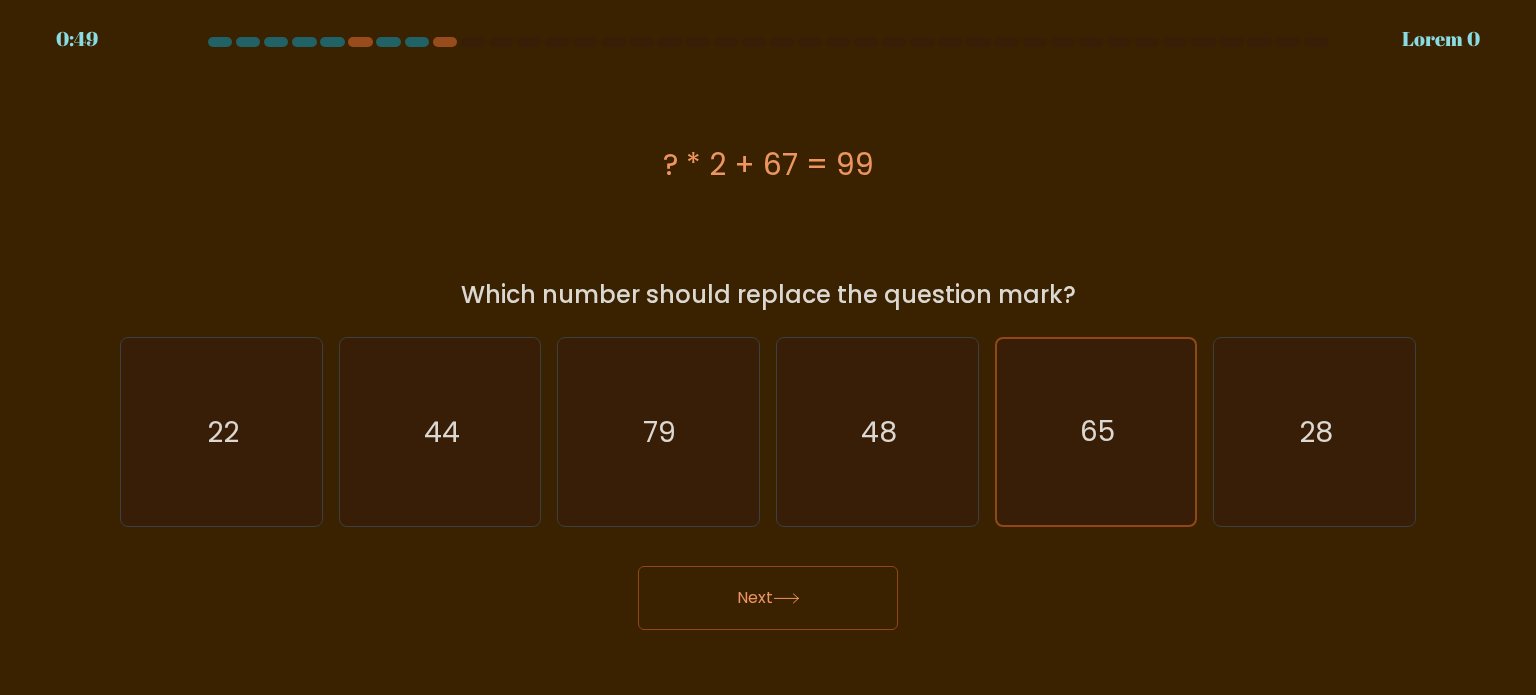 click on "Next" at bounding box center (768, 598) 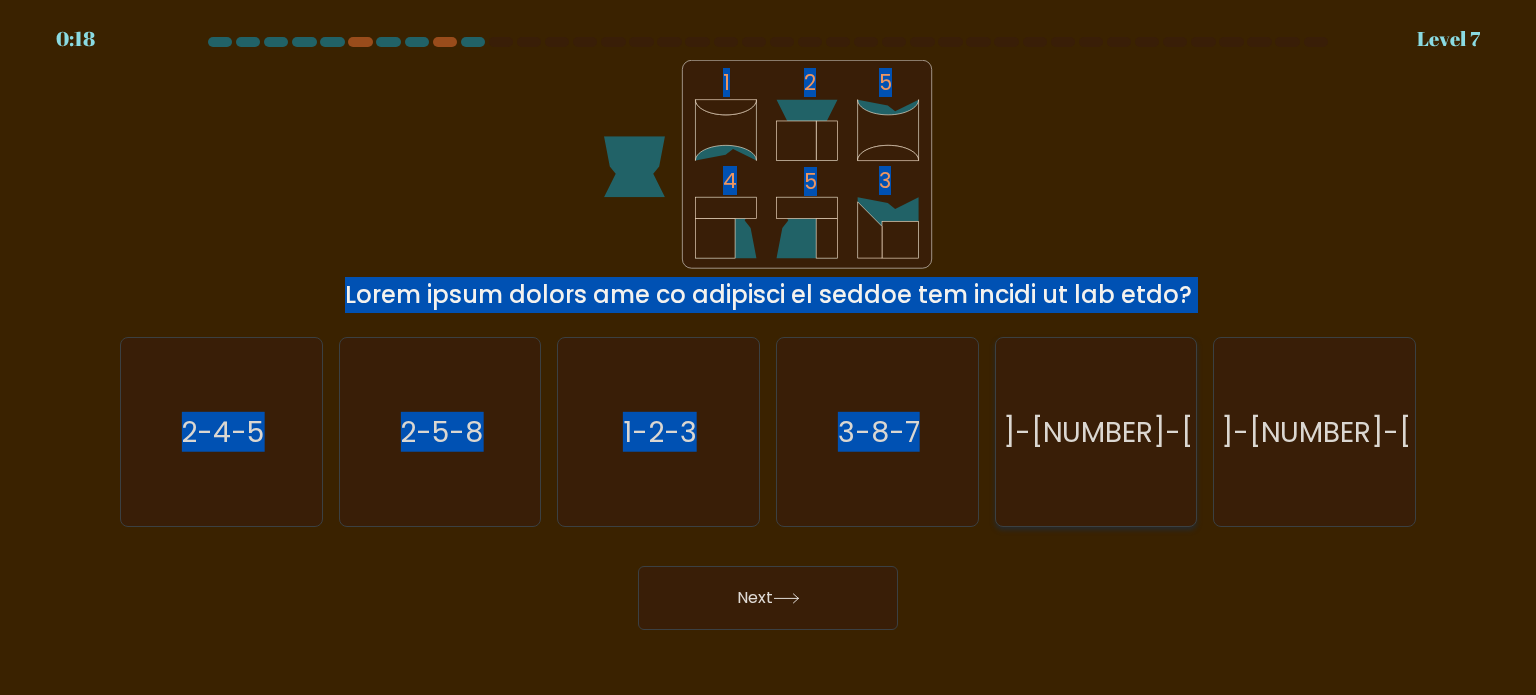 drag, startPoint x: 655, startPoint y: 80, endPoint x: 1050, endPoint y: 346, distance: 476.2153 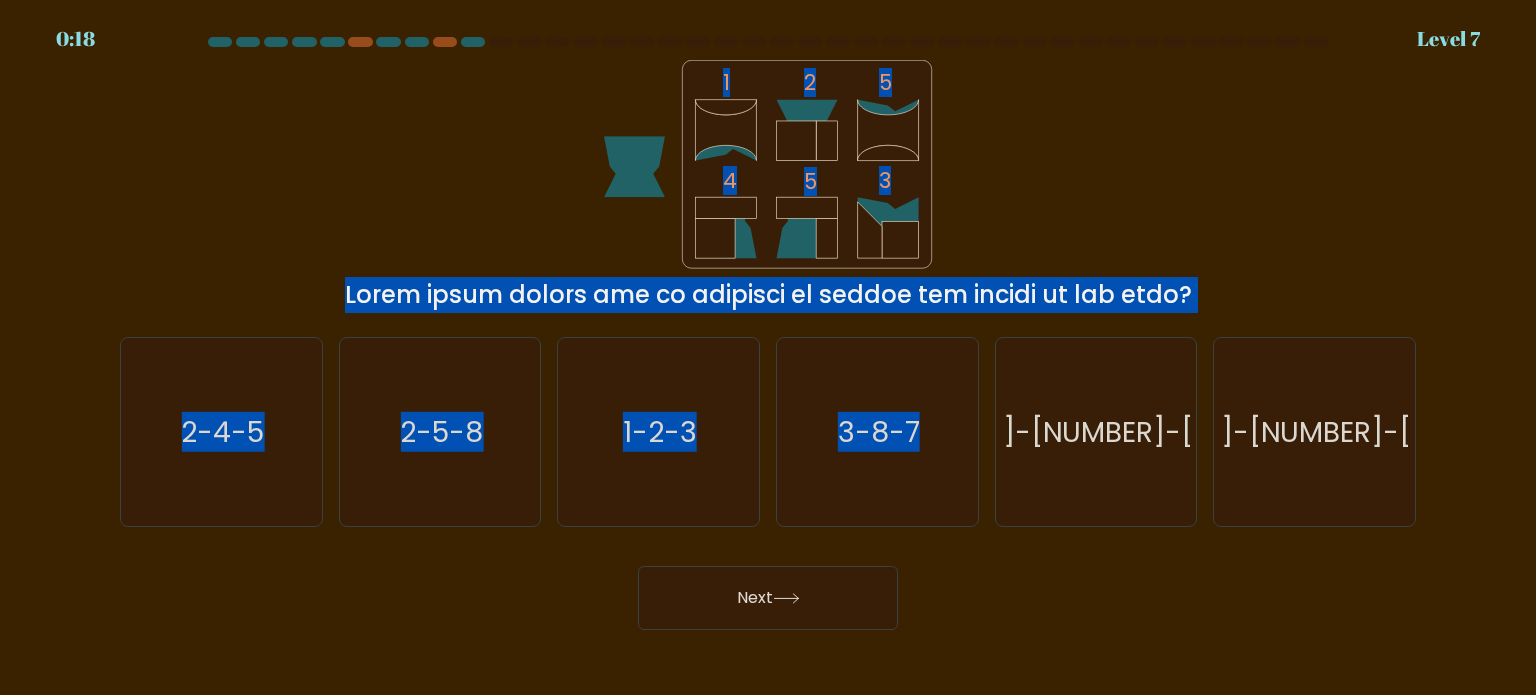 click on "1
2
3
4
5
6
Which three shapes can be combined to create the figure on the left?" at bounding box center (768, 186) 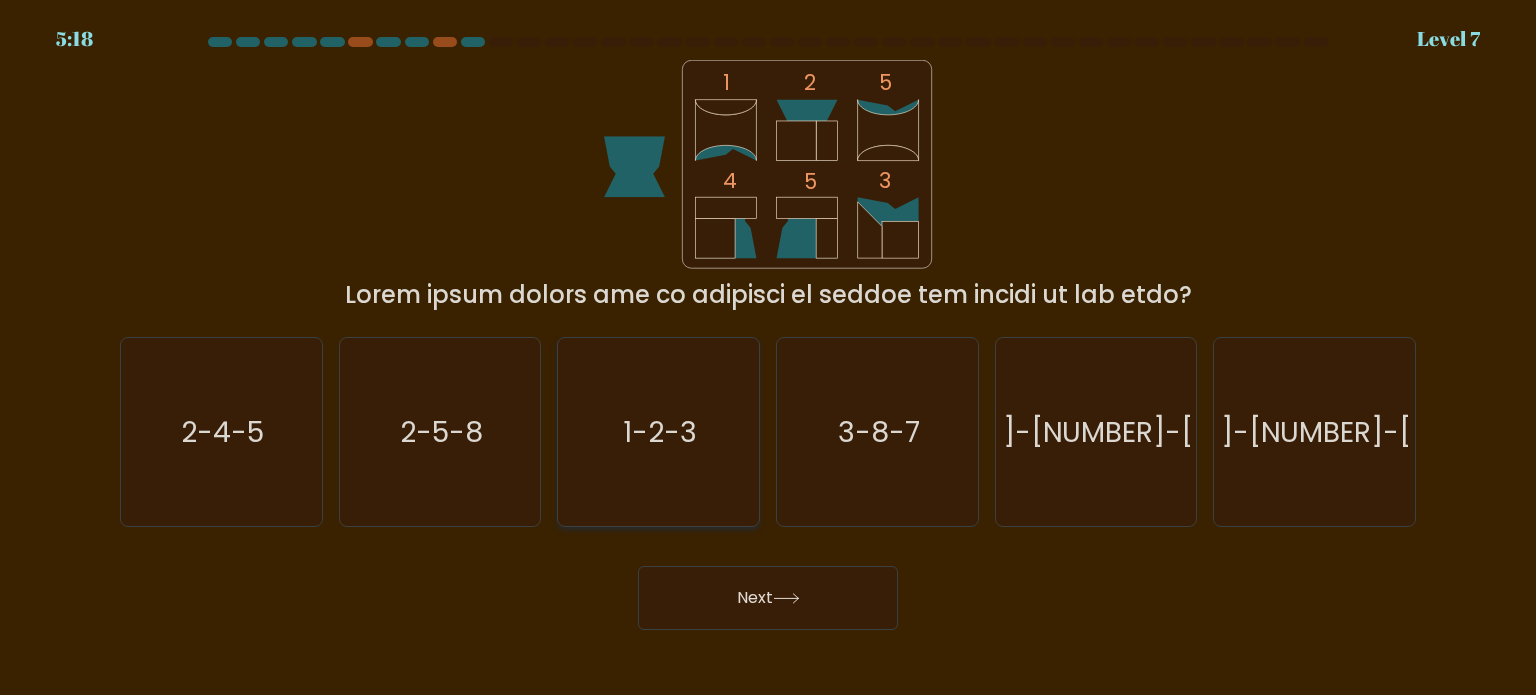 click on "1-2-3" at bounding box center [658, 432] 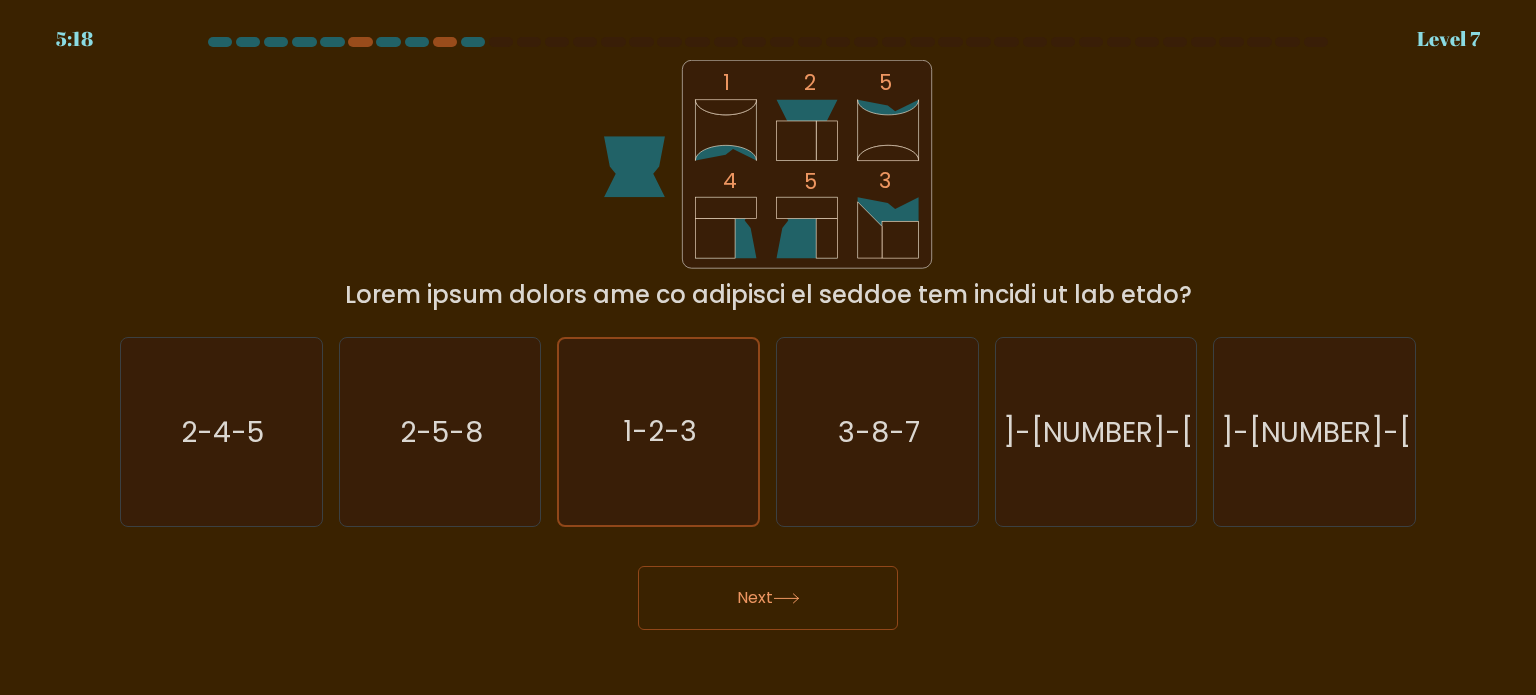 click on "Next" at bounding box center [768, 598] 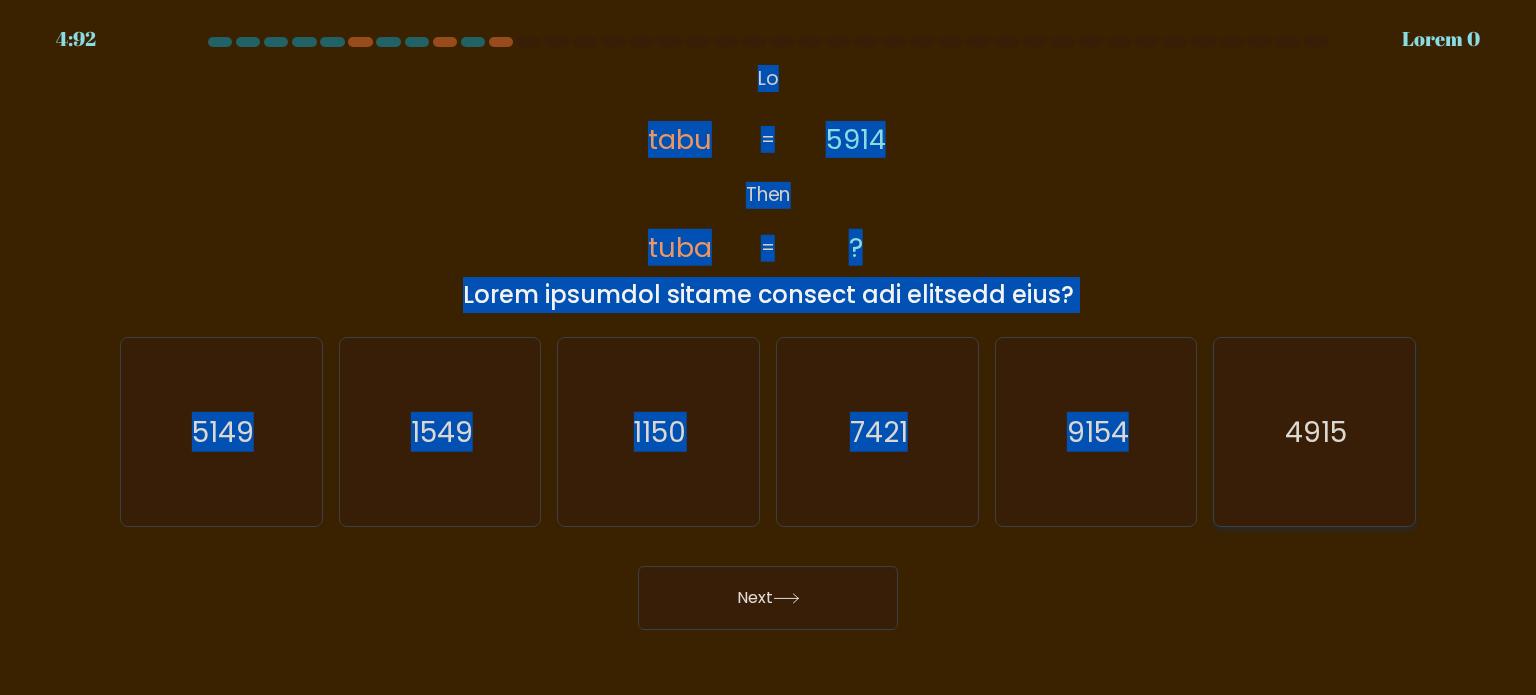 drag, startPoint x: 797, startPoint y: 101, endPoint x: 1357, endPoint y: 464, distance: 667.35974 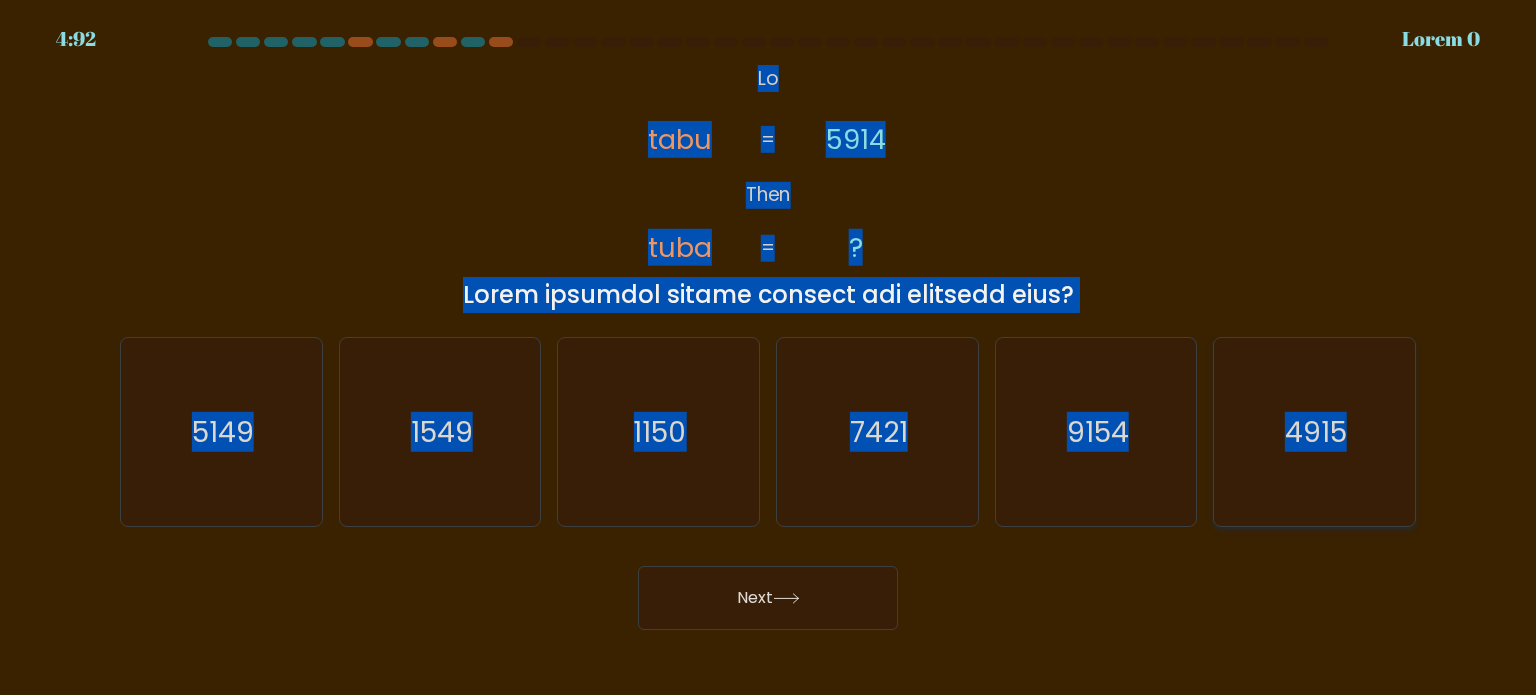 click on "Lo ?" at bounding box center (768, 333) 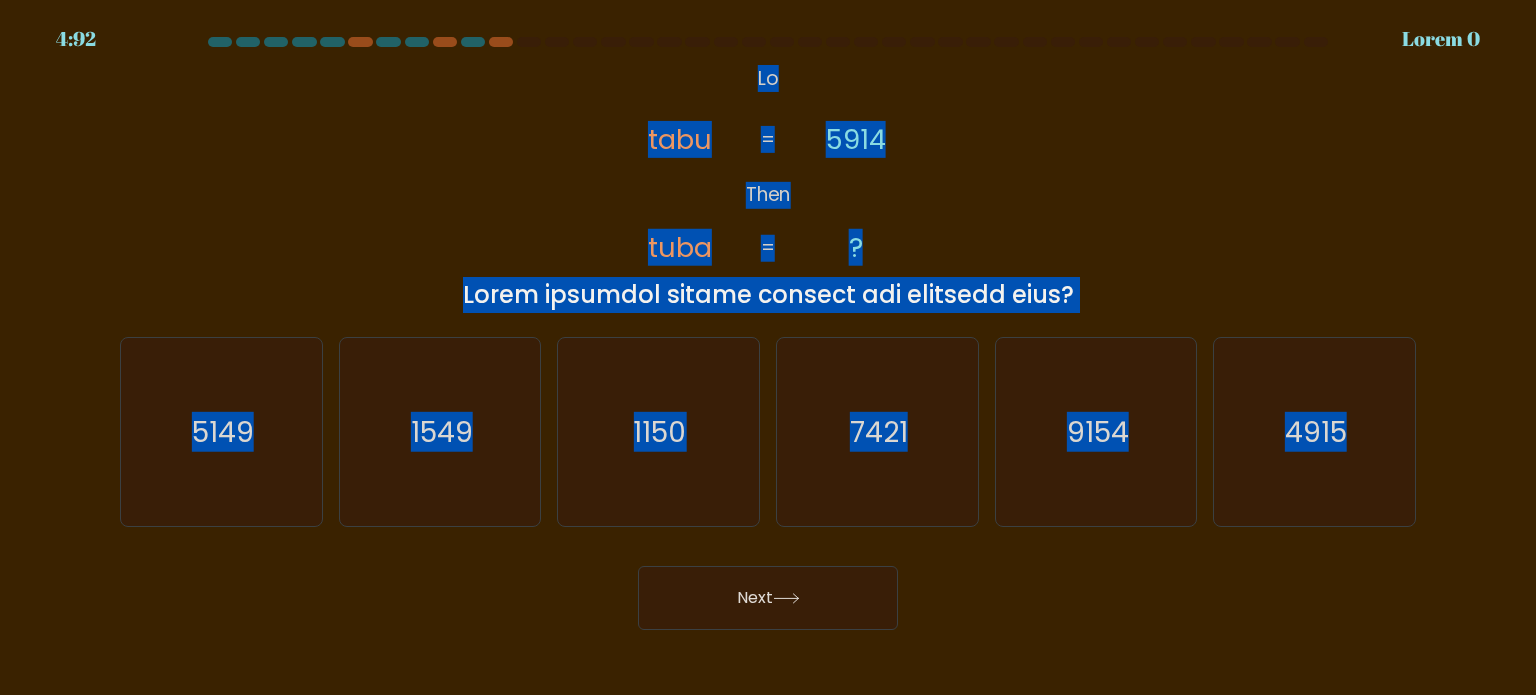 copy on "If       Then       tabu       tuba       5914       ?       =       =
Which sequence should replace the question mark?
a.
5149
b.
1549
c.
9514
d.
5419
e.
9154
f.
4915" 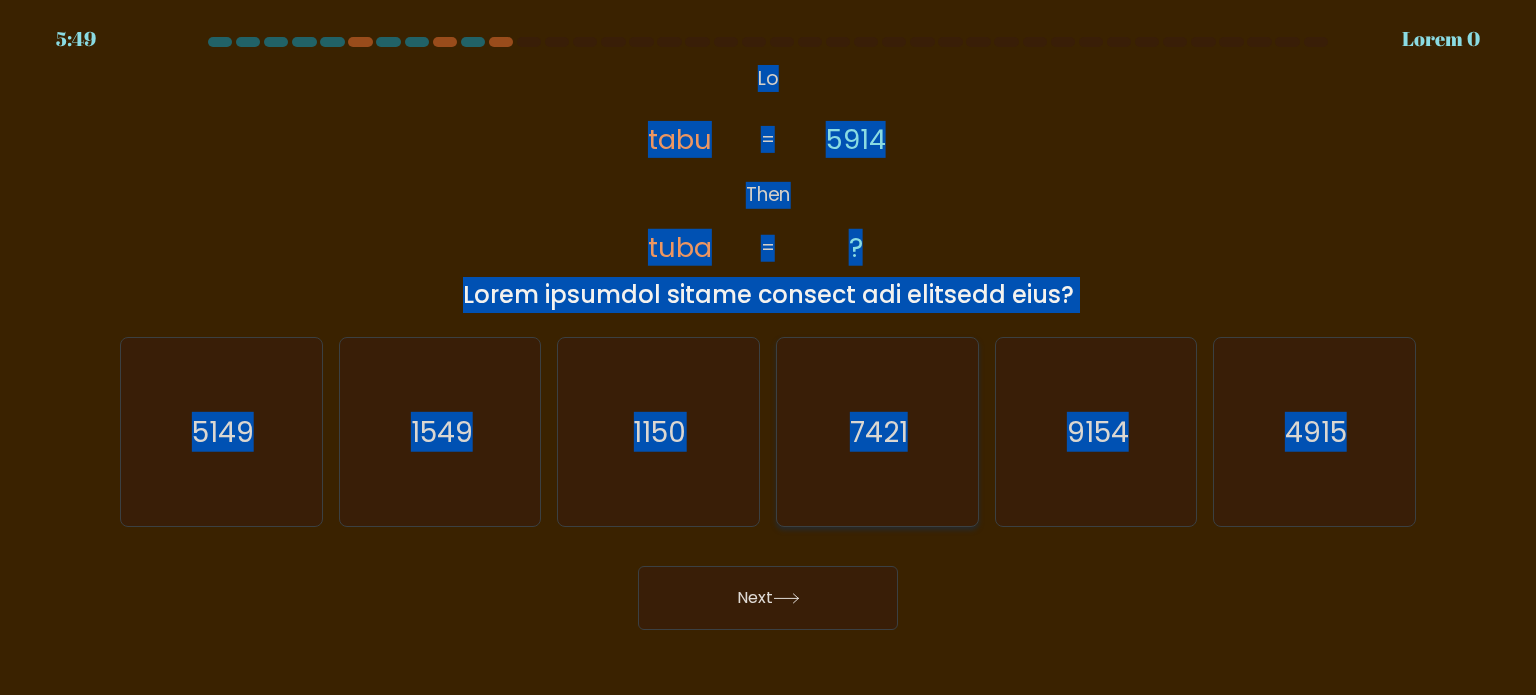 click on "7421" at bounding box center (877, 432) 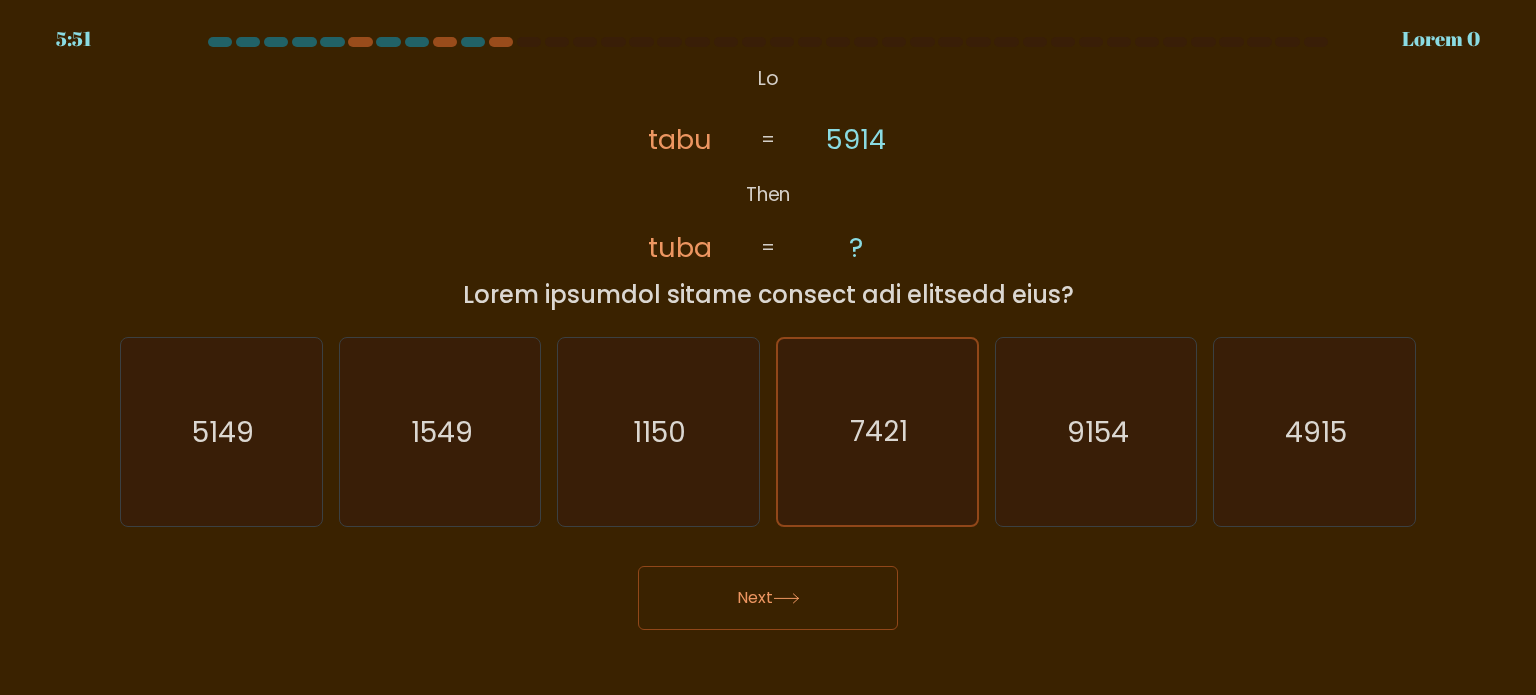 click on "Next" at bounding box center (768, 598) 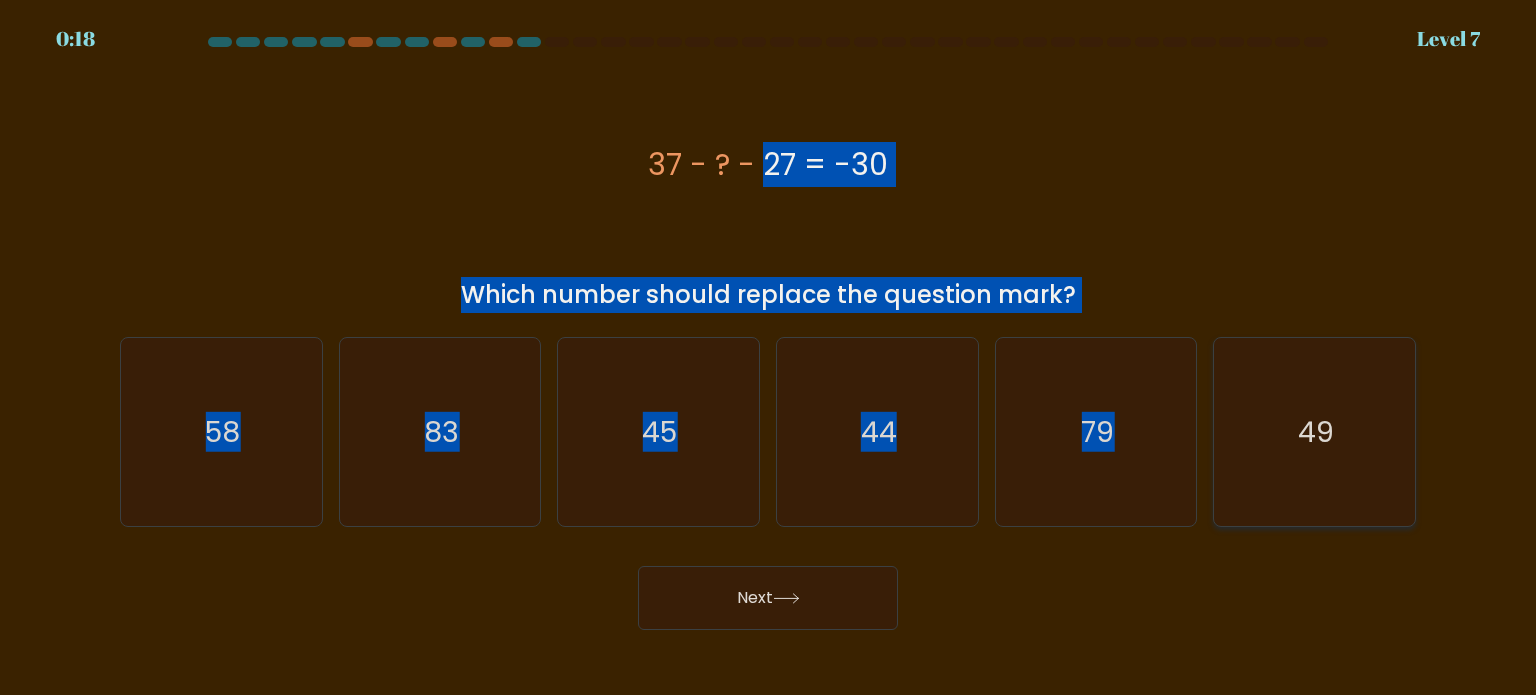 drag, startPoint x: 648, startPoint y: 157, endPoint x: 1354, endPoint y: 399, distance: 746.32434 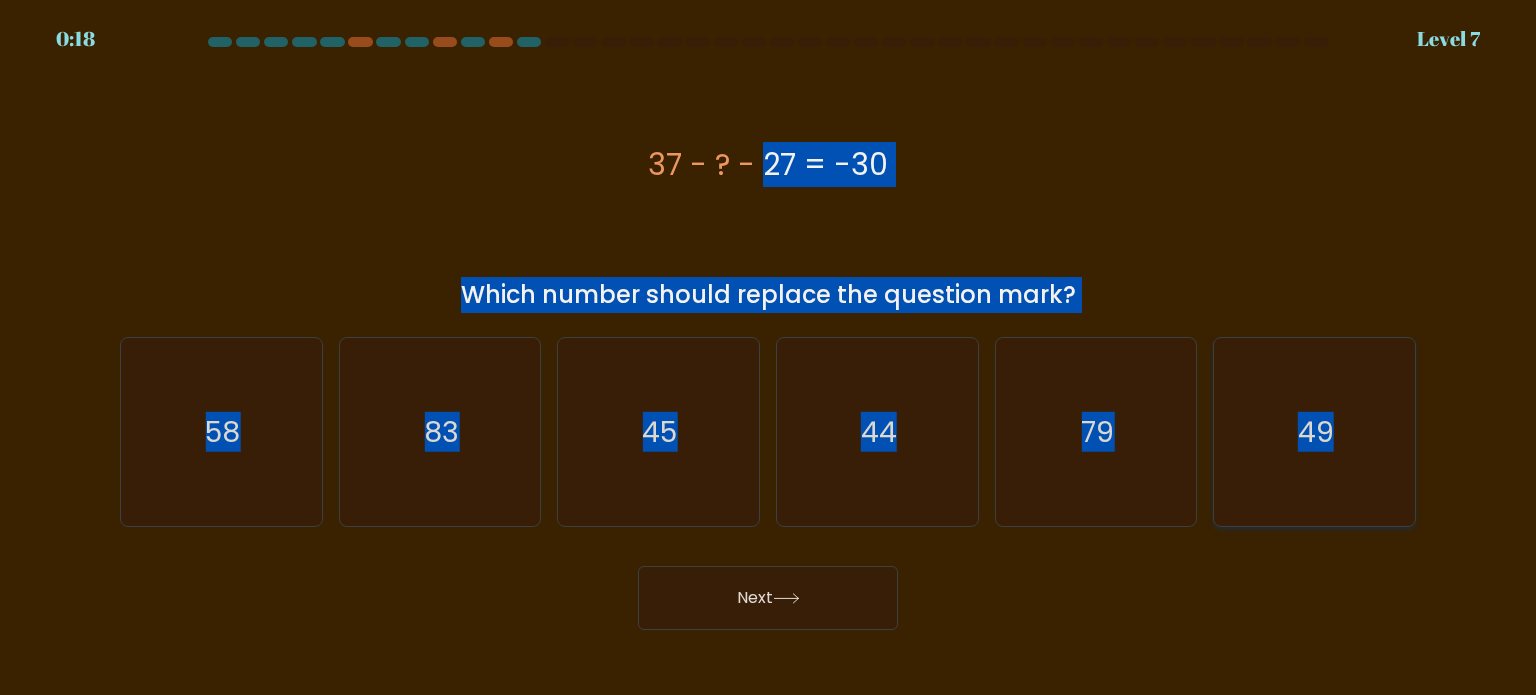 click on "a." at bounding box center [768, 333] 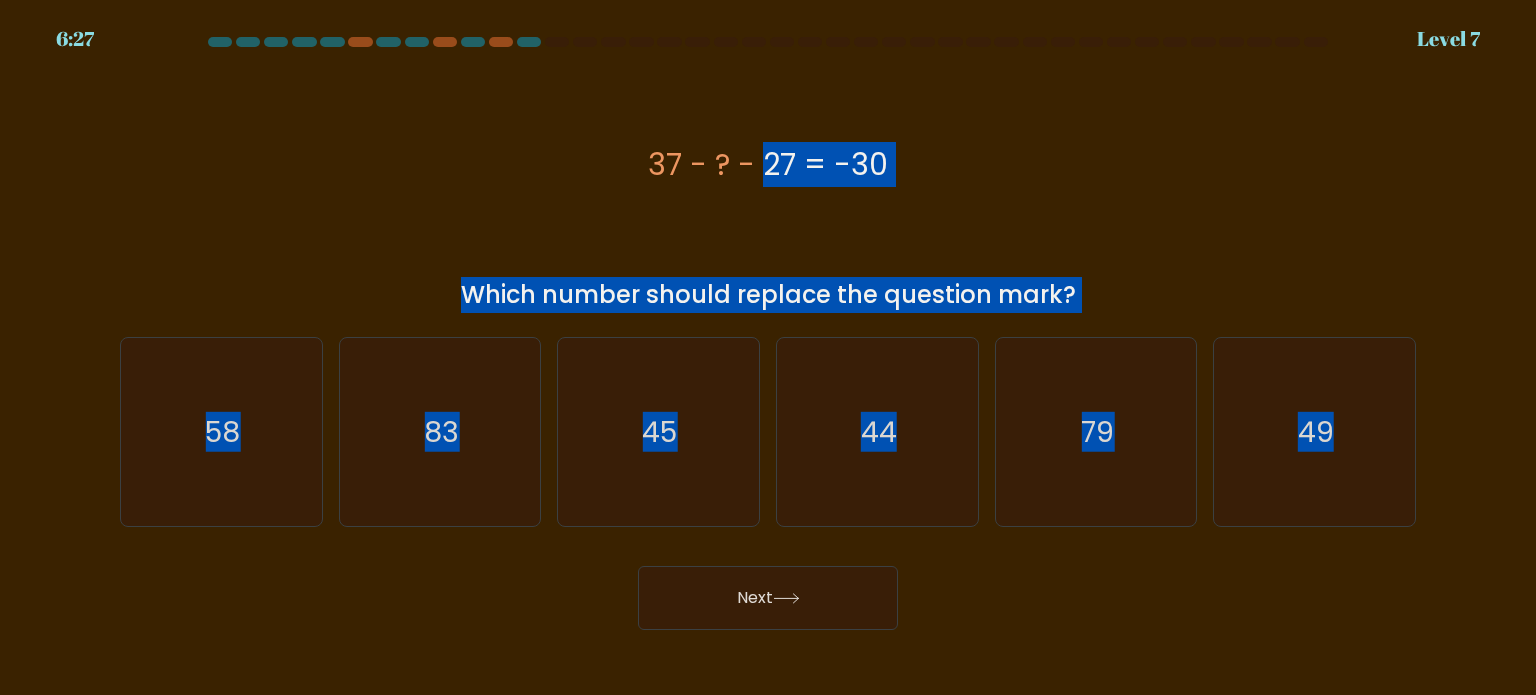 copy on "[NUMBER] - ? - [NUMBER] = -[NUMBER]
Which number should replace the question mark?
a.
[NUMBER]
b.
[NUMBER]
c.
[NUMBER]
d.
[NUMBER]
e.
[NUMBER]
f.
[NUMBER]" 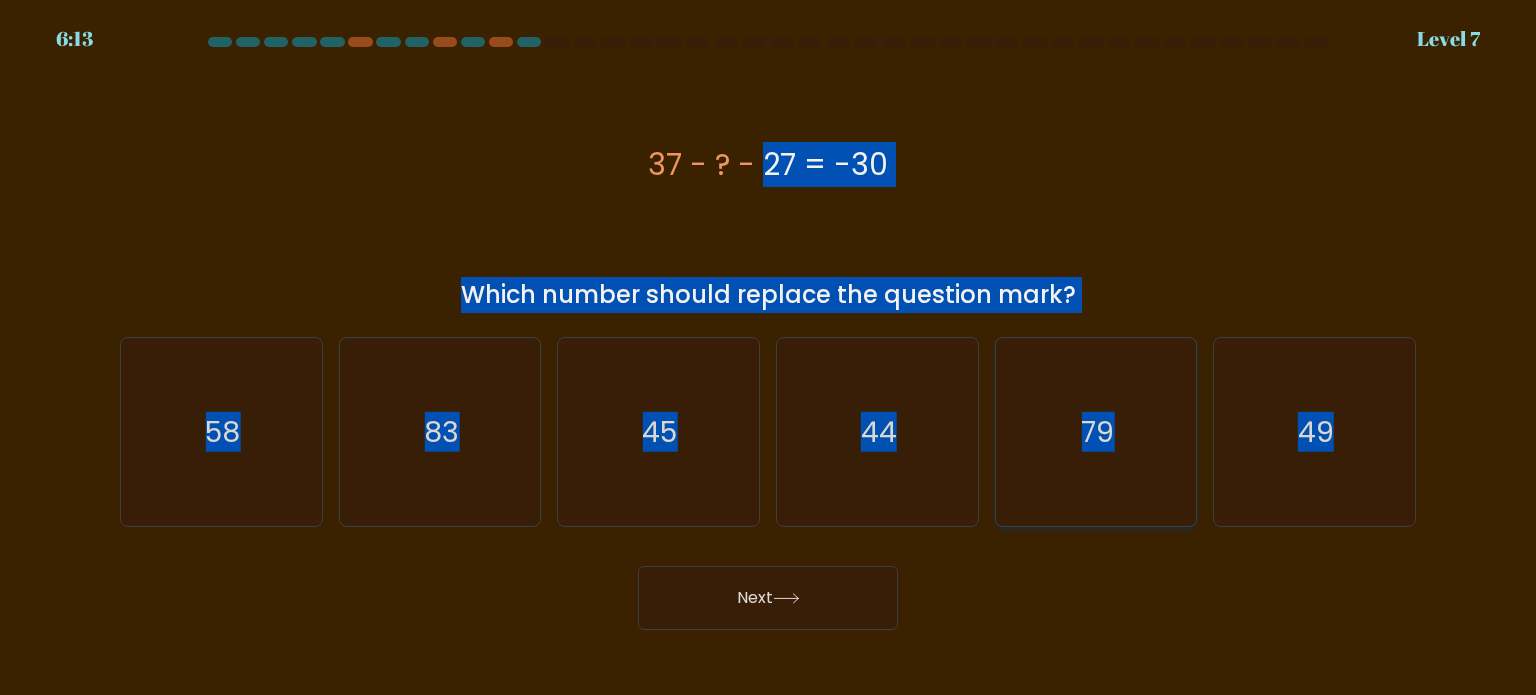 click on "79" at bounding box center [1096, 432] 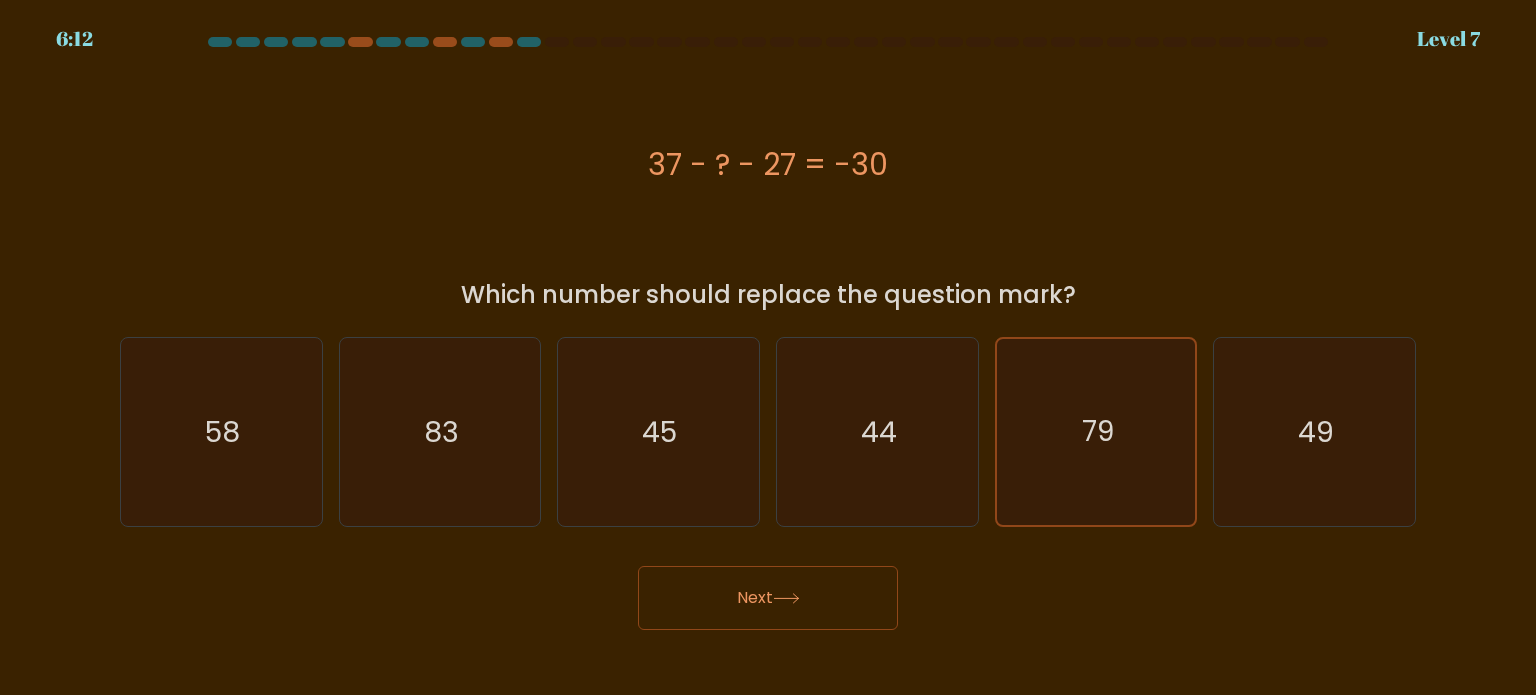 click on "3:84
Lorem 7
i." at bounding box center [768, 347] 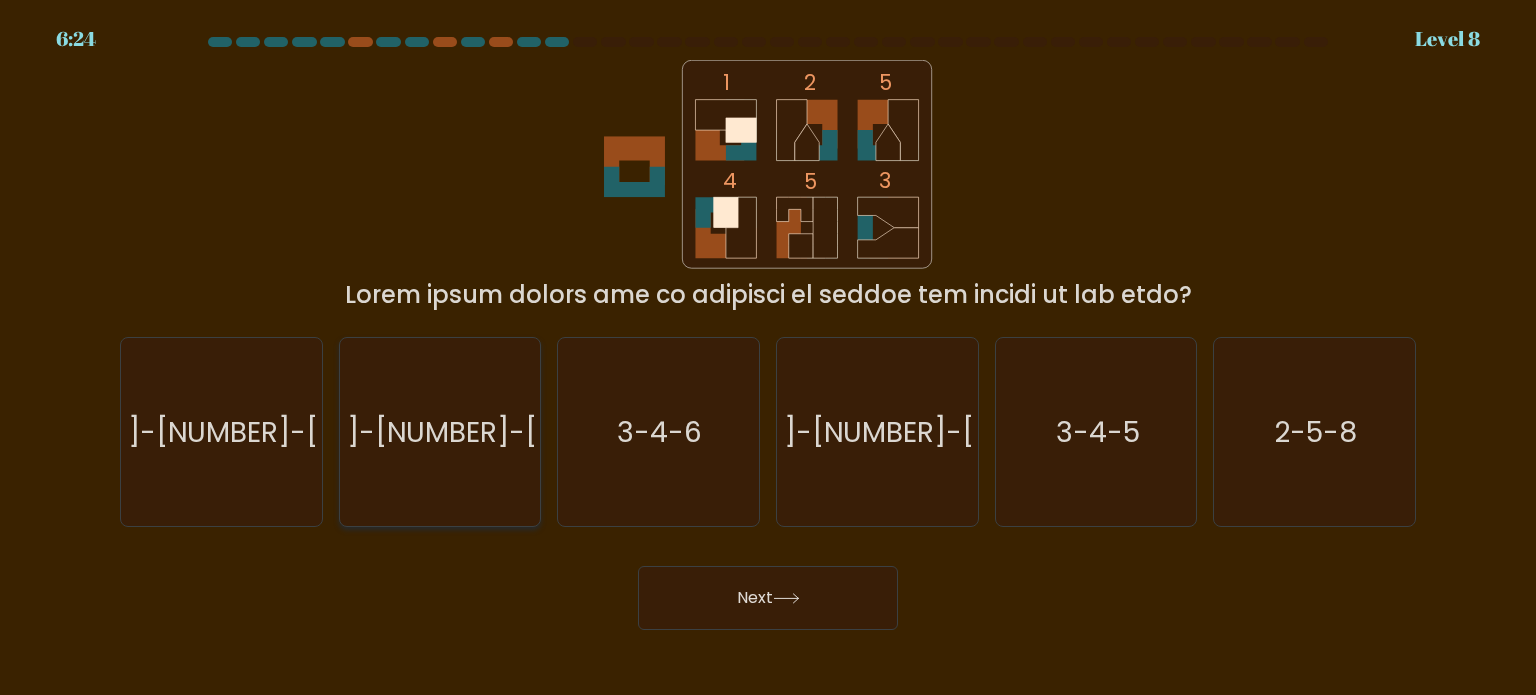 click on "[NUMBER]-[NUMBER]-[NUMBER]" at bounding box center [440, 432] 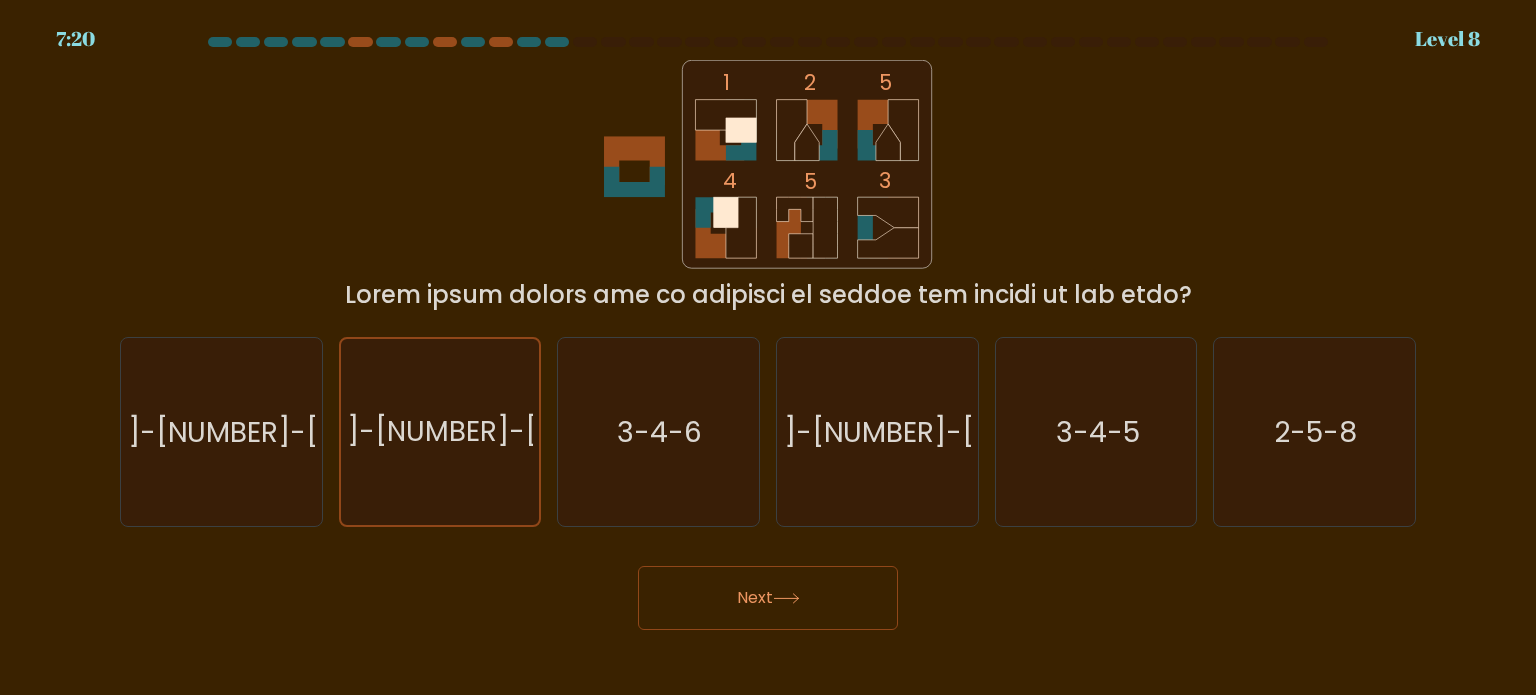 click at bounding box center [786, 598] 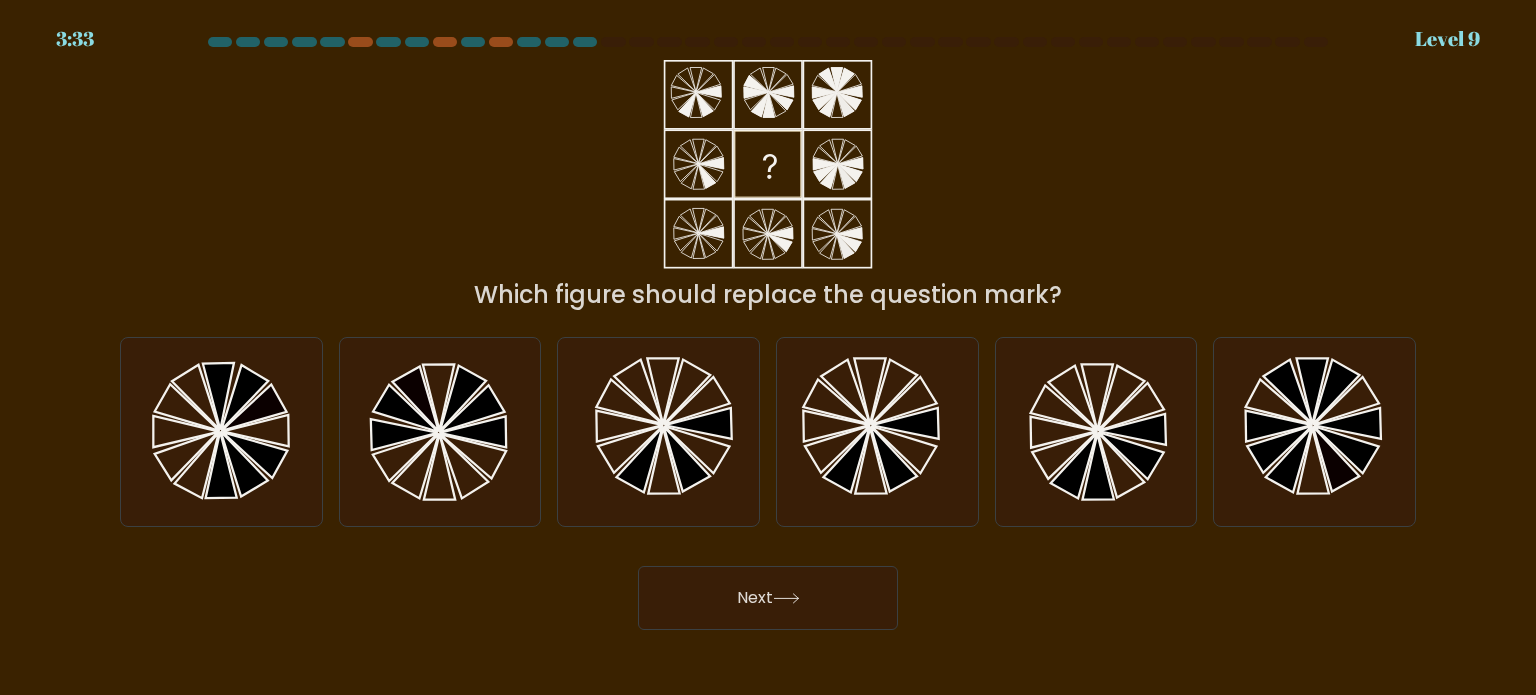 click at bounding box center [768, 333] 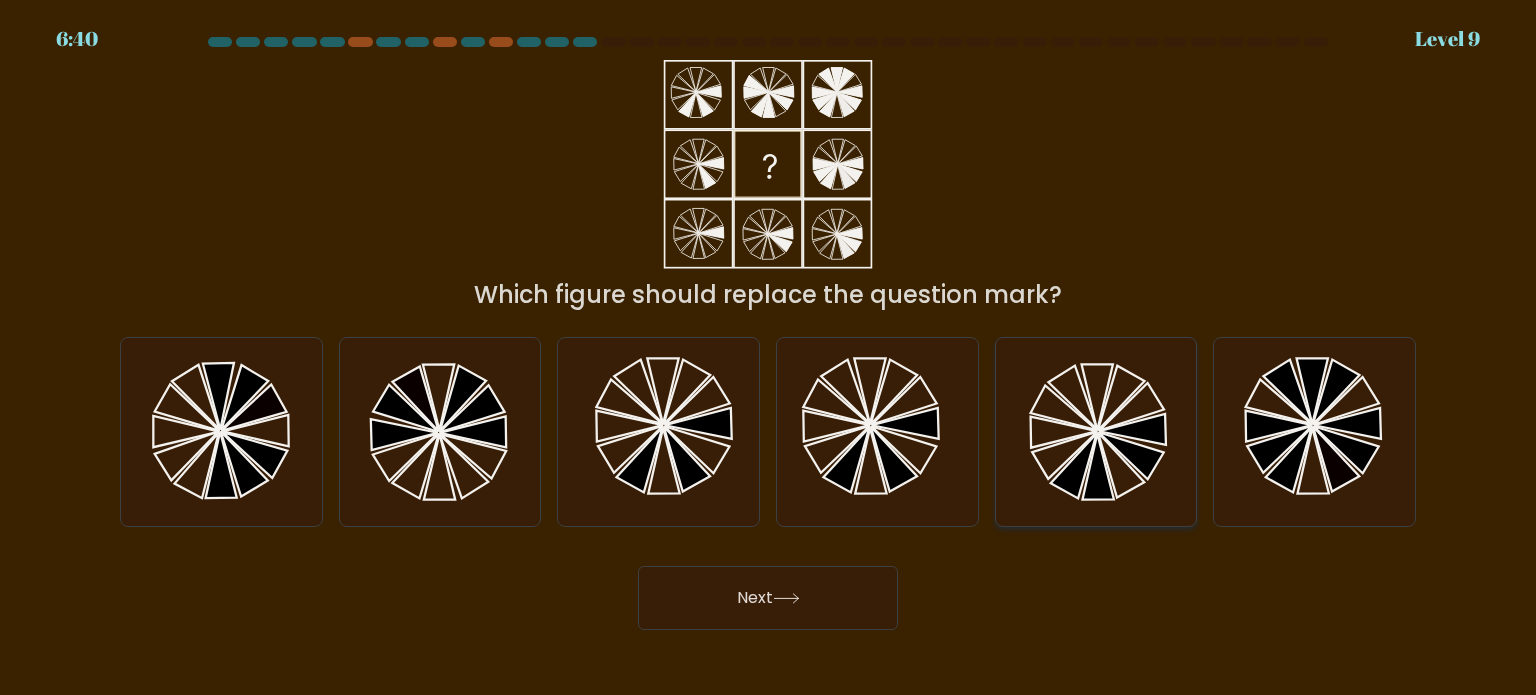 click at bounding box center (1097, 466) 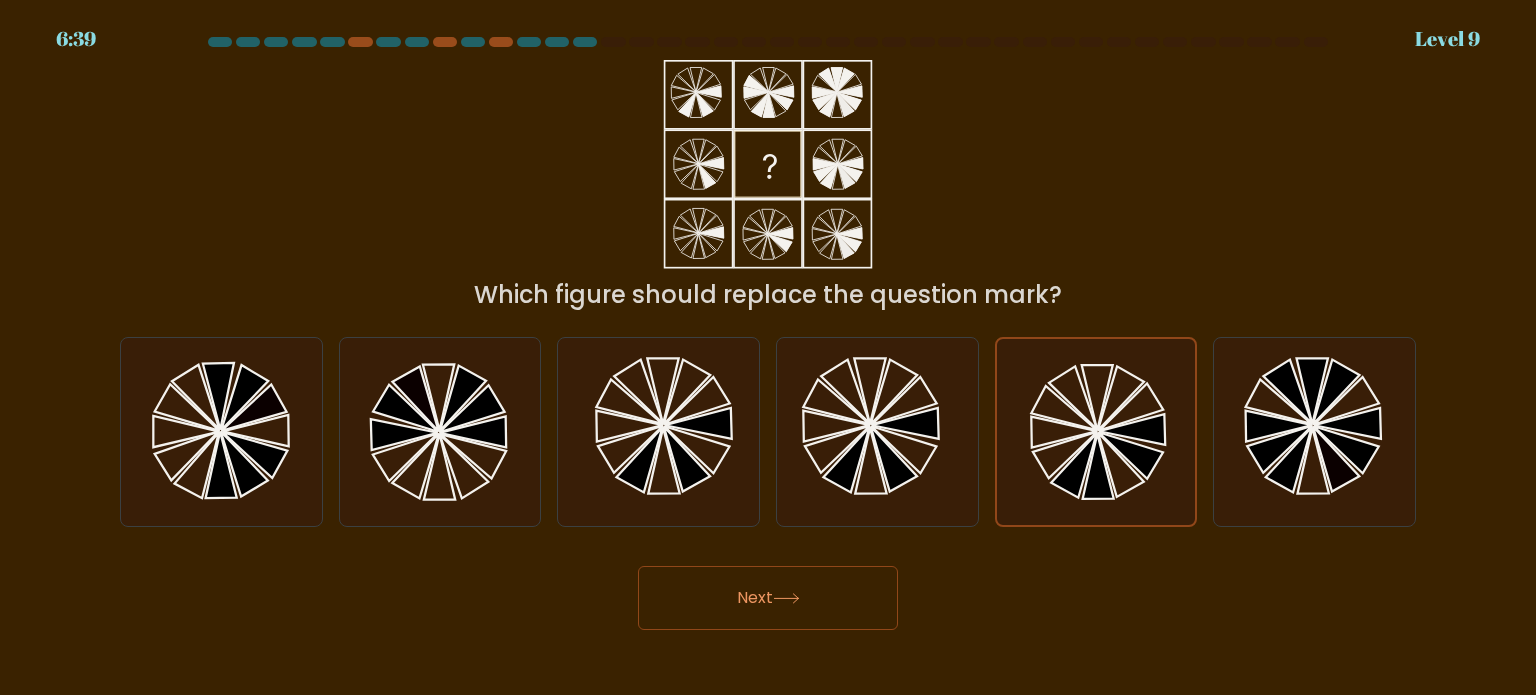 click at bounding box center (786, 598) 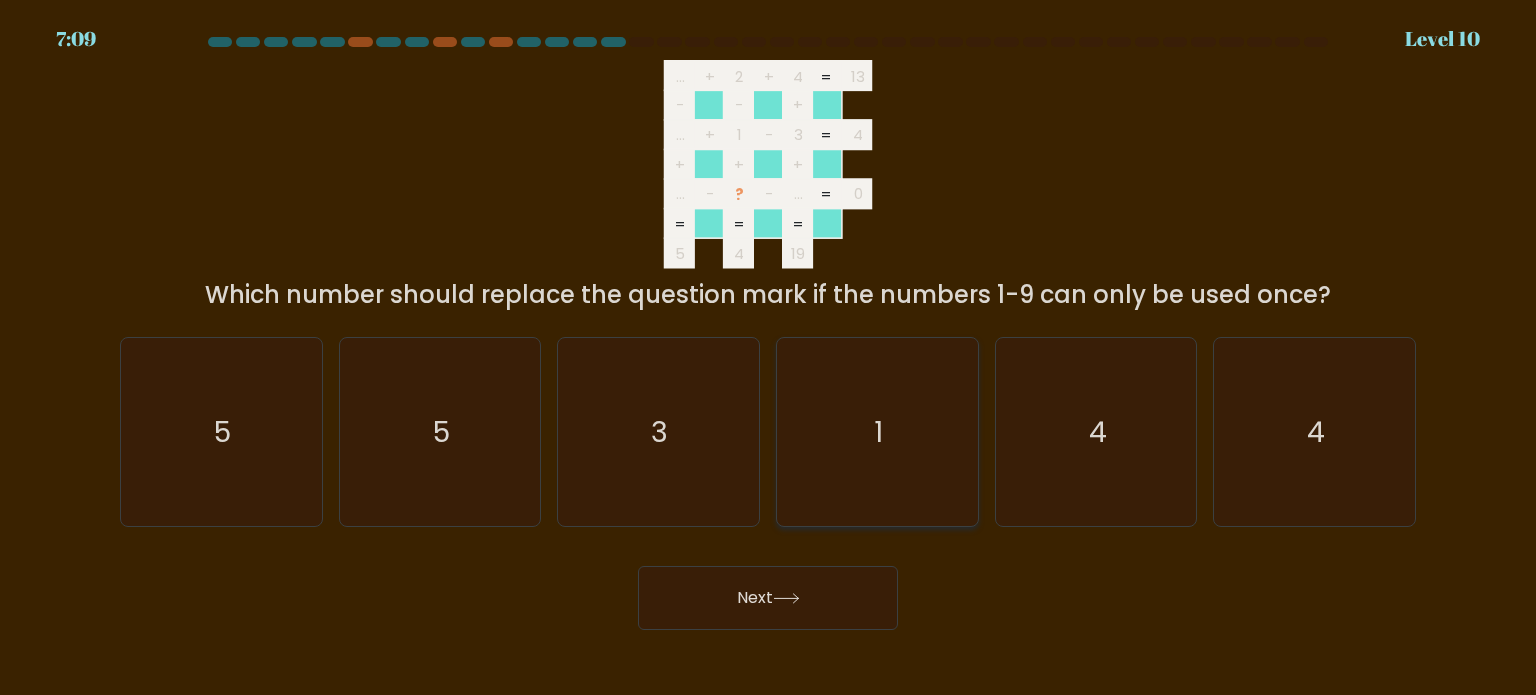 click on "1" at bounding box center (877, 432) 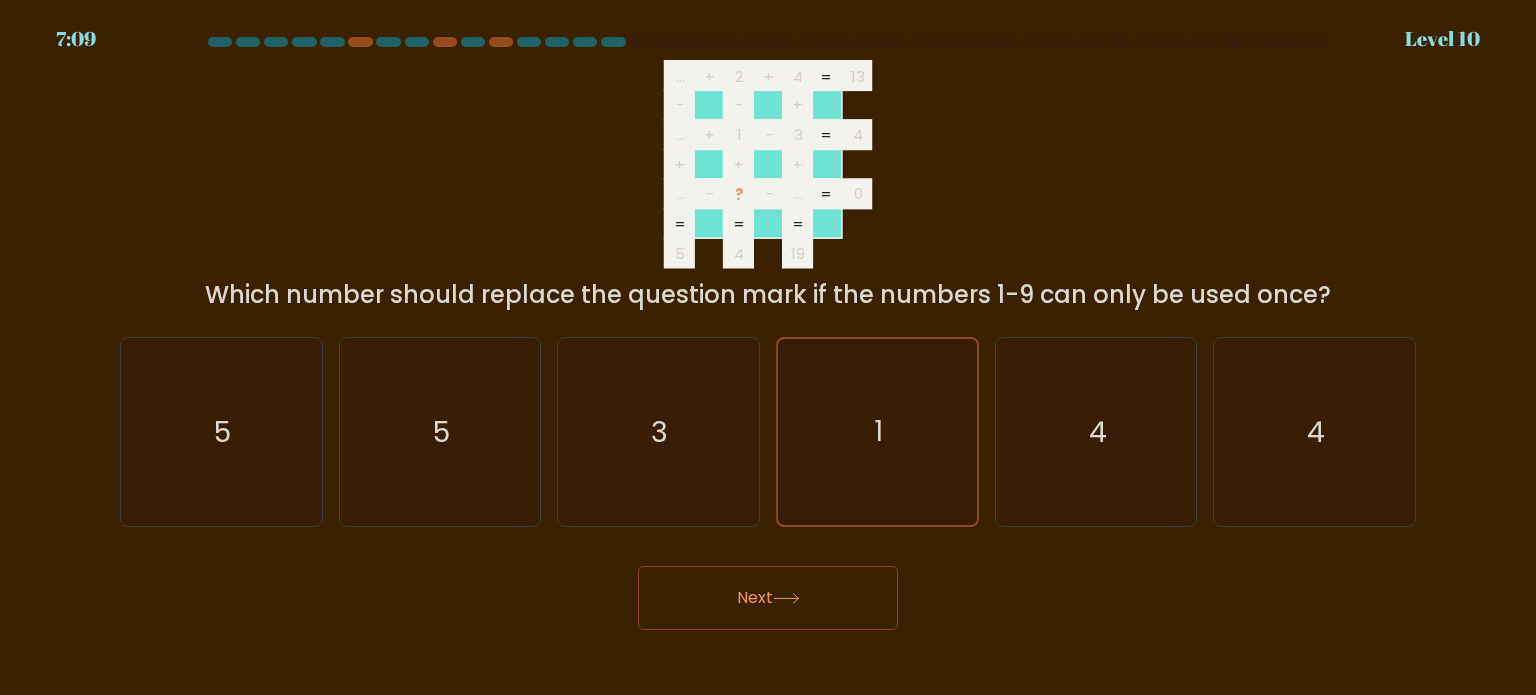 click on "Next" at bounding box center [768, 598] 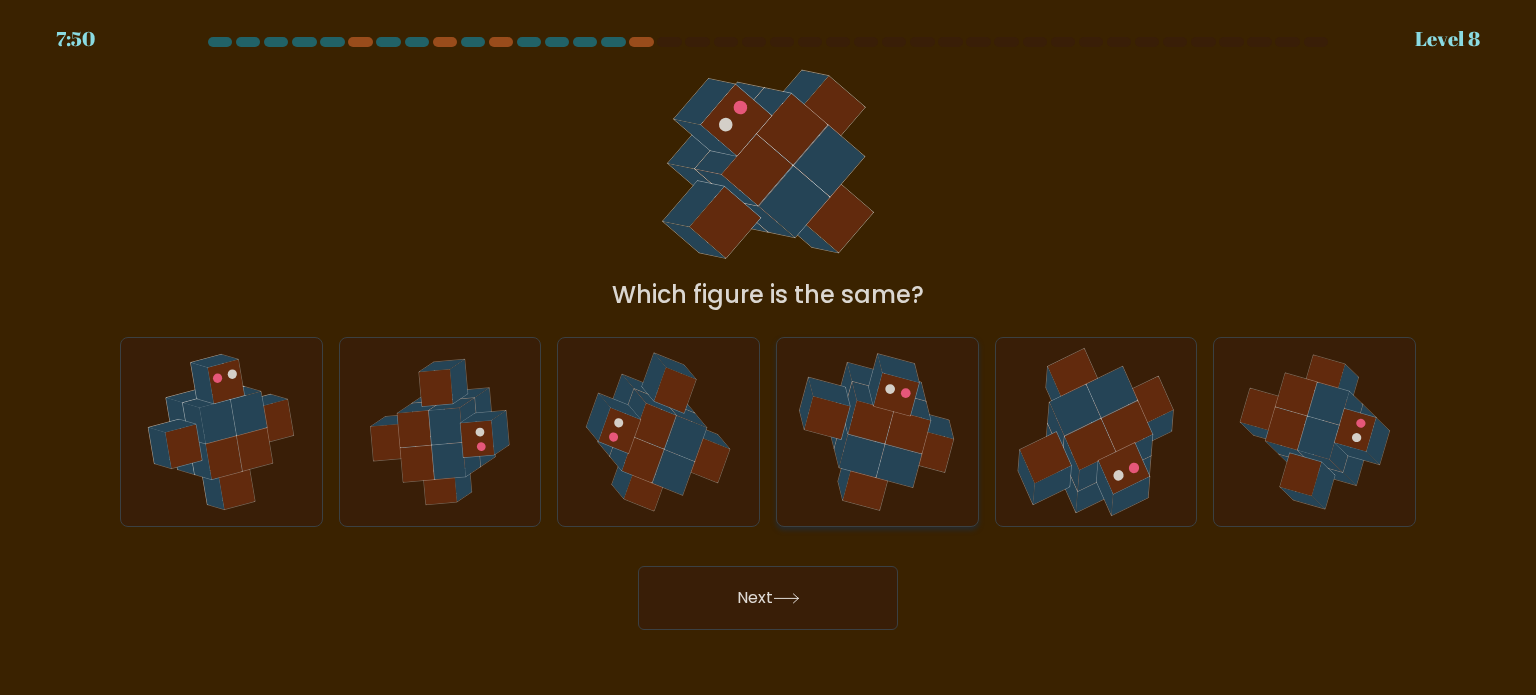 click at bounding box center (899, 465) 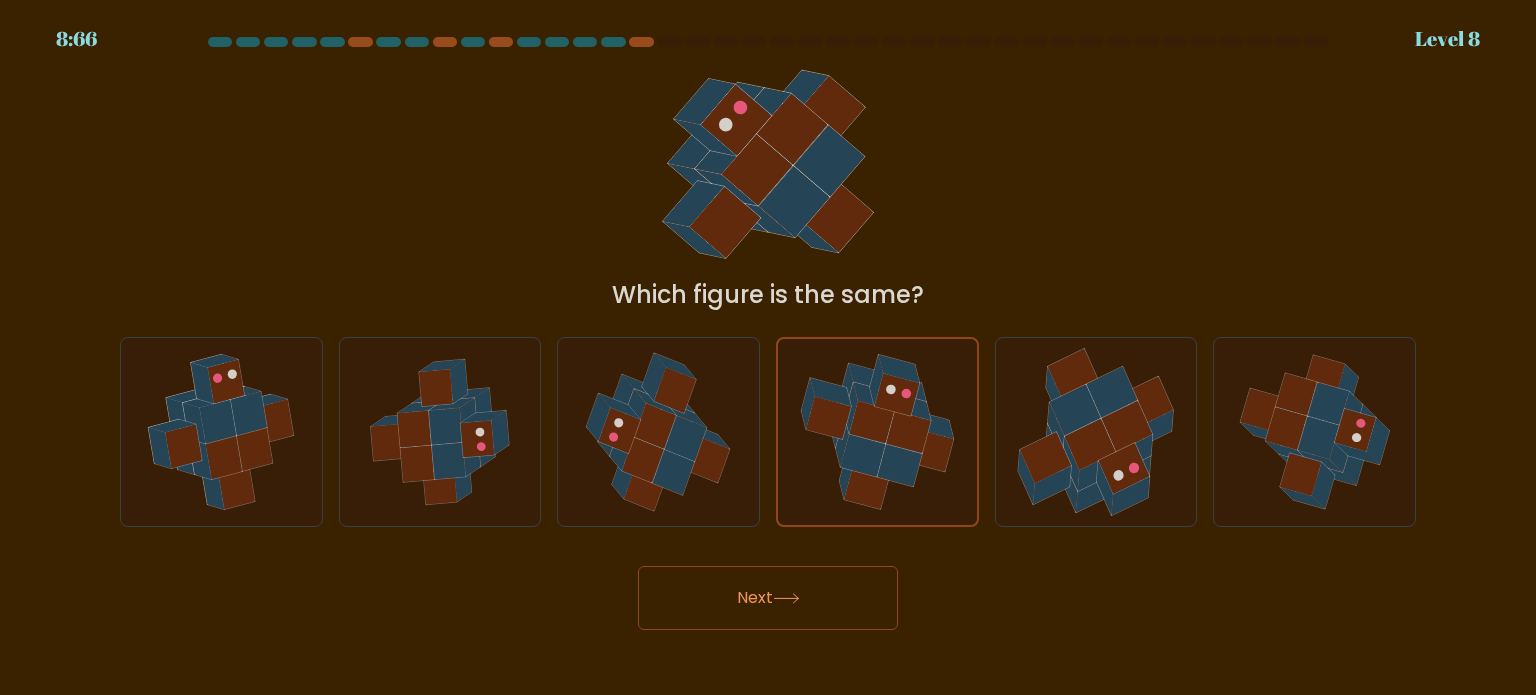 click on "Next" at bounding box center (768, 598) 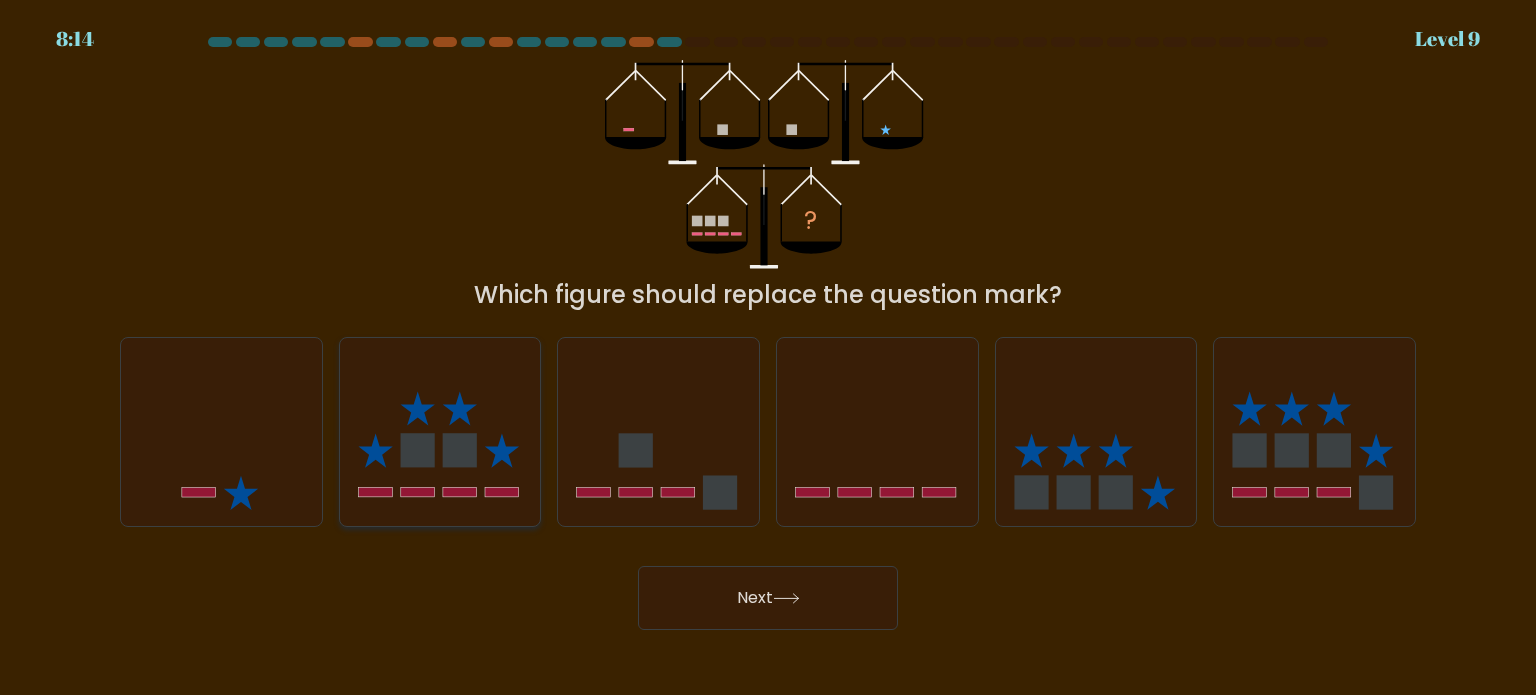 click at bounding box center [440, 432] 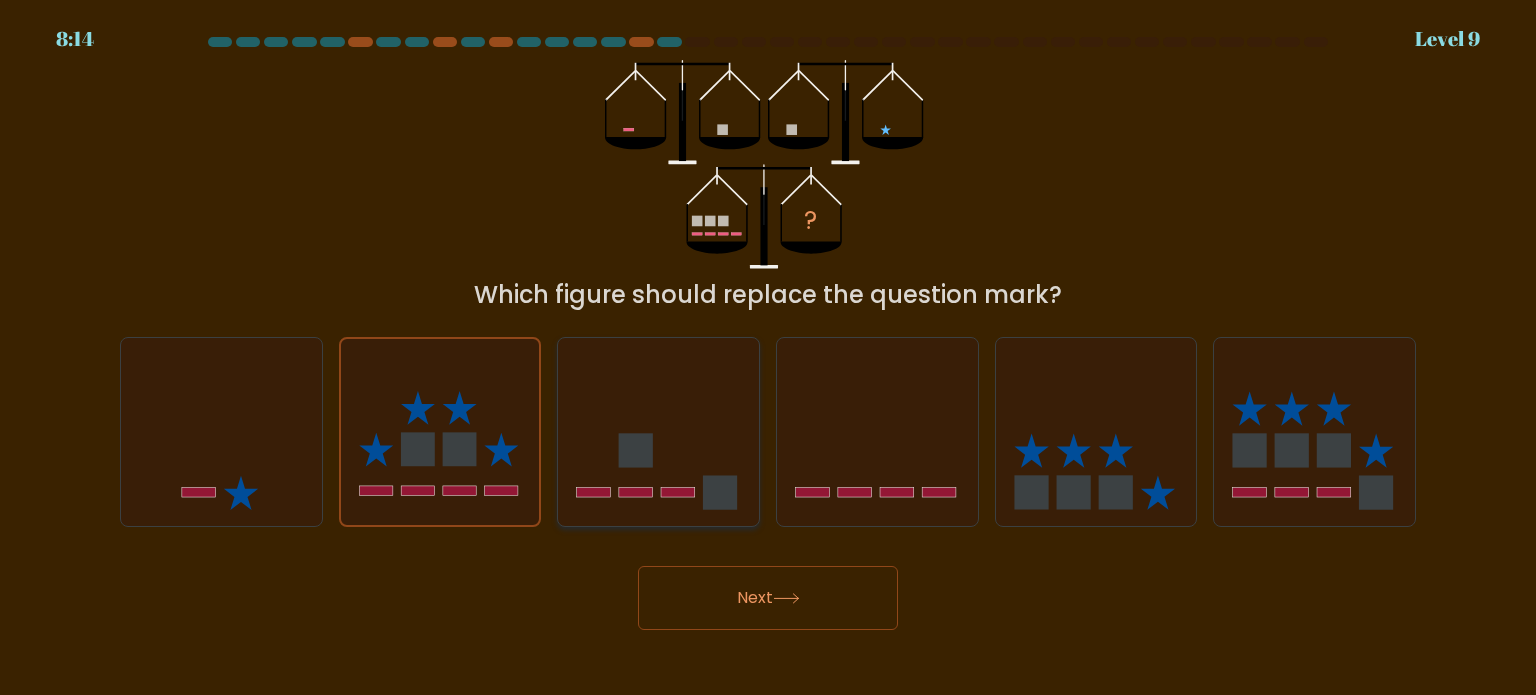 click at bounding box center [658, 432] 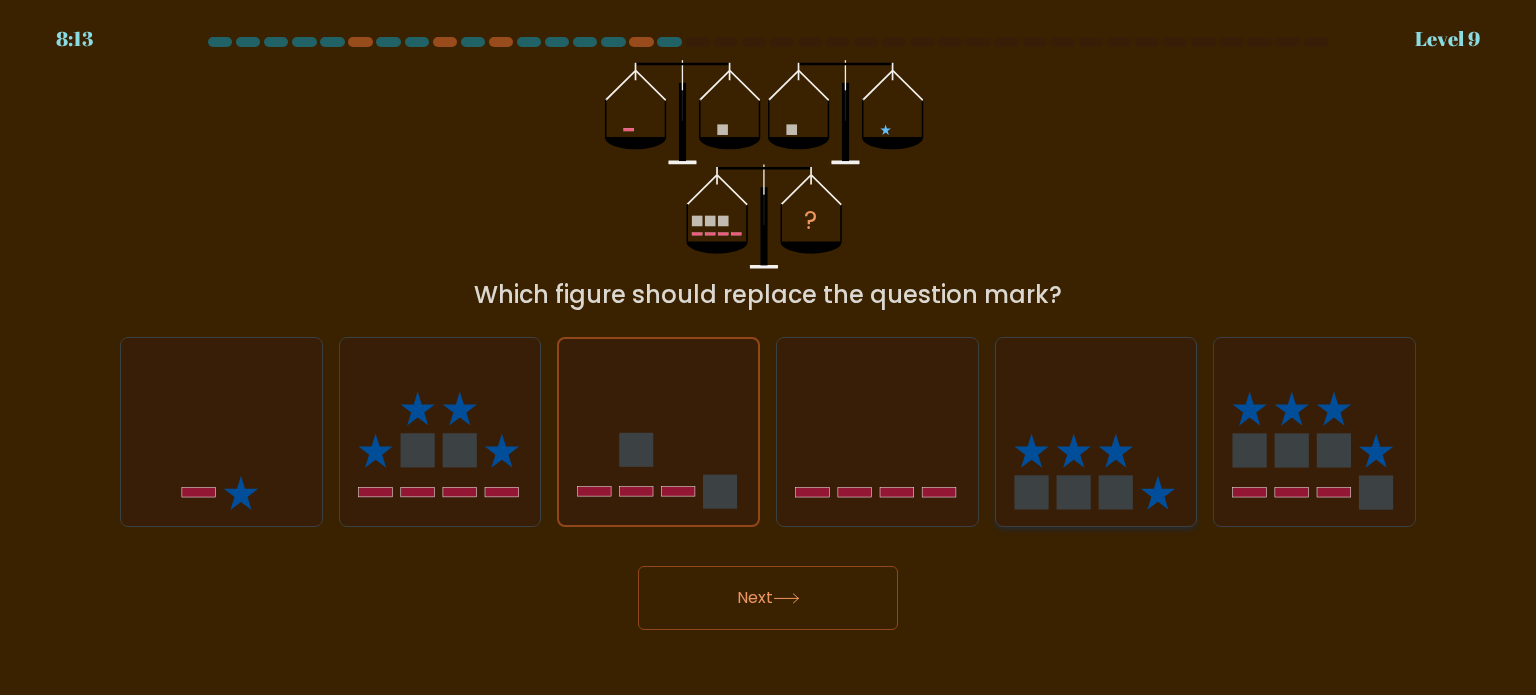 click at bounding box center (1073, 492) 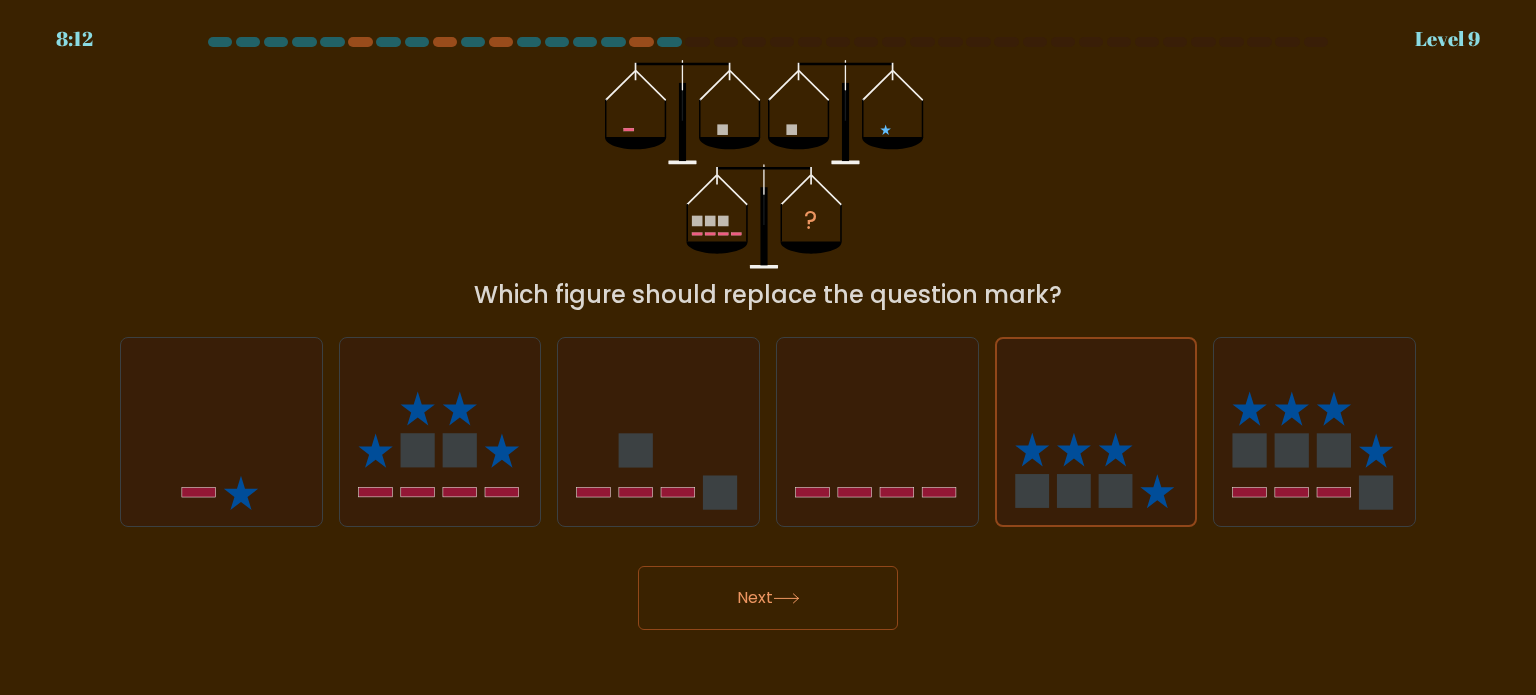 click on "Next" at bounding box center (768, 598) 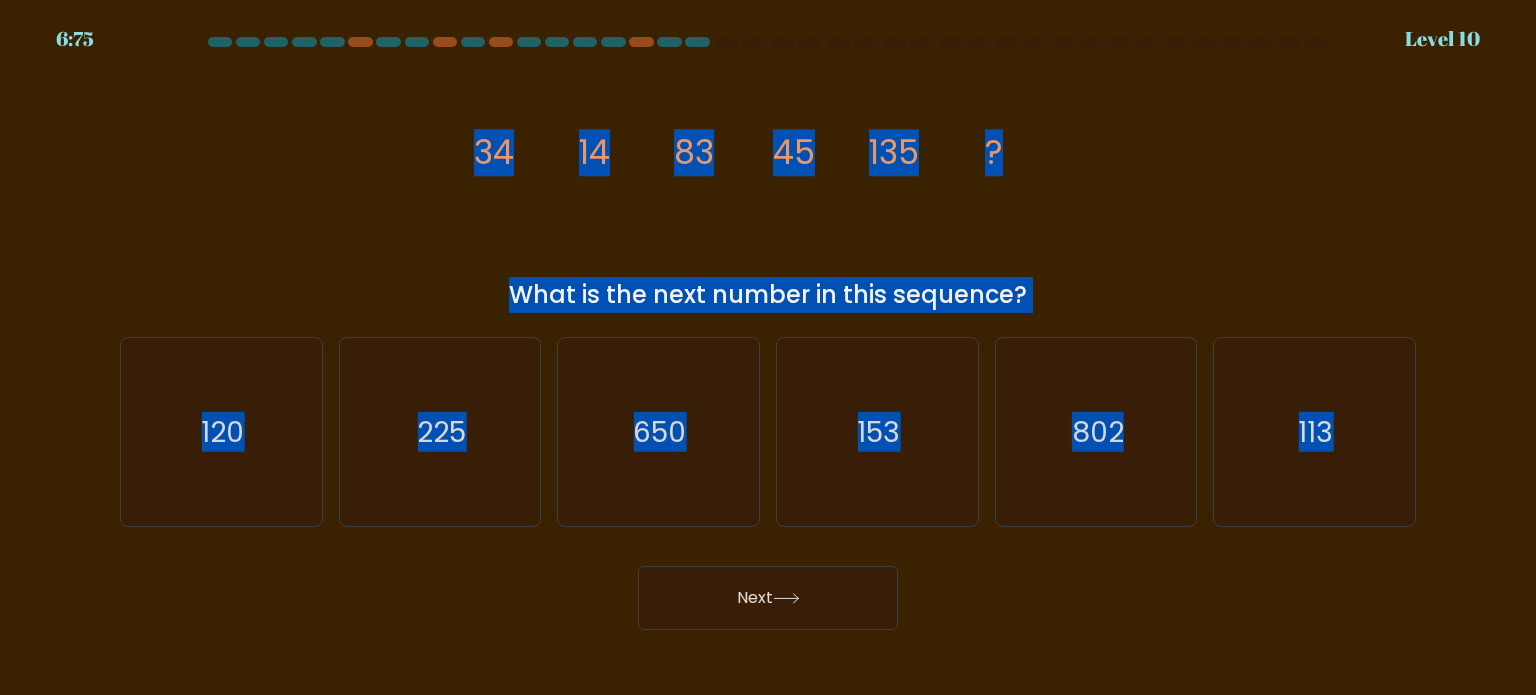 drag, startPoint x: 444, startPoint y: 159, endPoint x: 1463, endPoint y: 463, distance: 1063.38 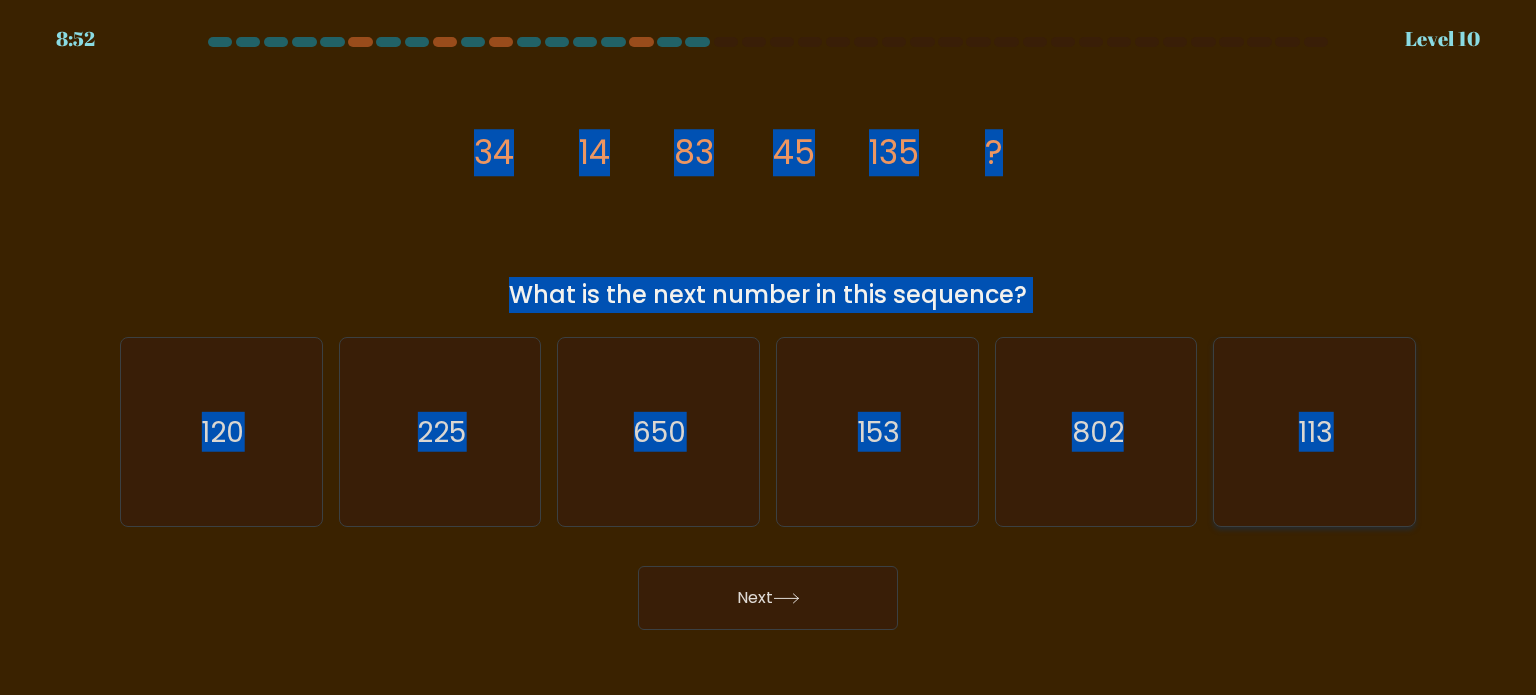 copy on "12
14
42
45
135
?
What is the next number in this sequence?
a.
120
b.
225
c.
222
d.
153
e.
139
f.
113" 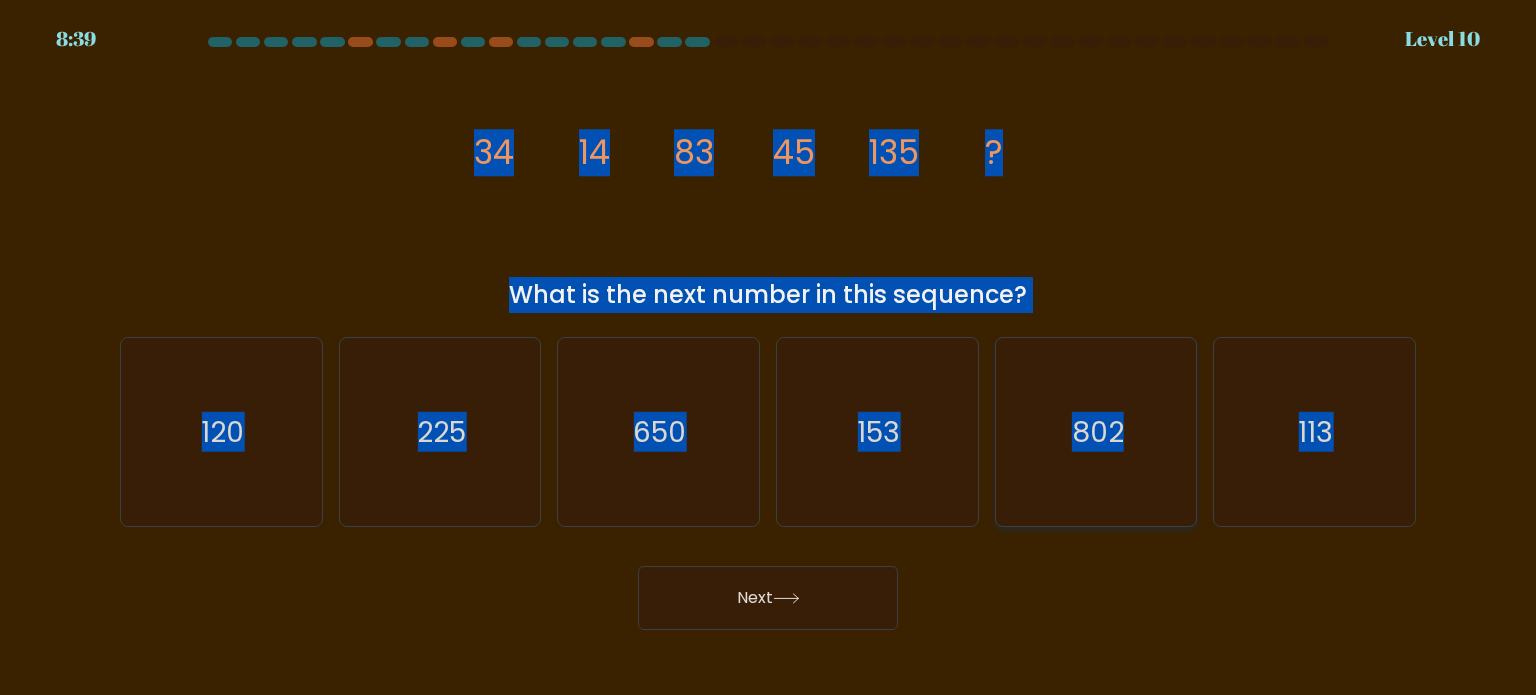 click on "802" at bounding box center [1096, 432] 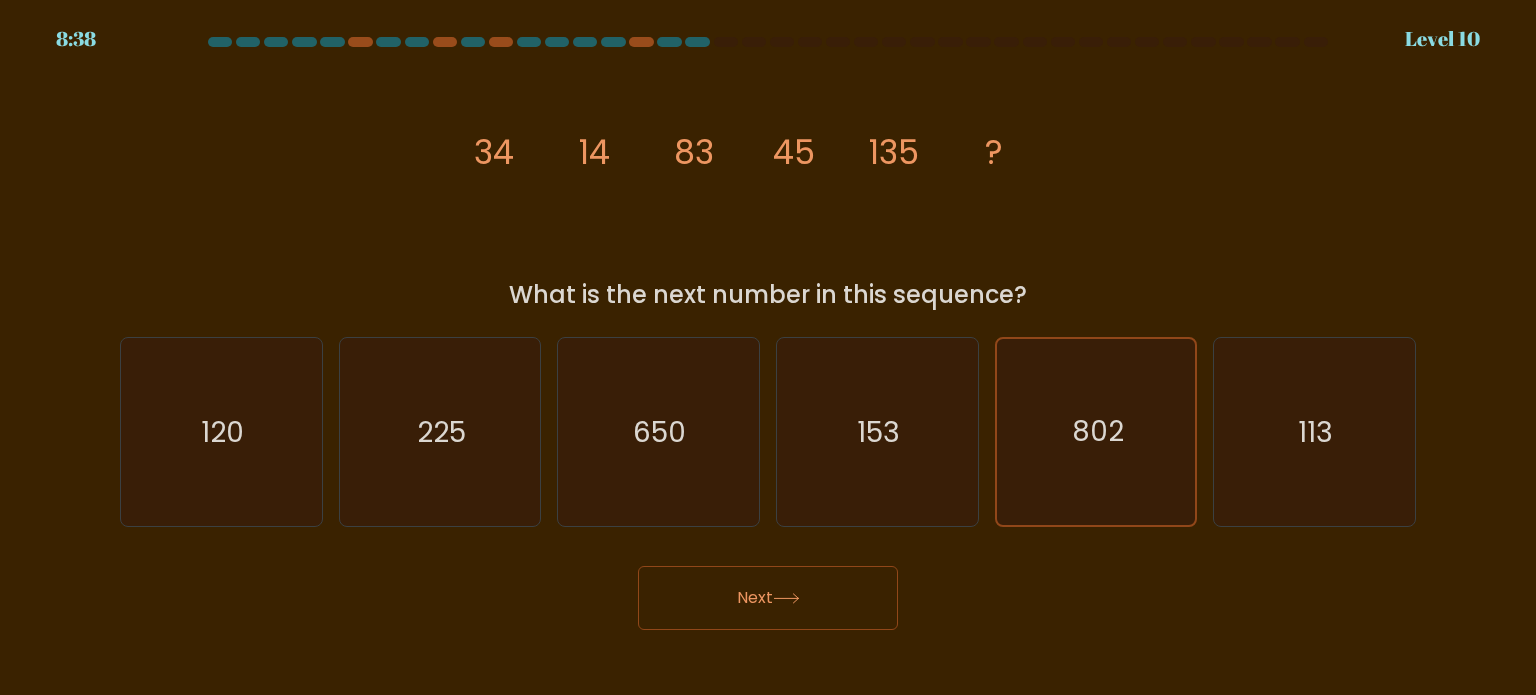 click on "Next" at bounding box center [768, 598] 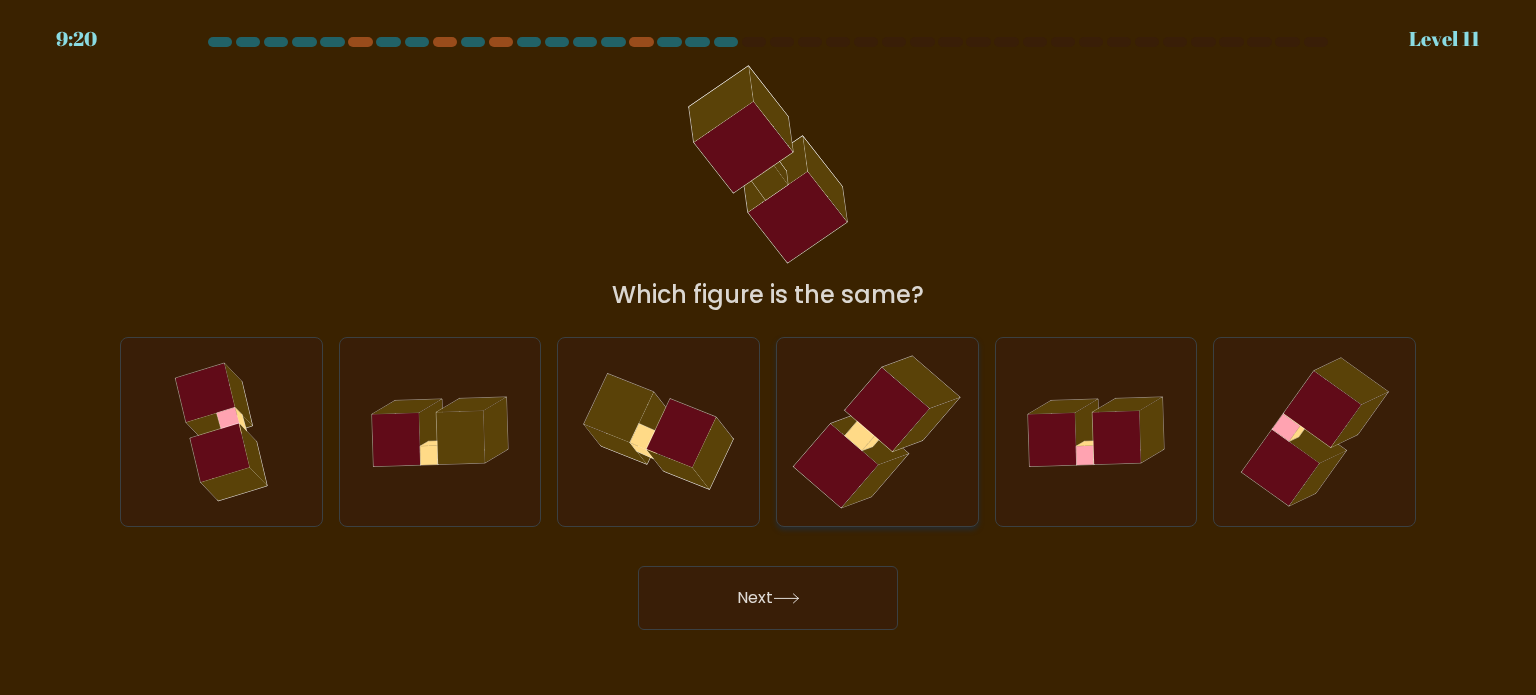click at bounding box center [877, 432] 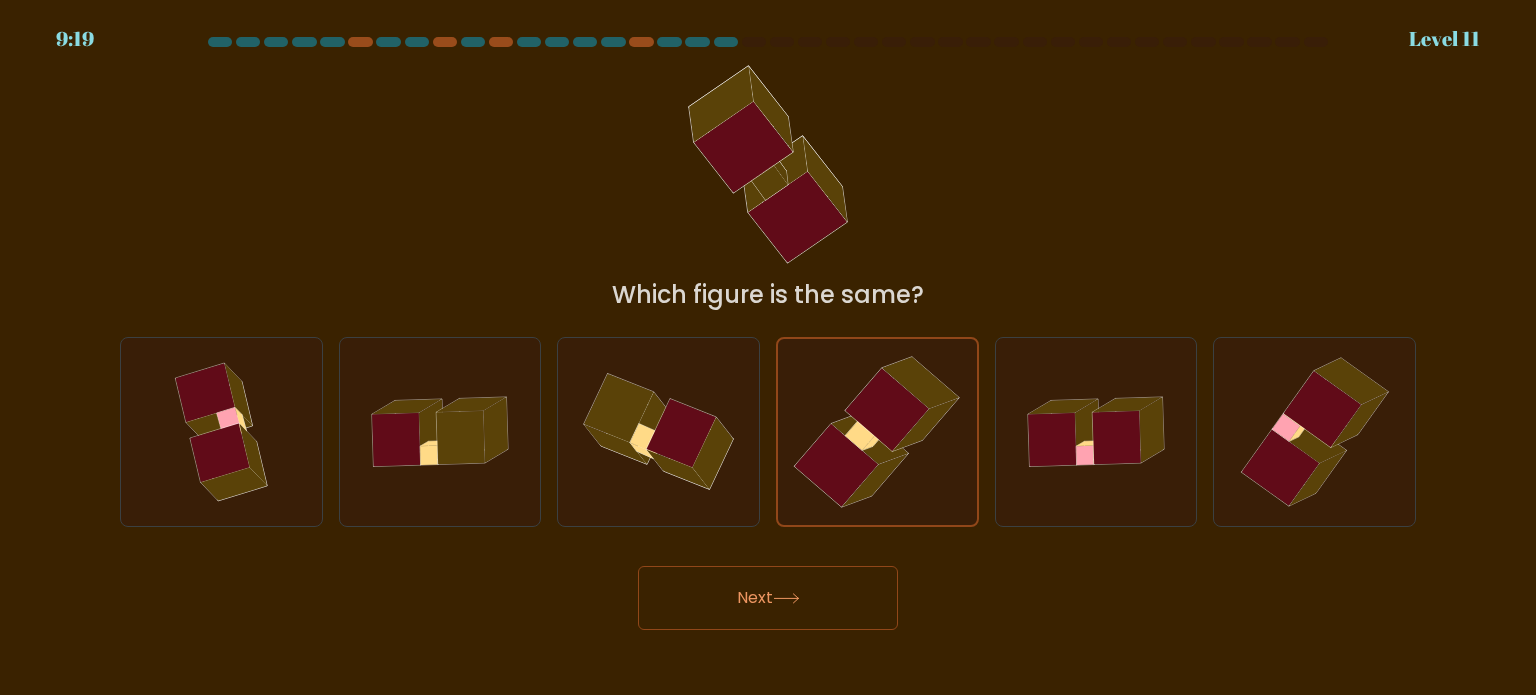 click on "Next" at bounding box center (768, 598) 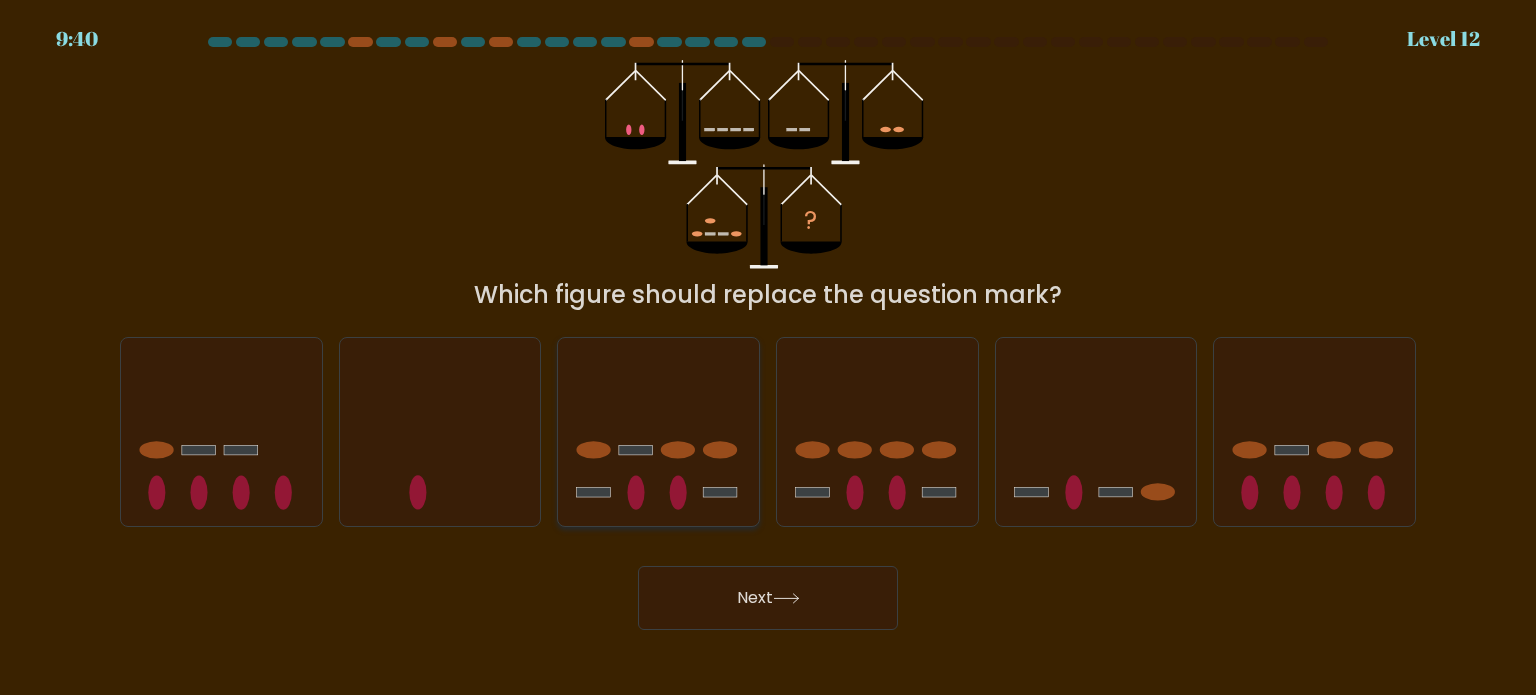 click at bounding box center (658, 432) 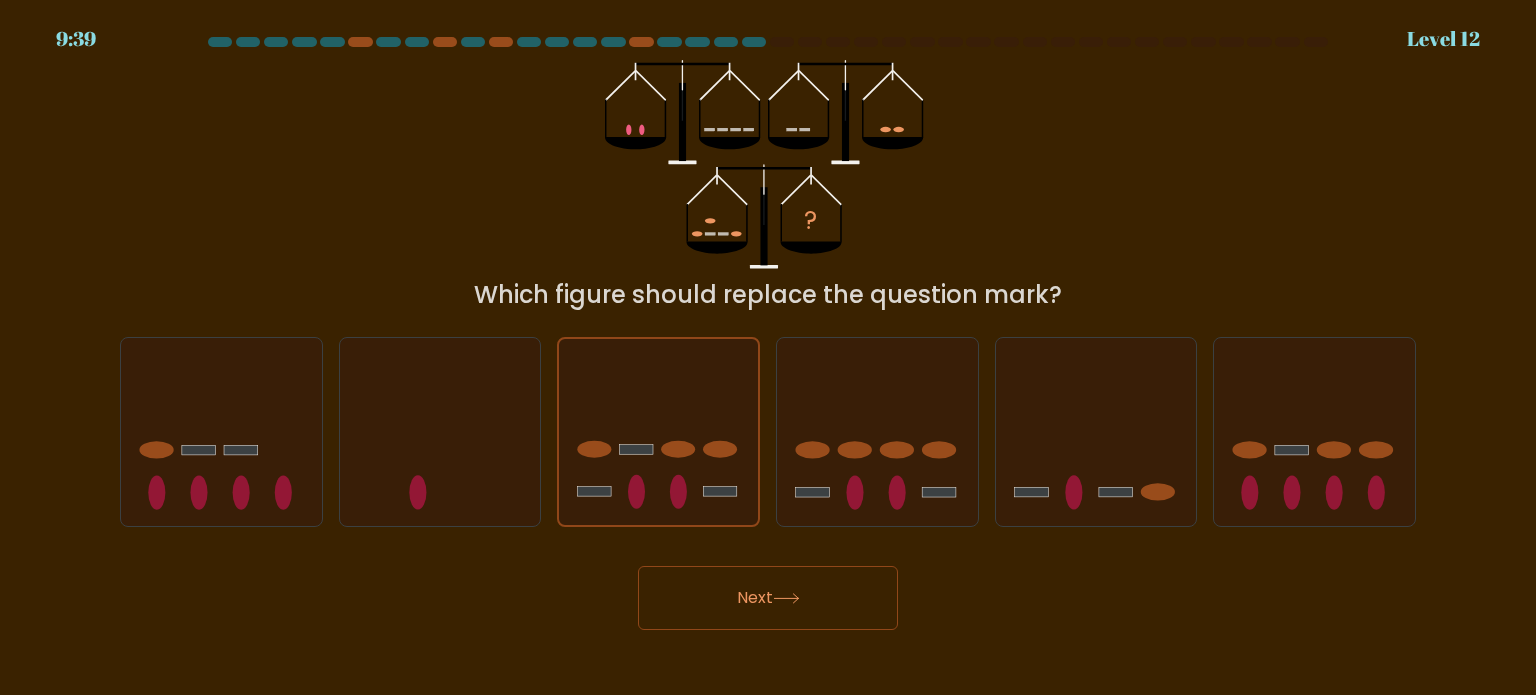 drag, startPoint x: 1339, startPoint y: 522, endPoint x: 1232, endPoint y: 563, distance: 114.58621 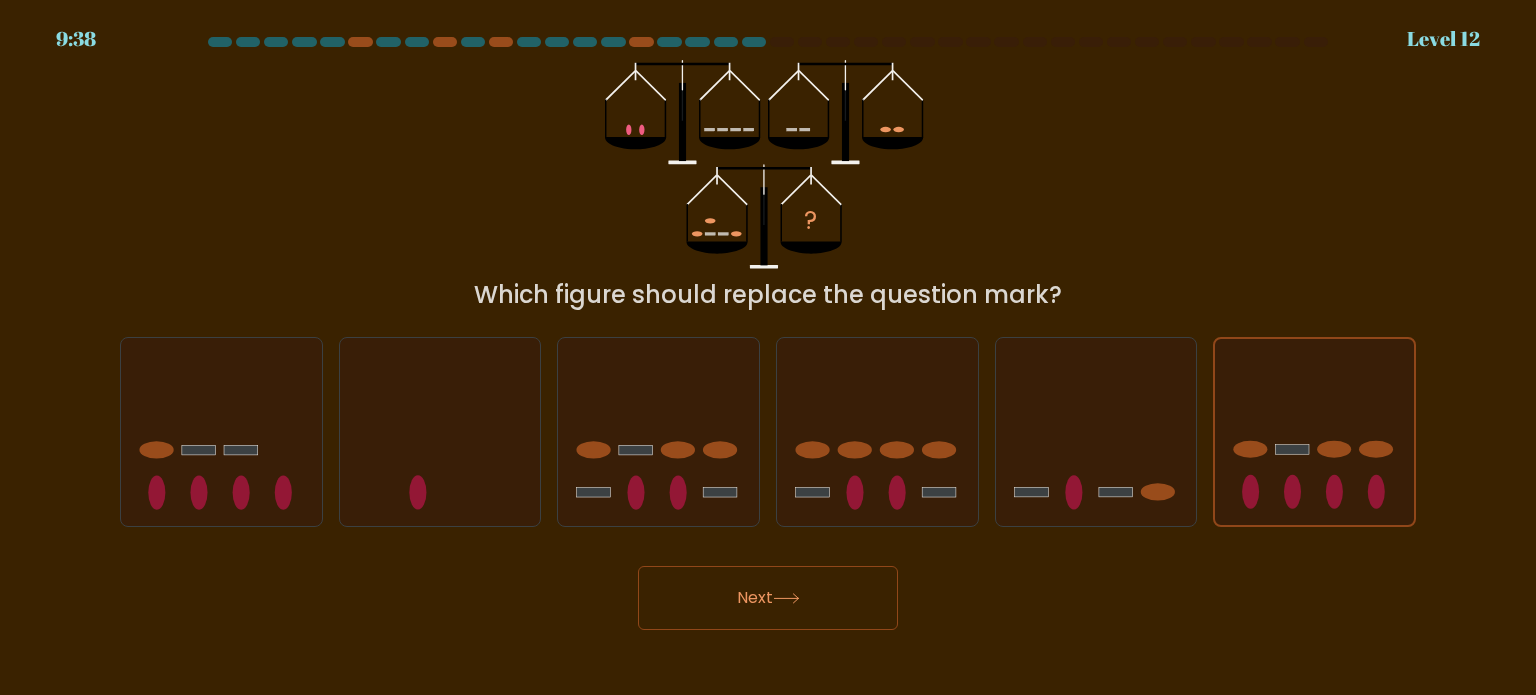 click on "Next" at bounding box center [768, 598] 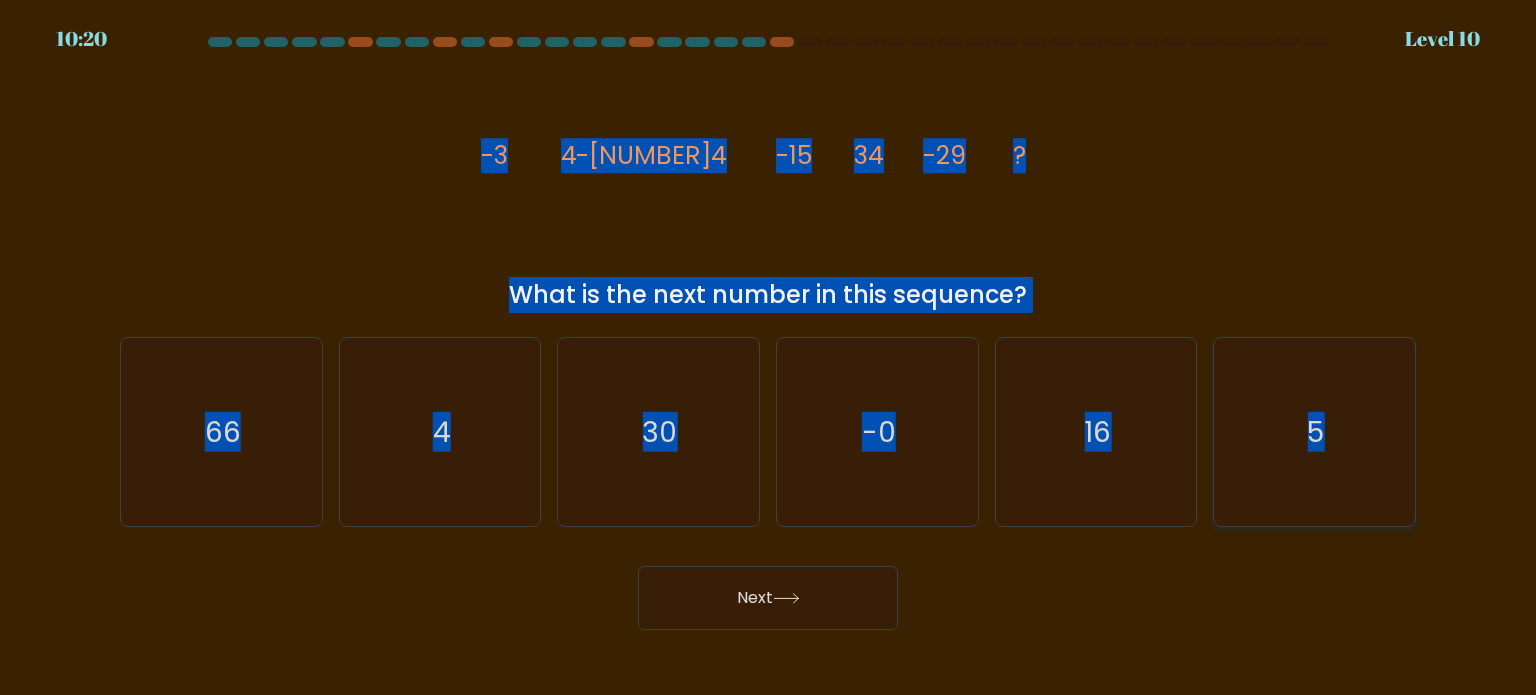 drag, startPoint x: 464, startPoint y: 154, endPoint x: 1370, endPoint y: 414, distance: 942.56885 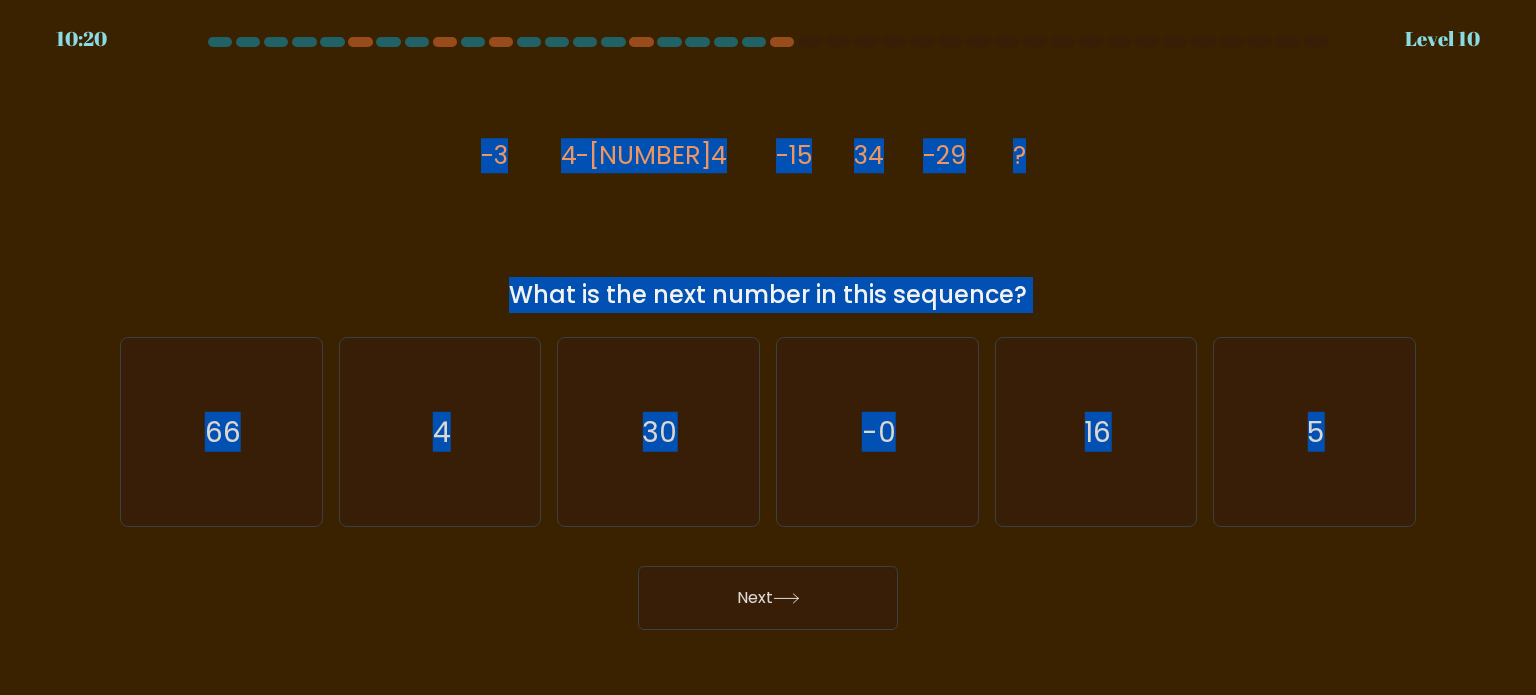 copy on "-5
4
-7
8
-15
12
-29
?
What is the next number in this sequence?
a.
66
b.
8
c.
30
d.
-6
e.
16
f.
5" 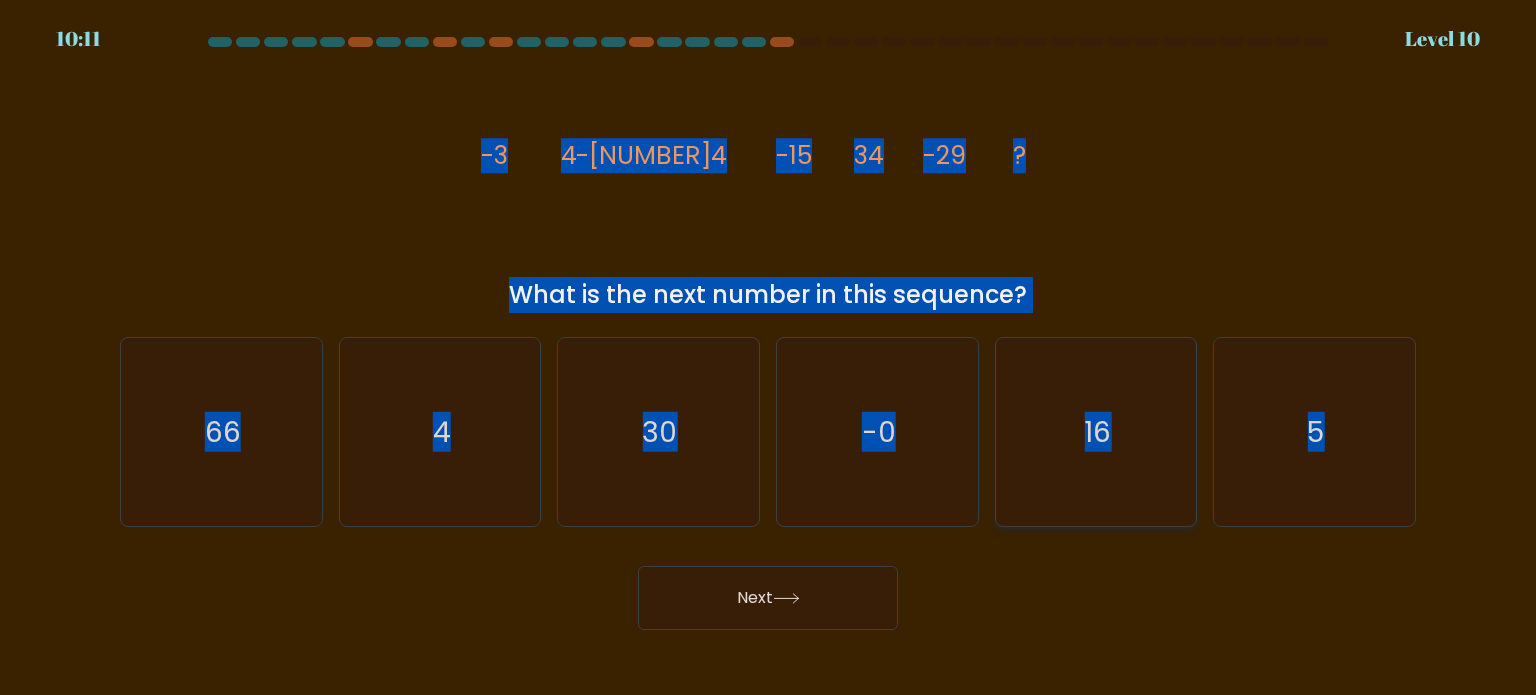 click on "16" at bounding box center [1096, 432] 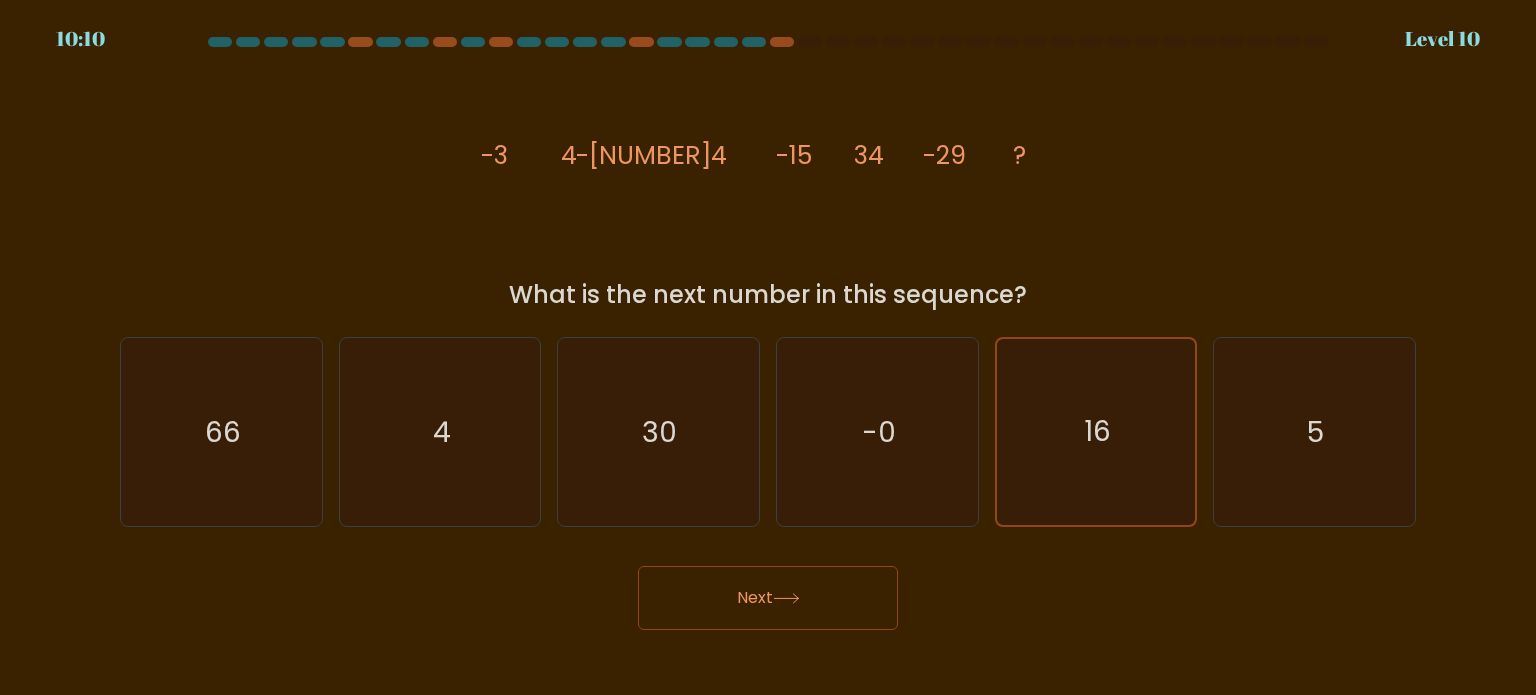 click on "Next" at bounding box center [768, 598] 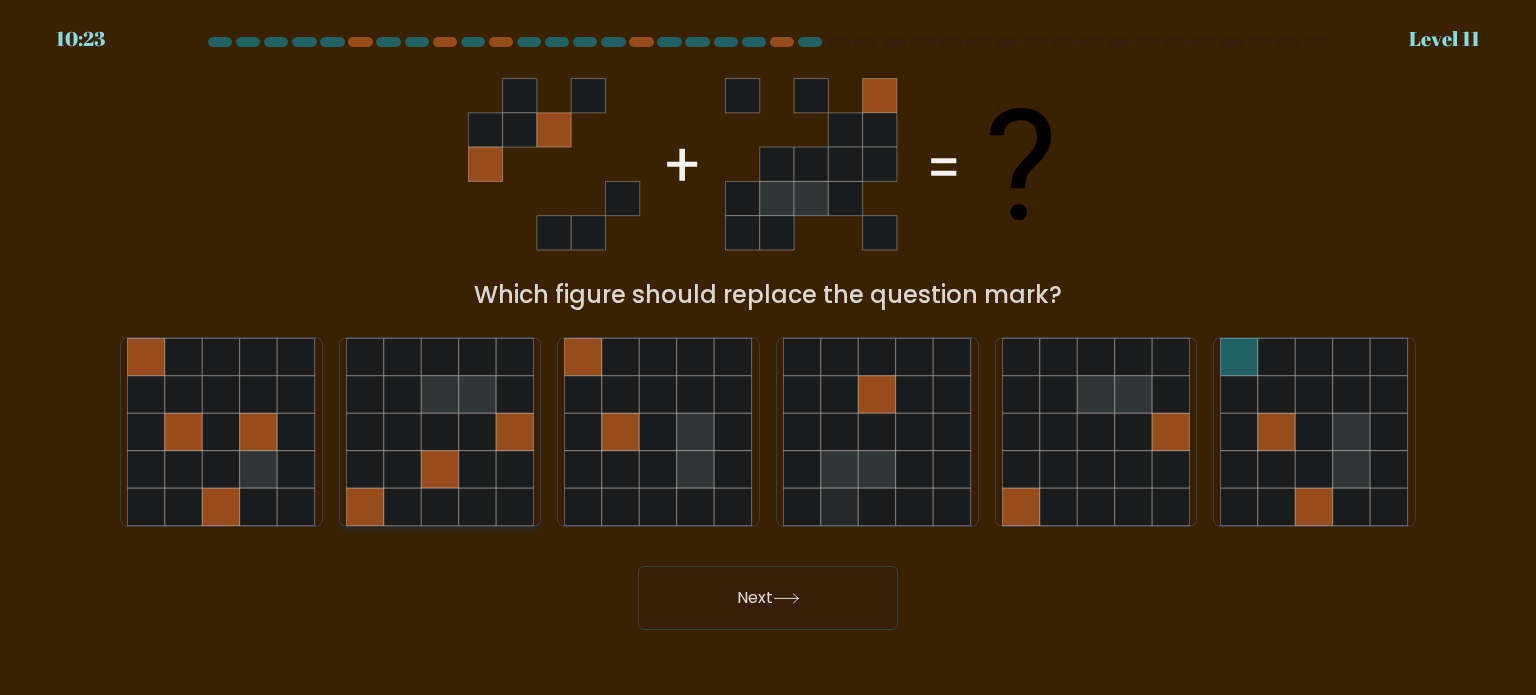 click at bounding box center (478, 432) 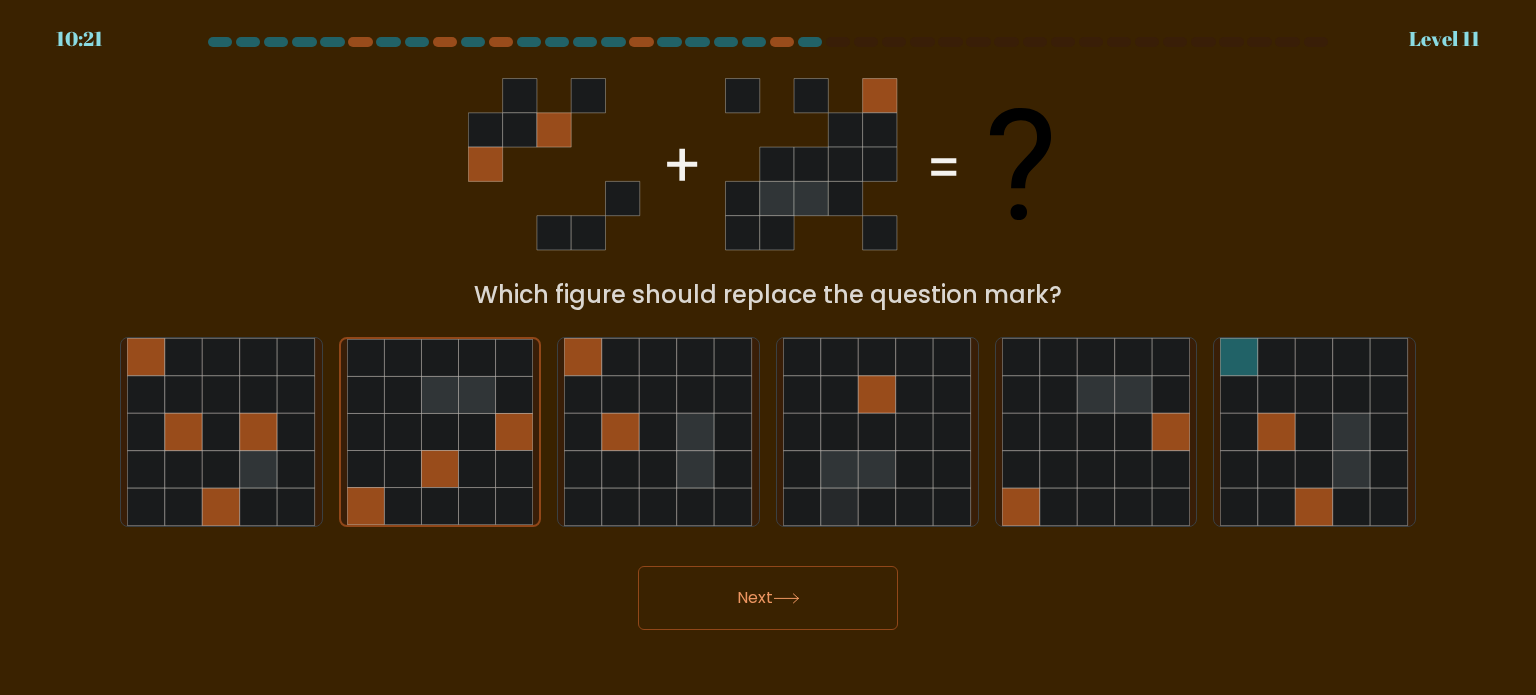 click on "Next" at bounding box center (768, 598) 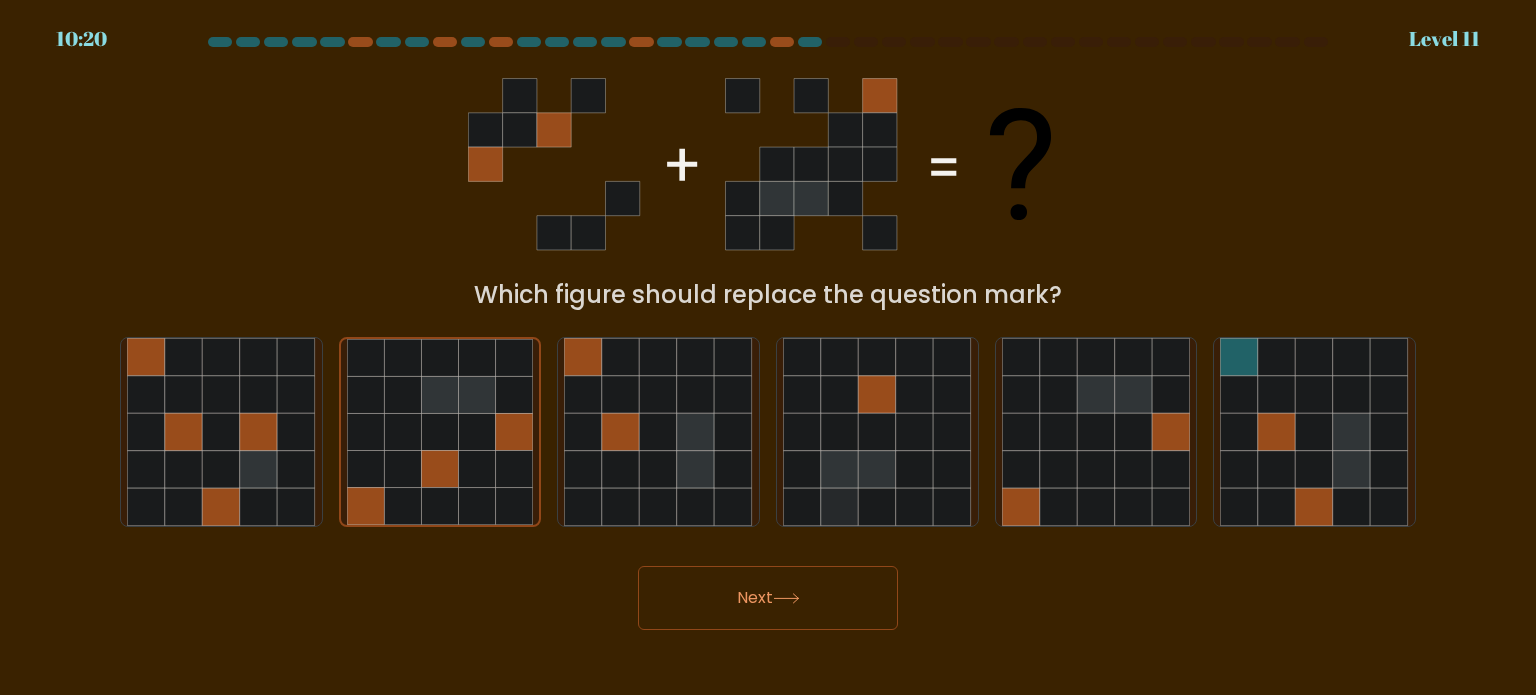 click on "Next" at bounding box center (768, 598) 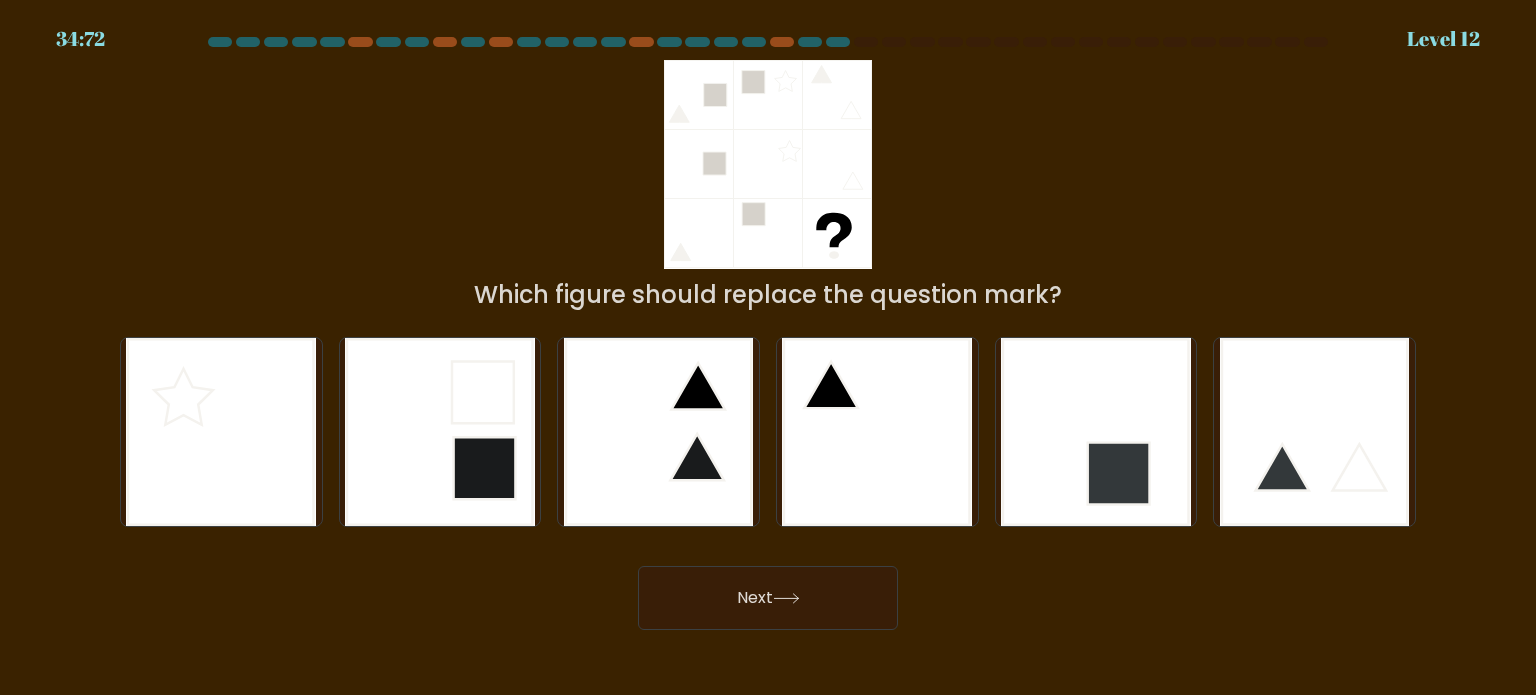 click on "10:56
Level 12" at bounding box center [768, 347] 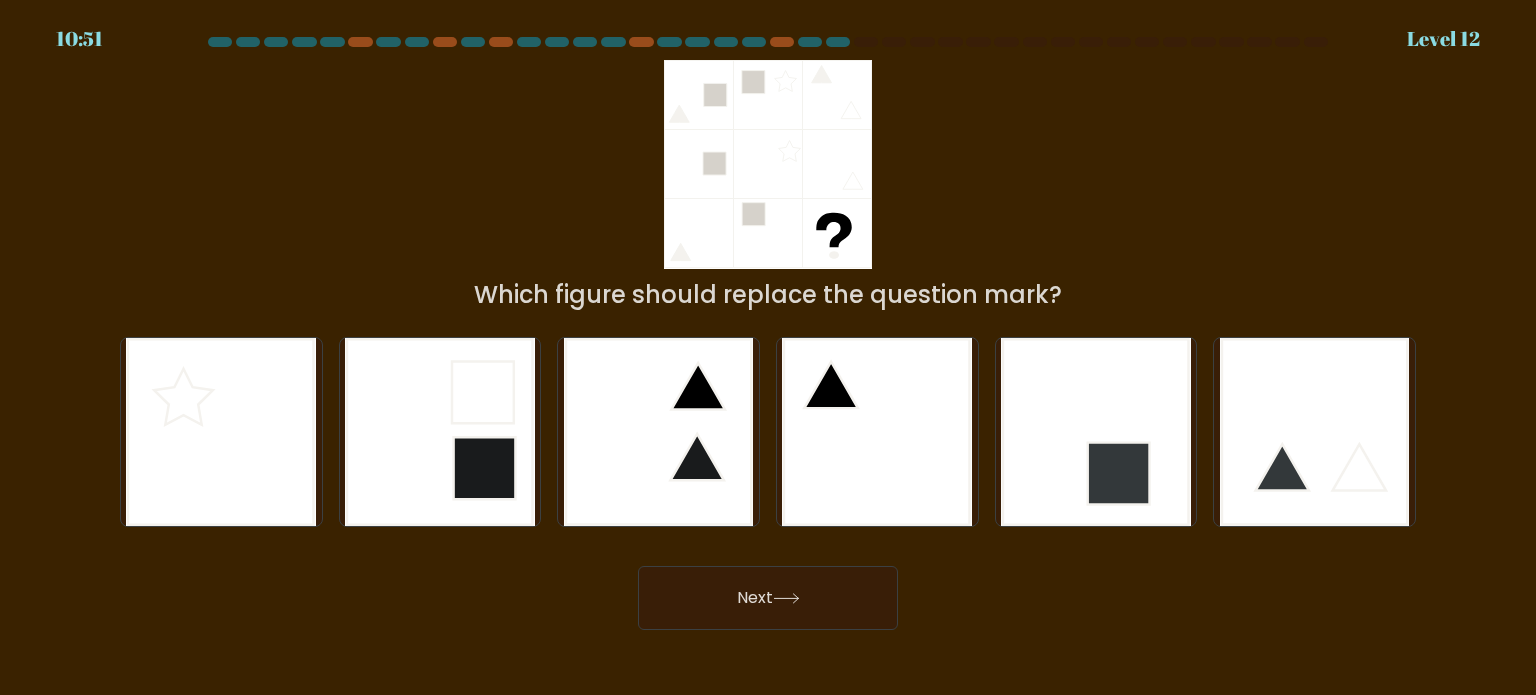 drag, startPoint x: 1232, startPoint y: 479, endPoint x: 1053, endPoint y: 531, distance: 186.4001 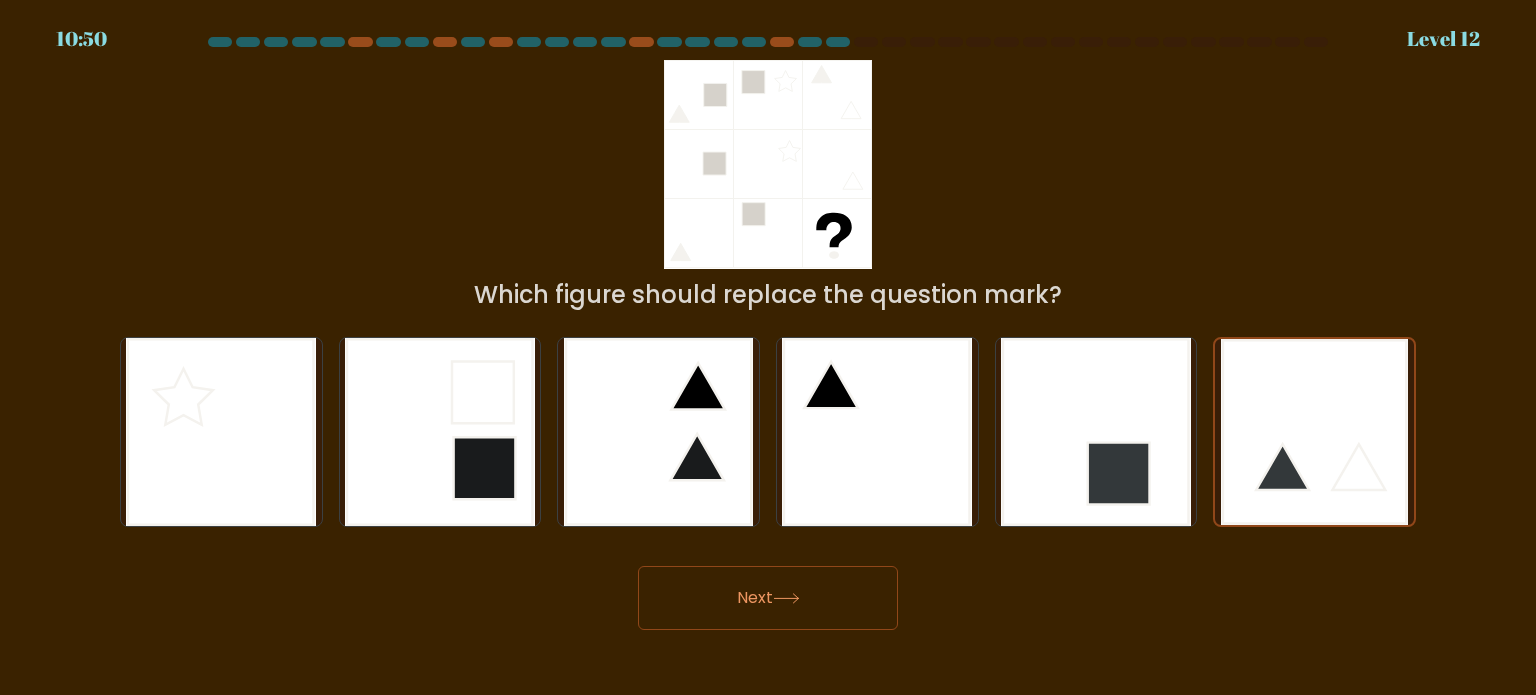 click on "Next" at bounding box center [768, 598] 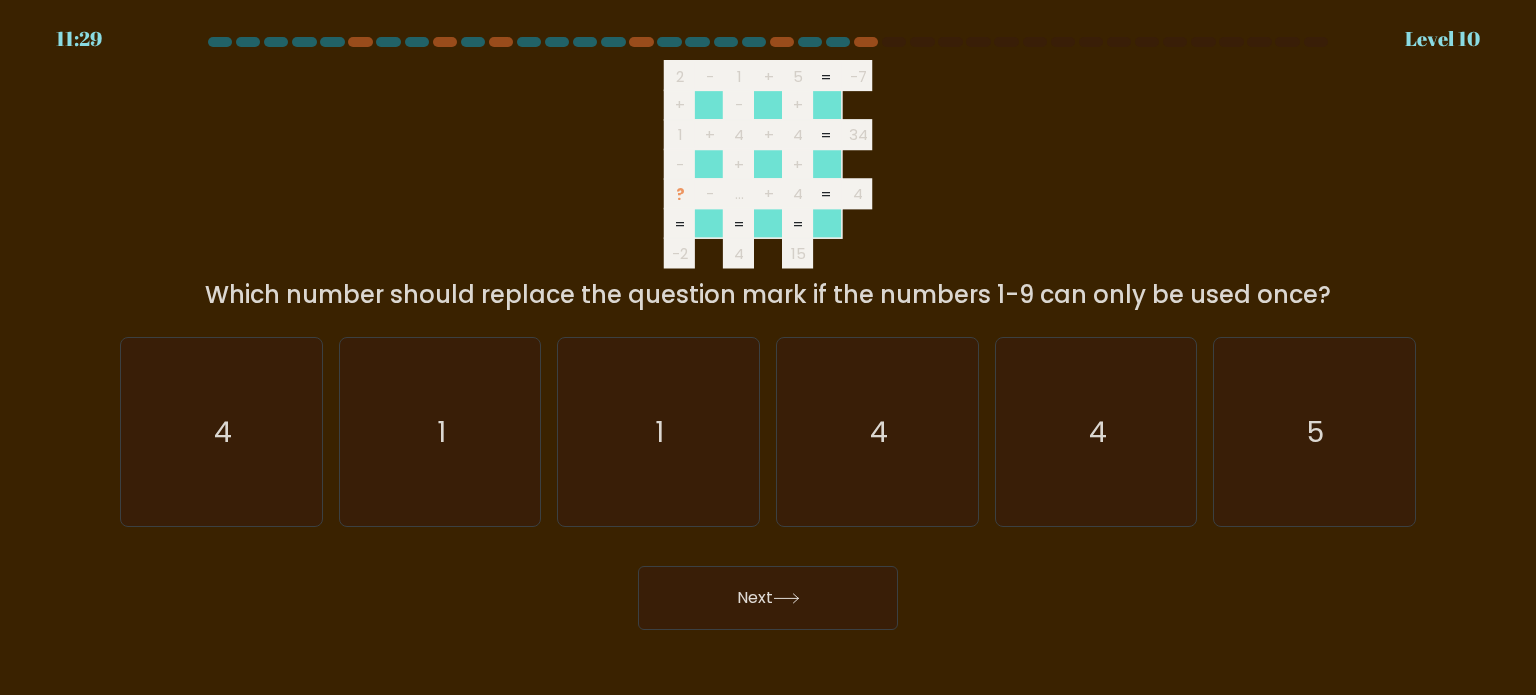 type 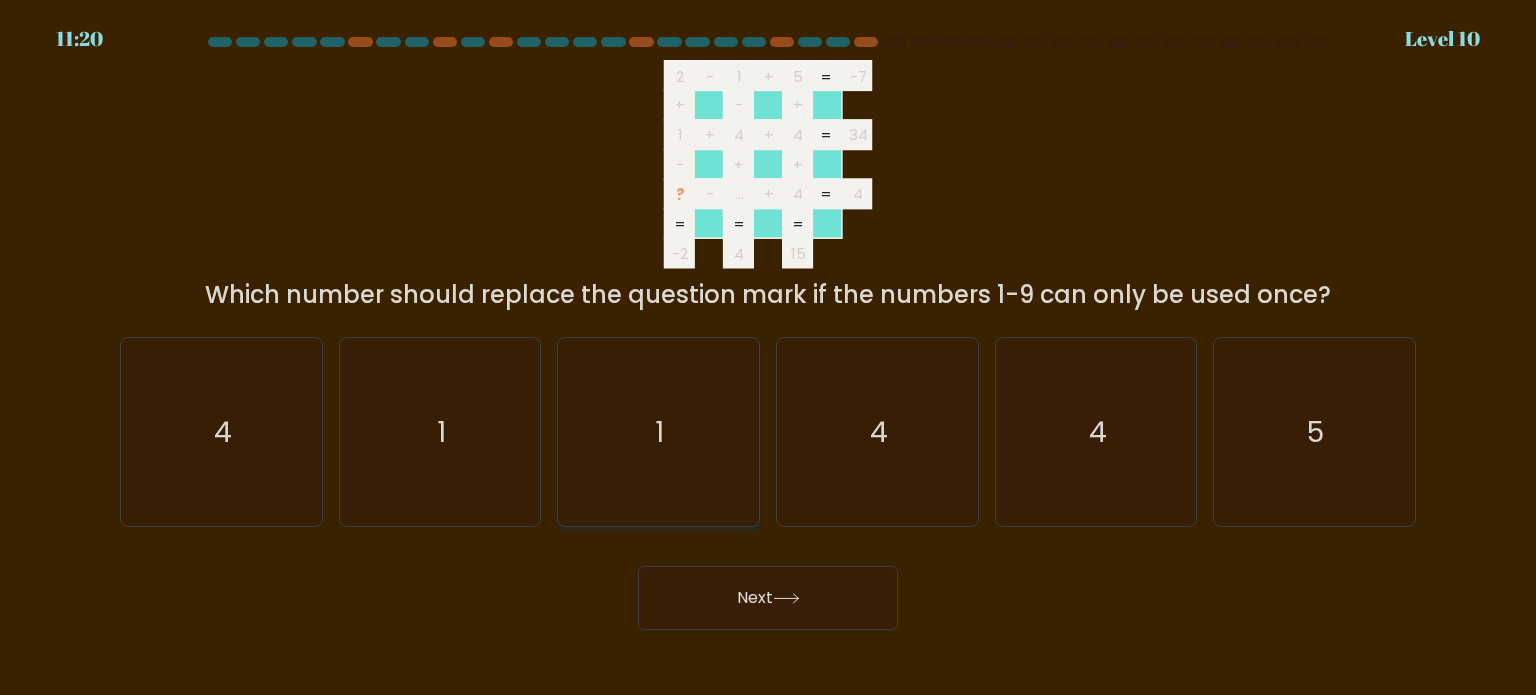 click on "1" at bounding box center (658, 432) 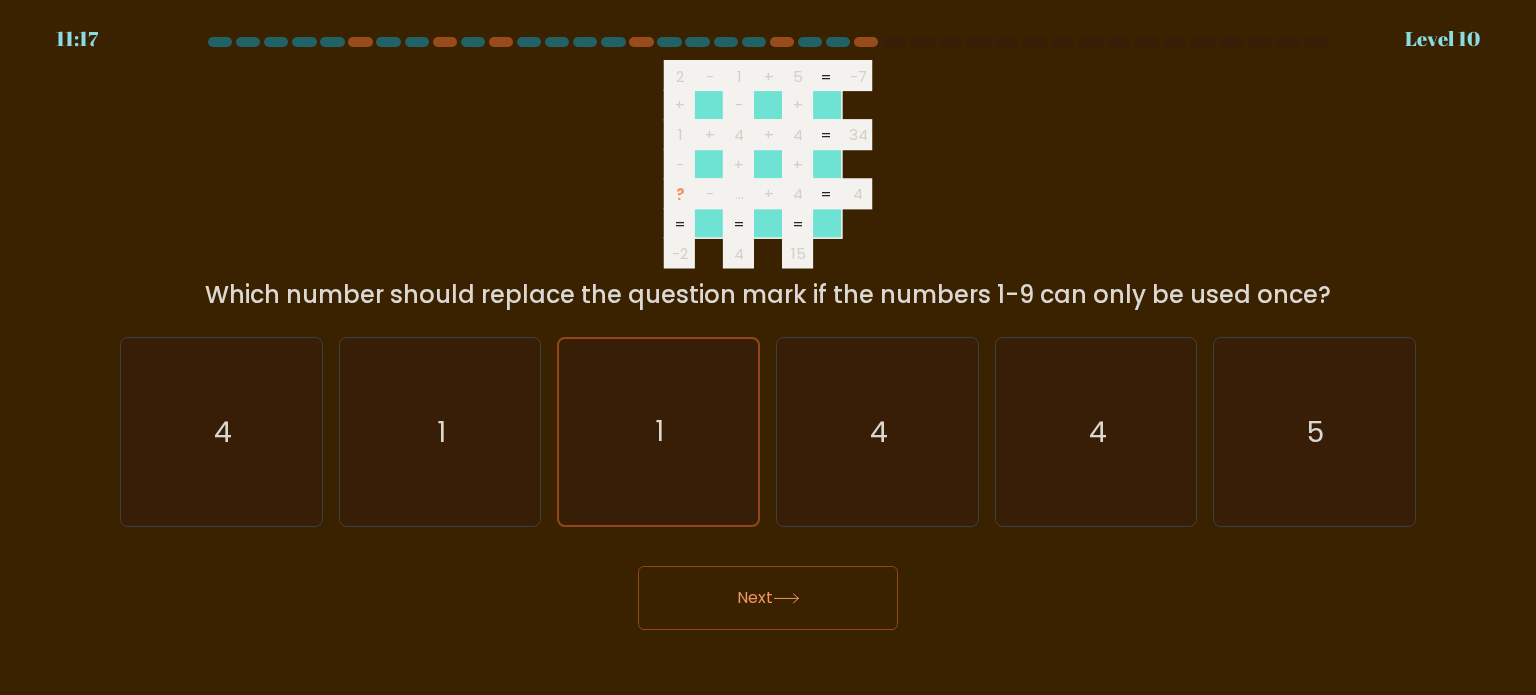 click on "Next" at bounding box center (768, 598) 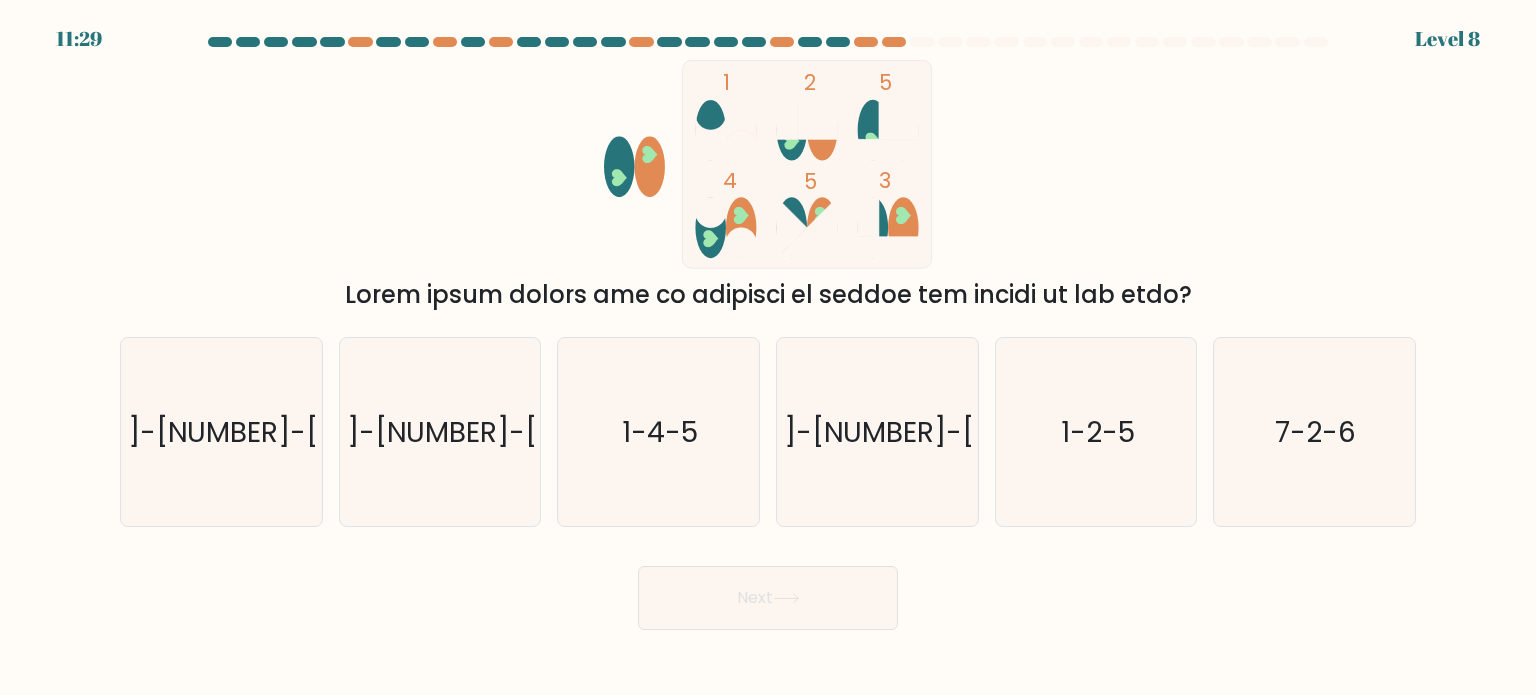 click on "1
2
3
4
5
6
Which three shapes can be combined to create the figure on the left?" at bounding box center [768, 186] 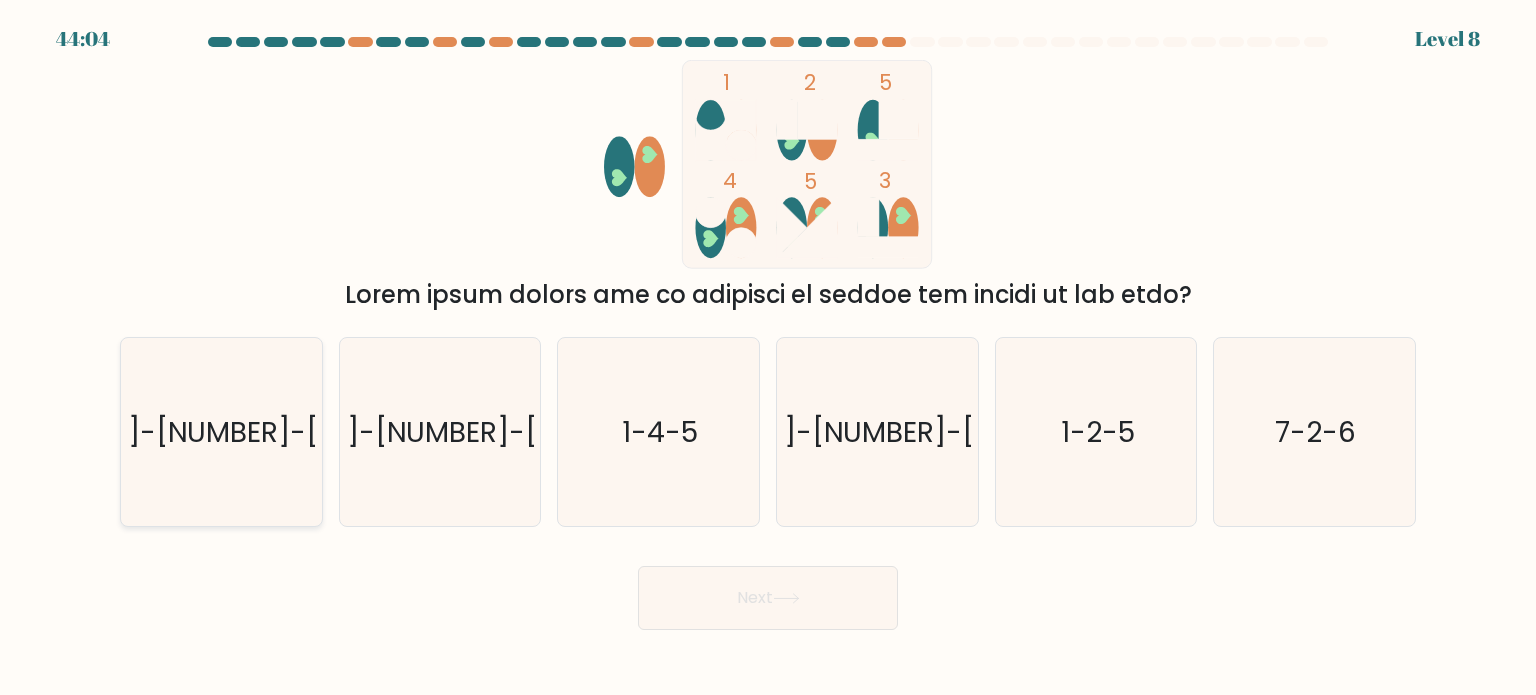 click on "[NUMBER]-[NUMBER]-[NUMBER]" at bounding box center [221, 432] 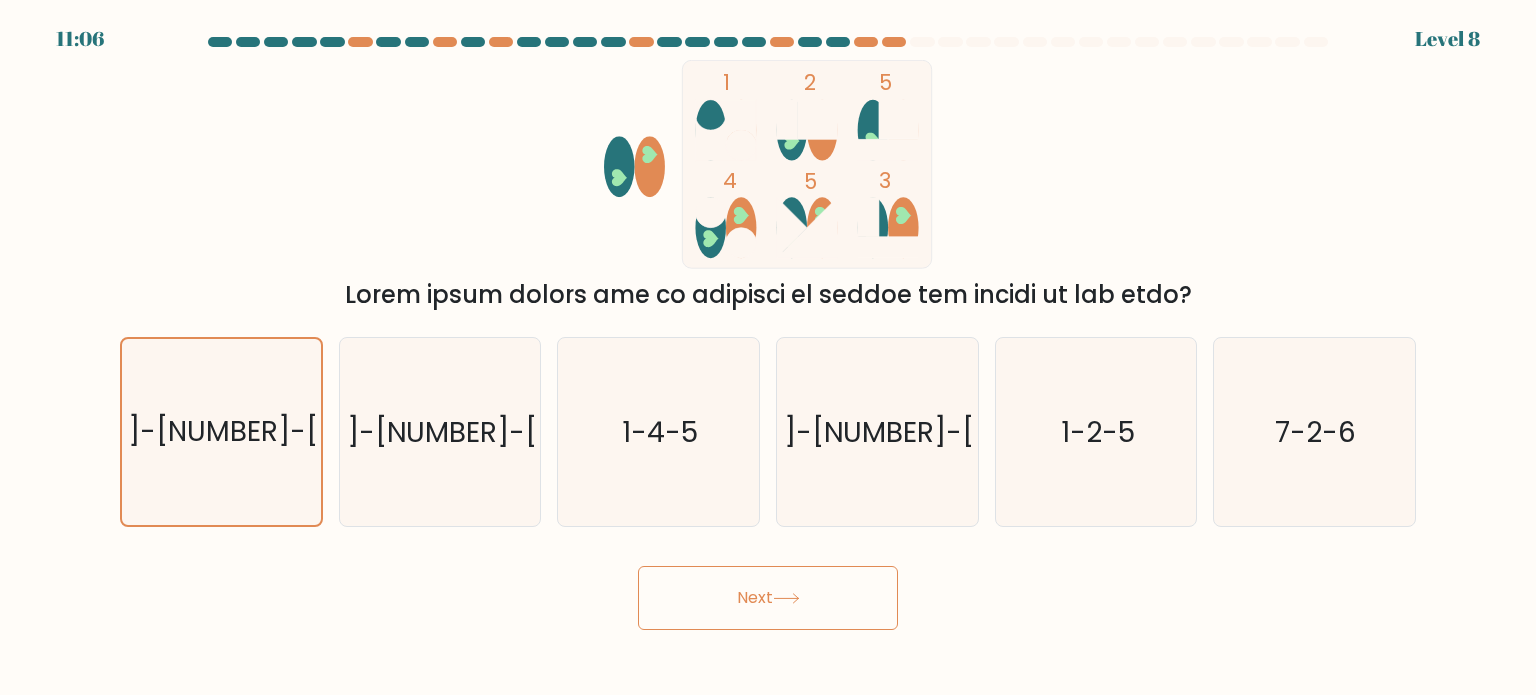 click on "Next" at bounding box center [768, 598] 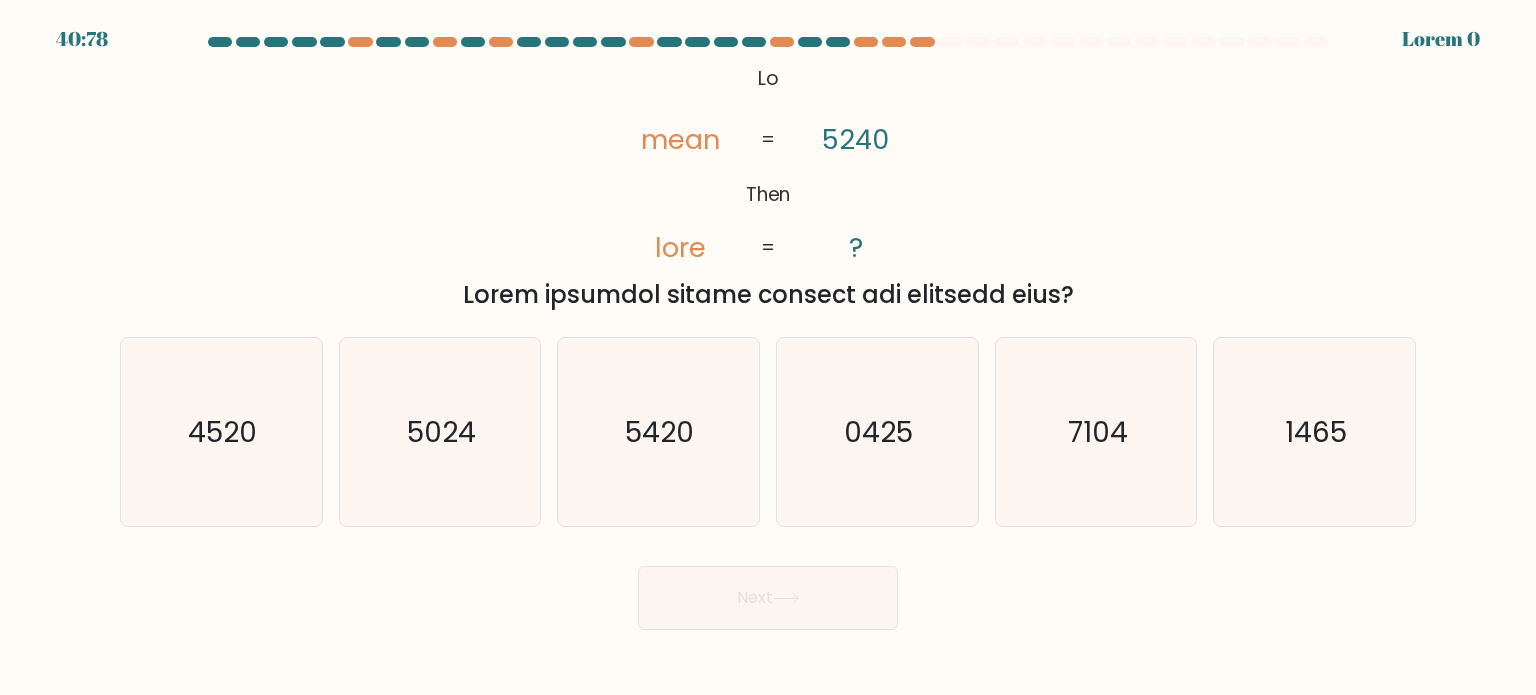 click on "If       Then       mean       amen       5240       ?       =       =
Which sequence should replace the question mark?" at bounding box center (768, 186) 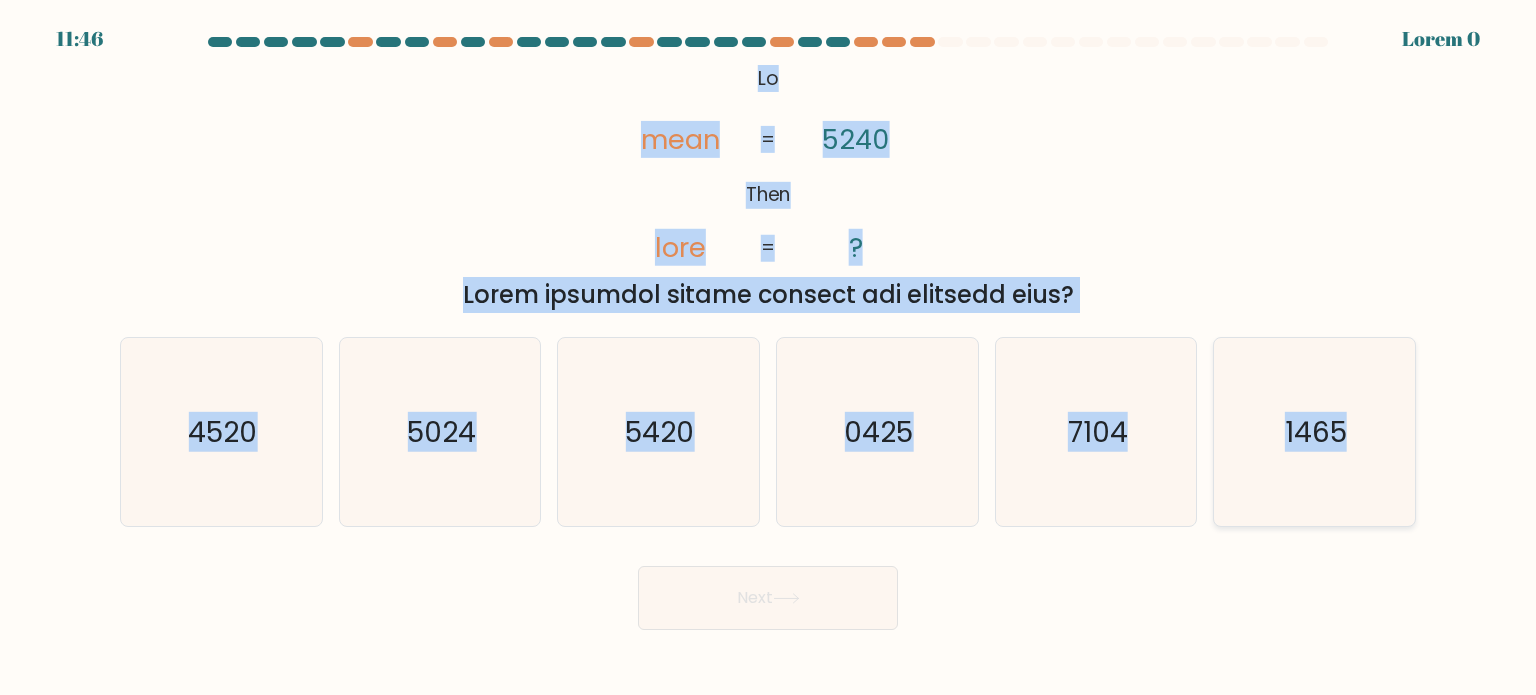 drag, startPoint x: 744, startPoint y: 68, endPoint x: 1352, endPoint y: 434, distance: 709.66187 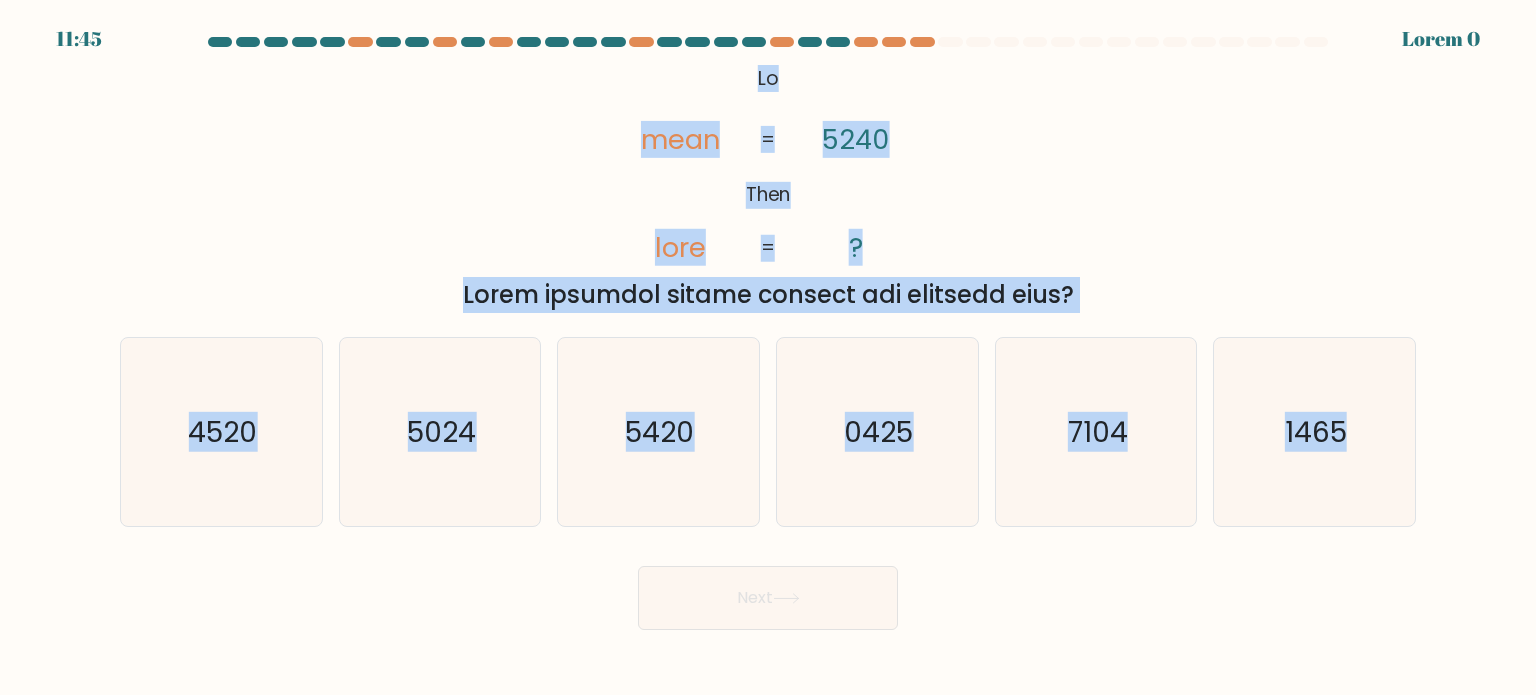 copy on "If       Then       mean       amen       5240       ?       =       =
Which sequence should replace the question mark?
a.
4520
b.
5024
c.
5420
d.
0425
e.
4502
f.
0524" 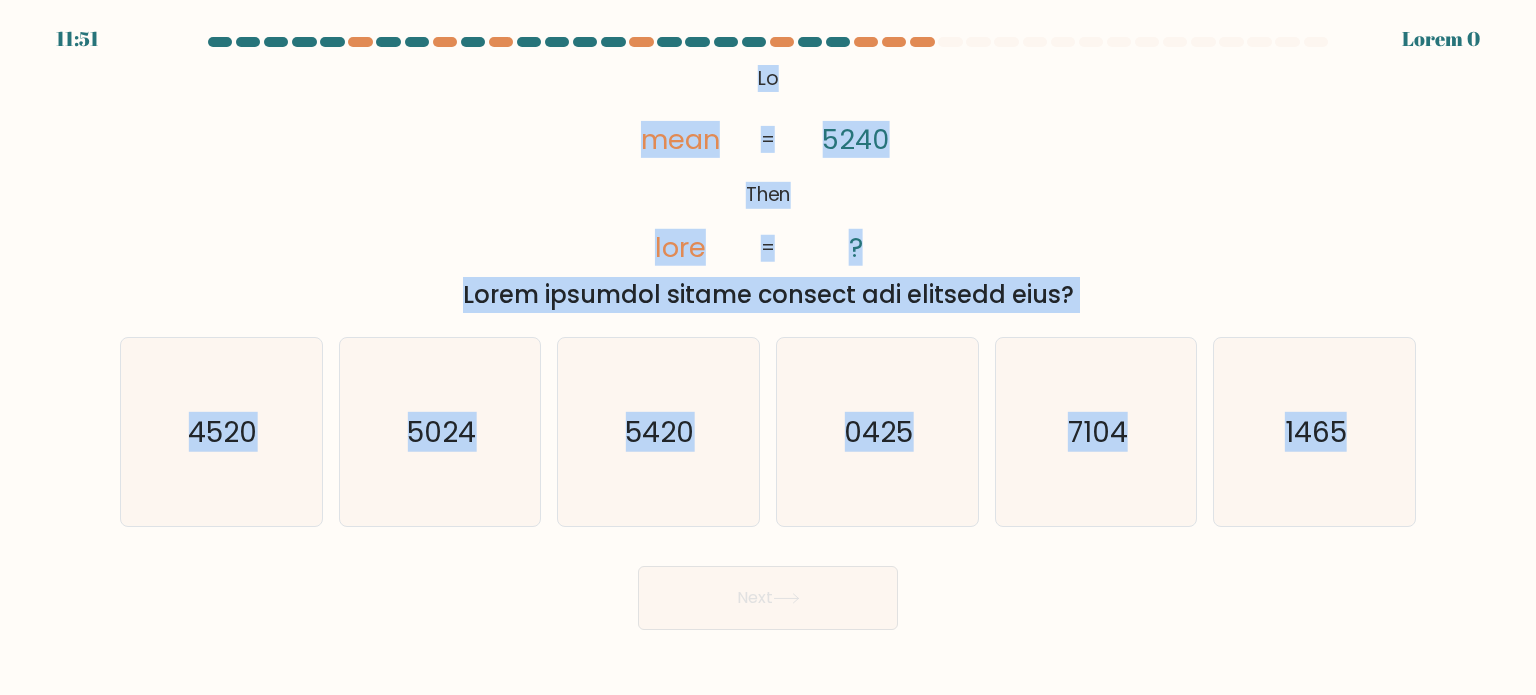 click on "a.
4520" at bounding box center [221, 432] 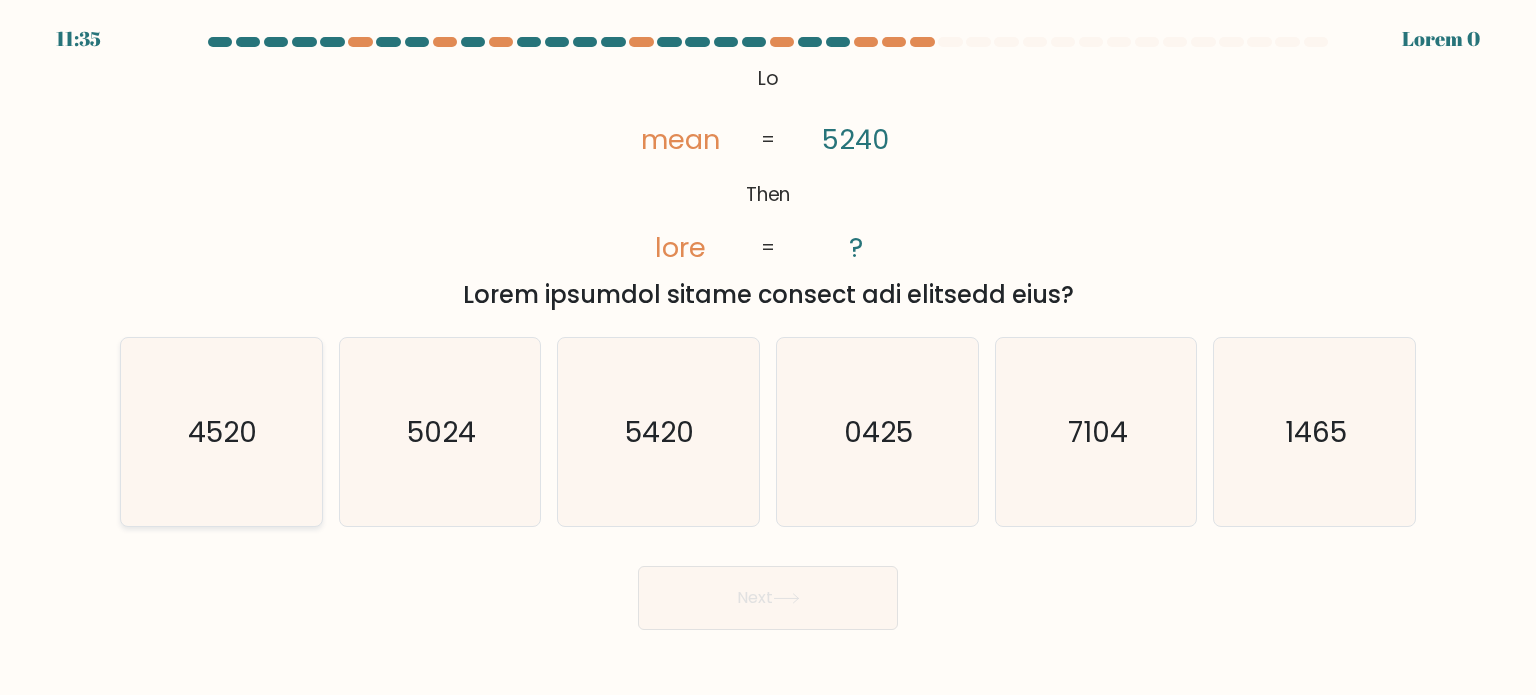 click on "4520" at bounding box center (221, 432) 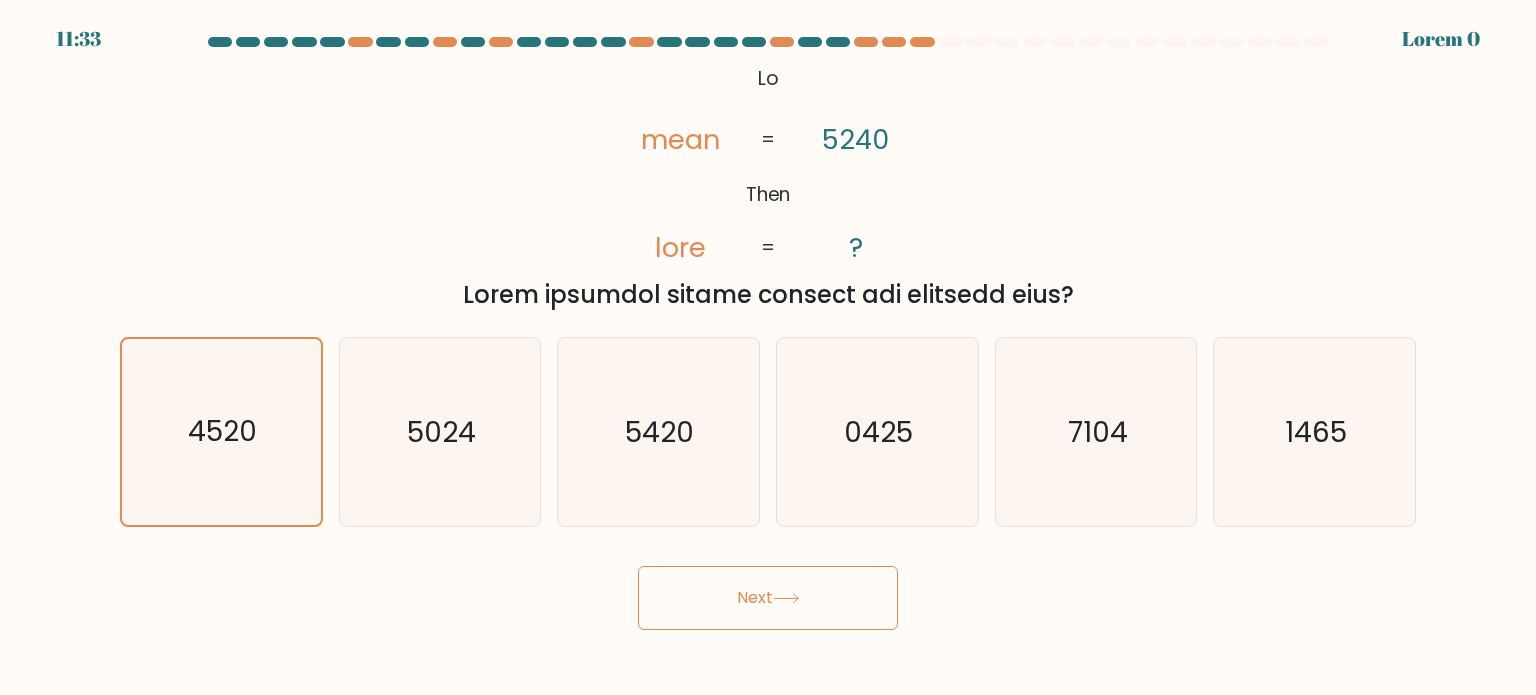 click on "Next" at bounding box center (768, 598) 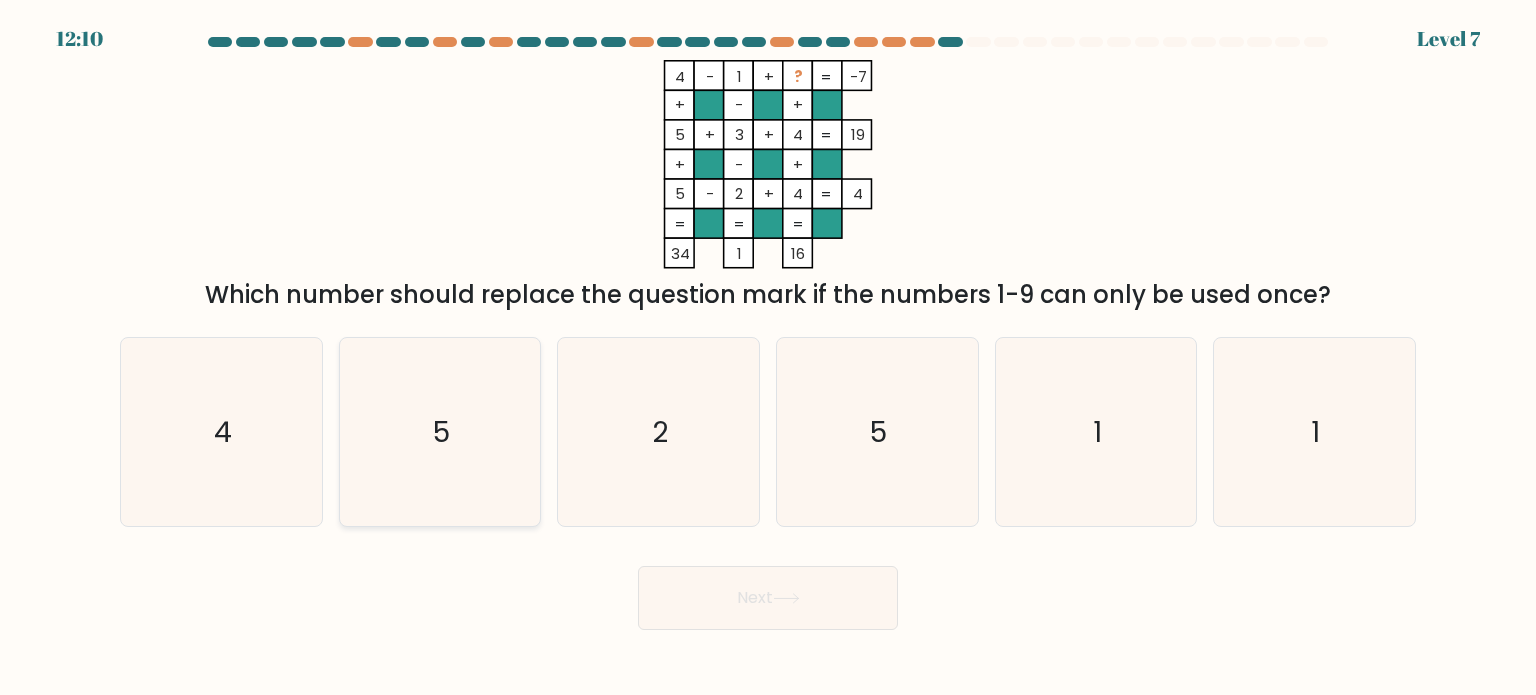 click on "5" at bounding box center (440, 432) 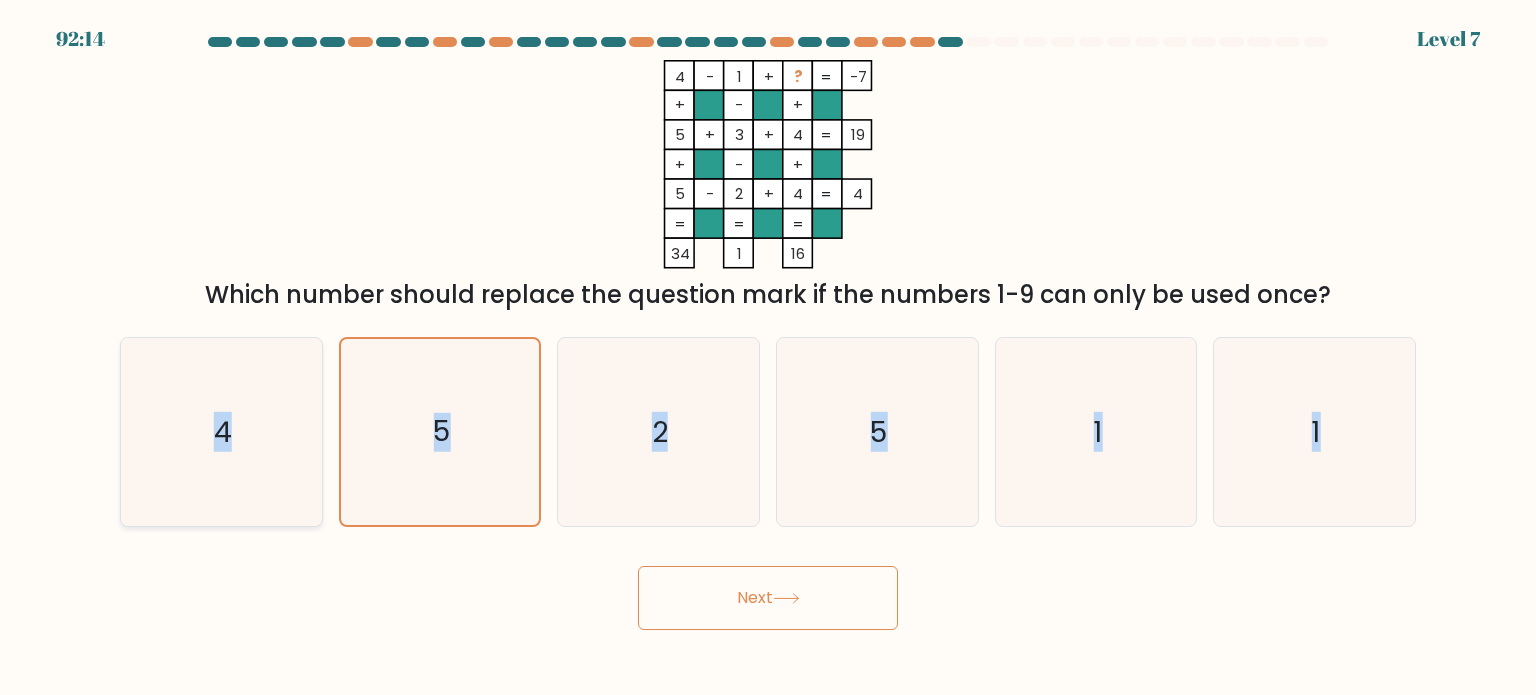 drag, startPoint x: 1348, startPoint y: 431, endPoint x: 137, endPoint y: 425, distance: 1211.0149 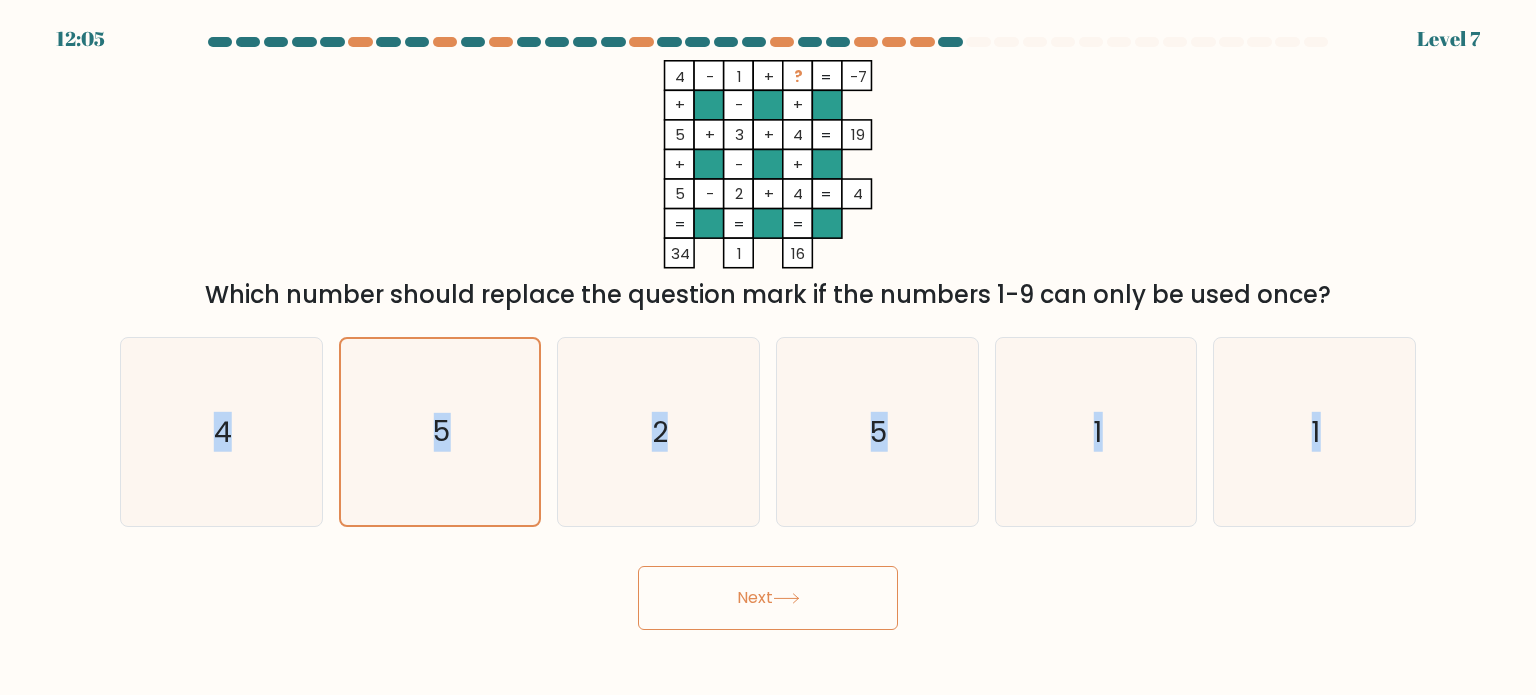 copy on "4
b.
5
c.
2
d.
3
e.
9
f.
1" 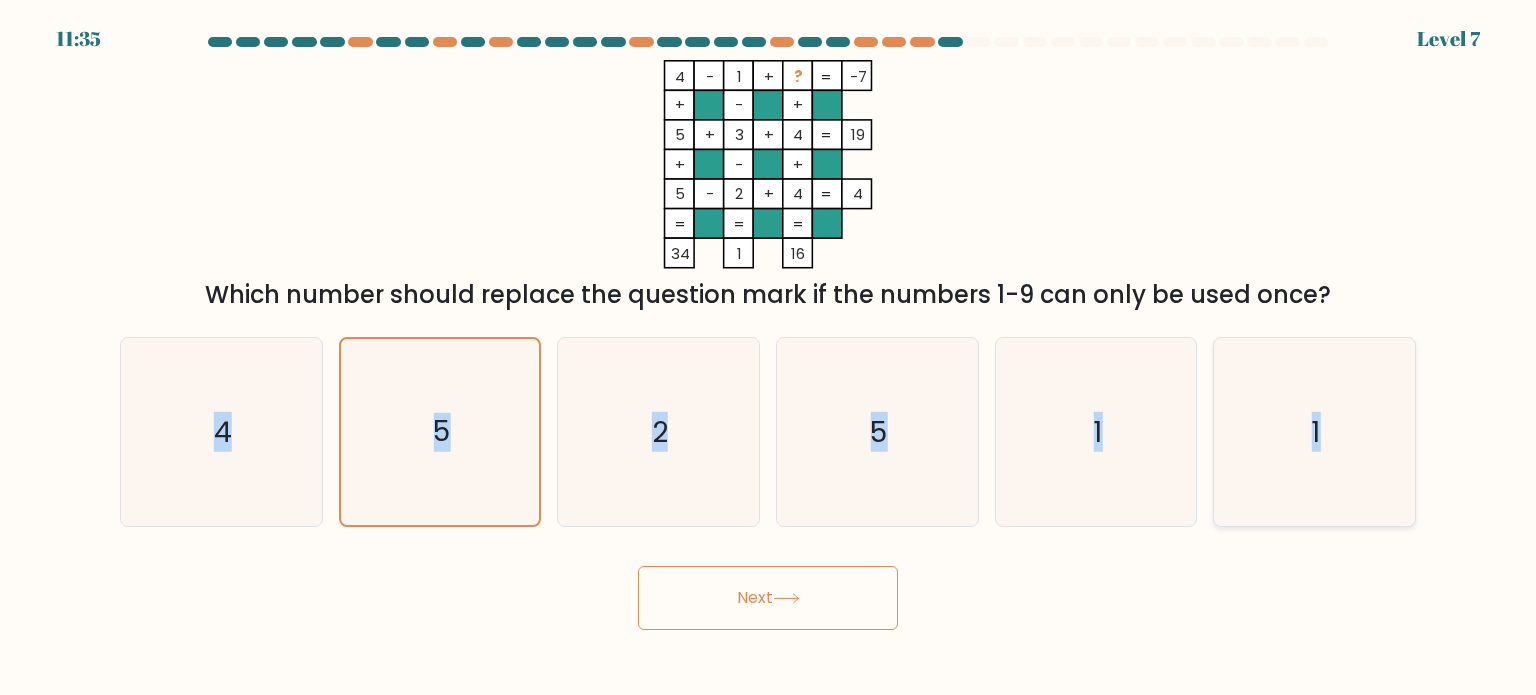 drag, startPoint x: 1291, startPoint y: 415, endPoint x: 1224, endPoint y: 441, distance: 71.867935 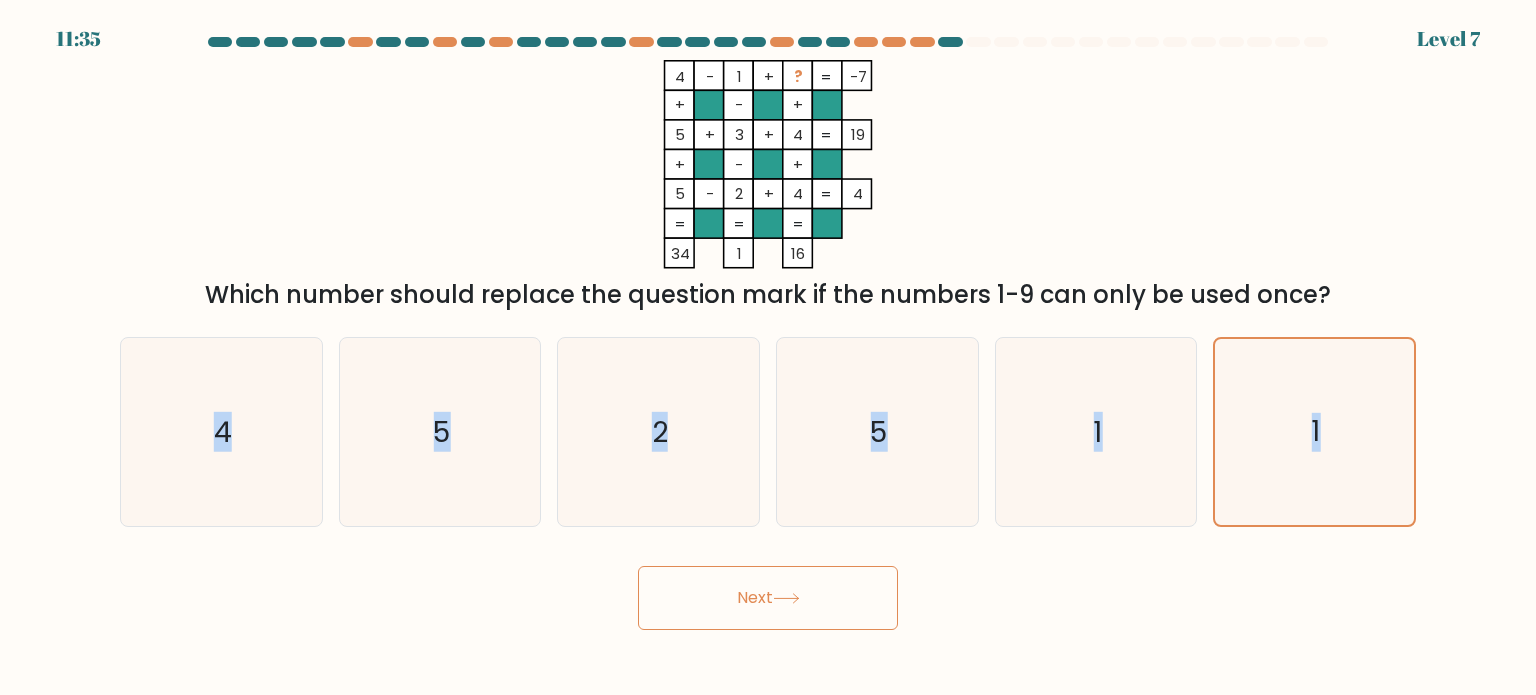 click on "Next" at bounding box center (768, 598) 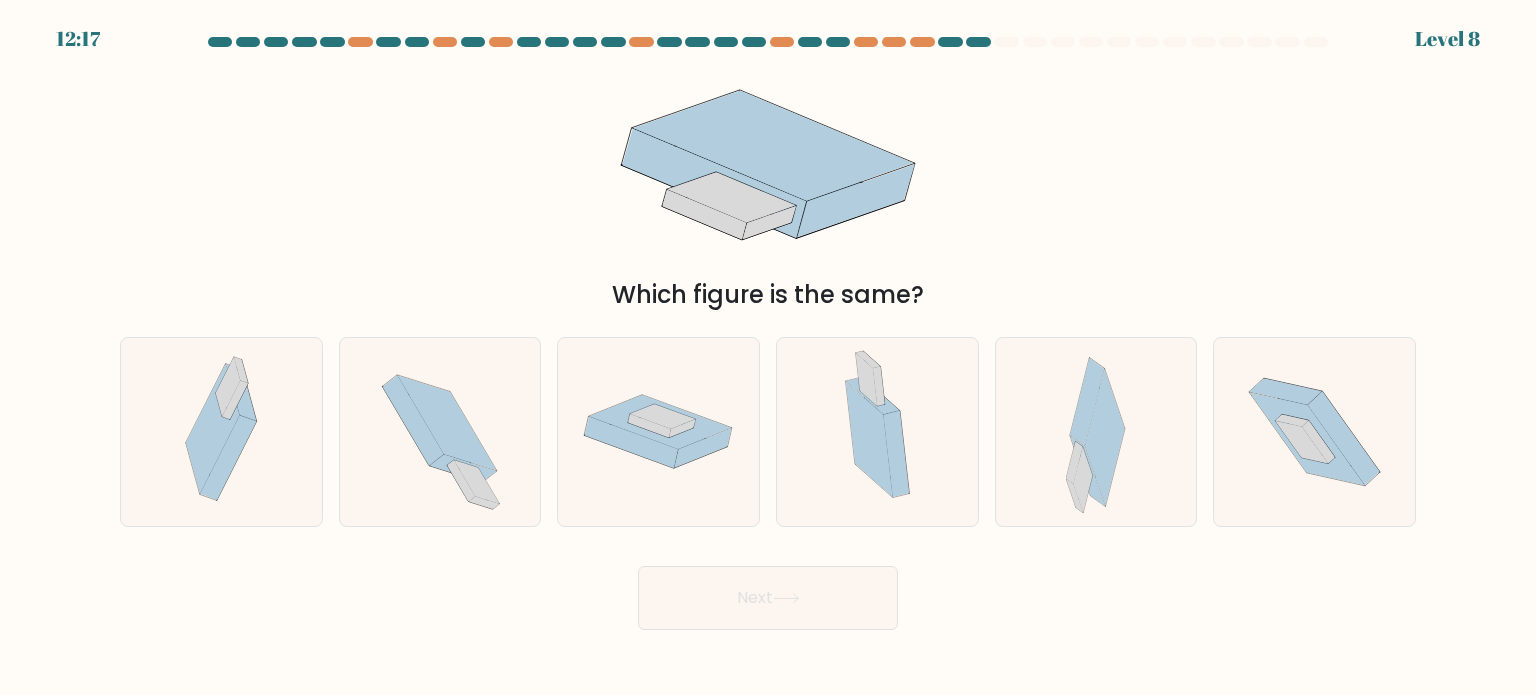click at bounding box center (768, 333) 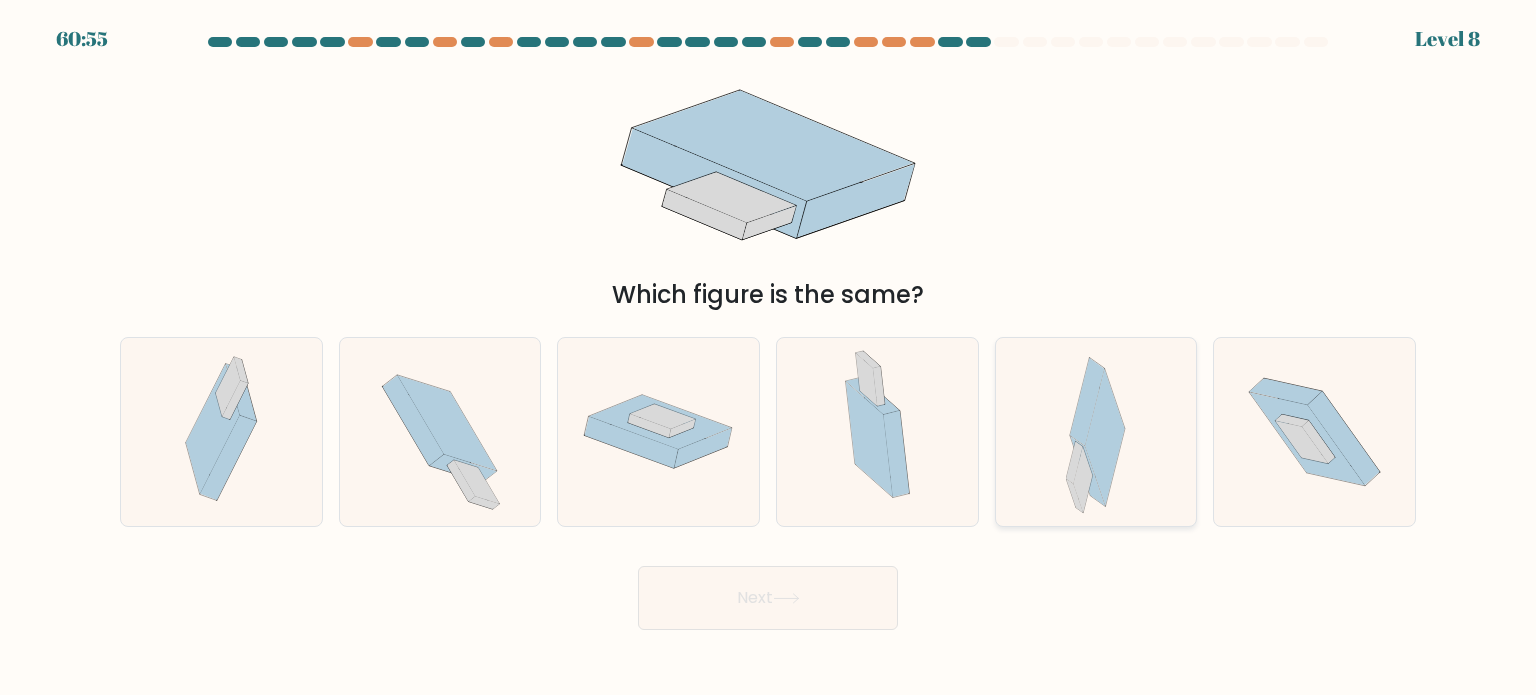 click at bounding box center (1096, 432) 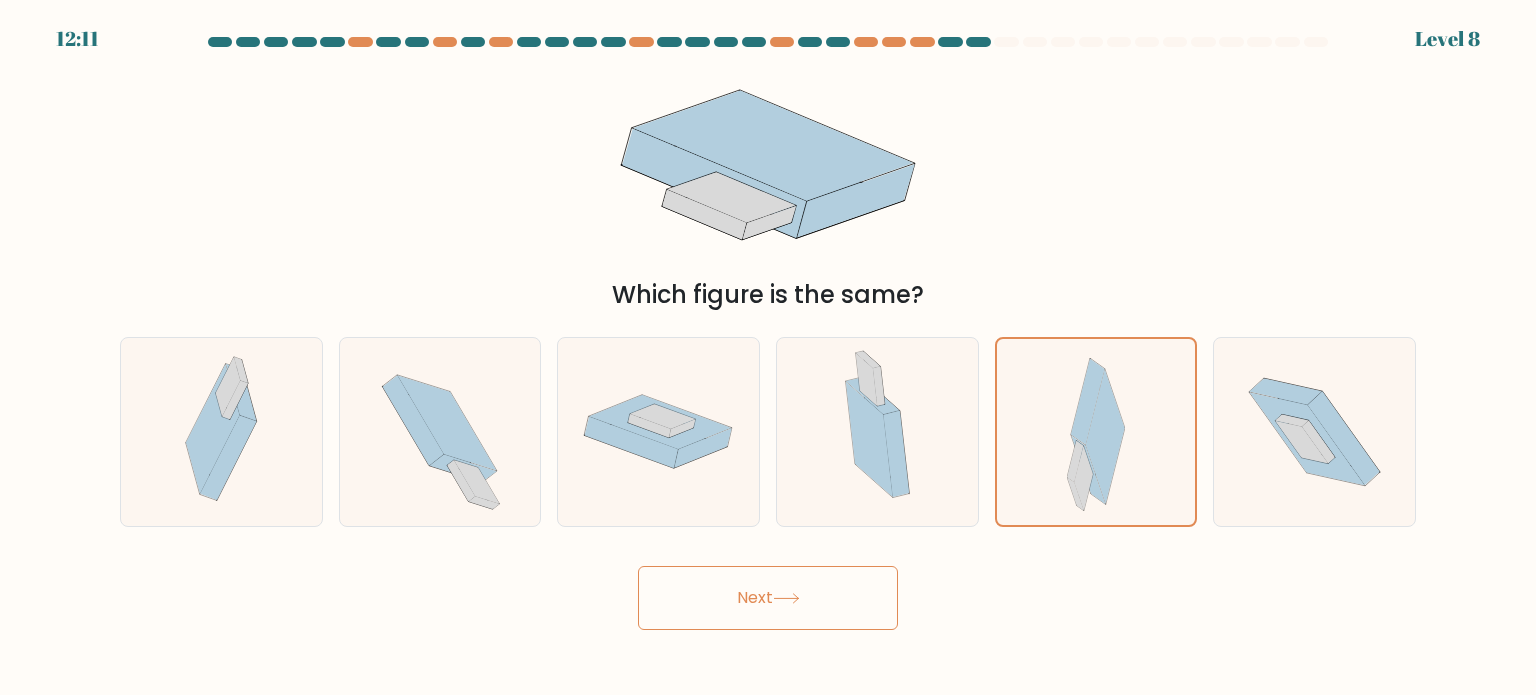 click on "Next" at bounding box center [768, 598] 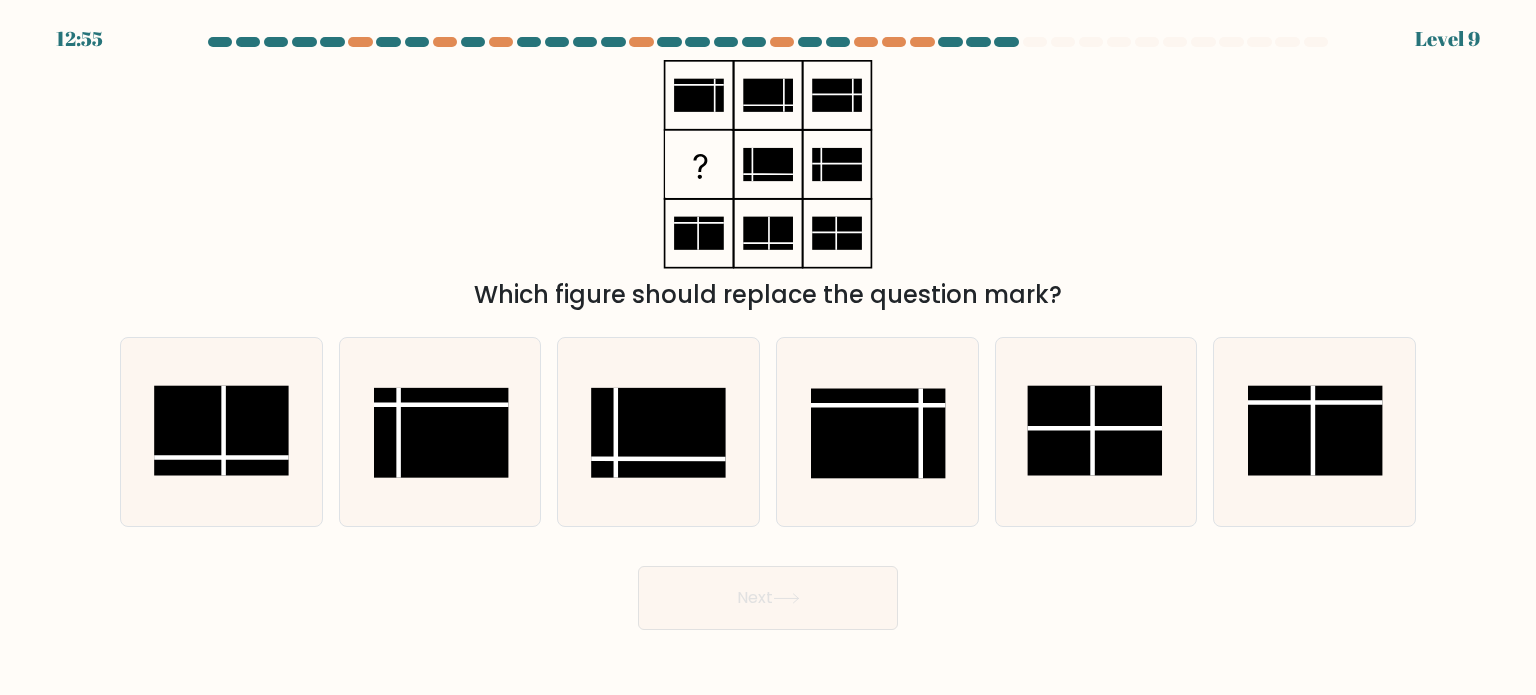 drag, startPoint x: 788, startPoint y: 589, endPoint x: 1104, endPoint y: 571, distance: 316.51224 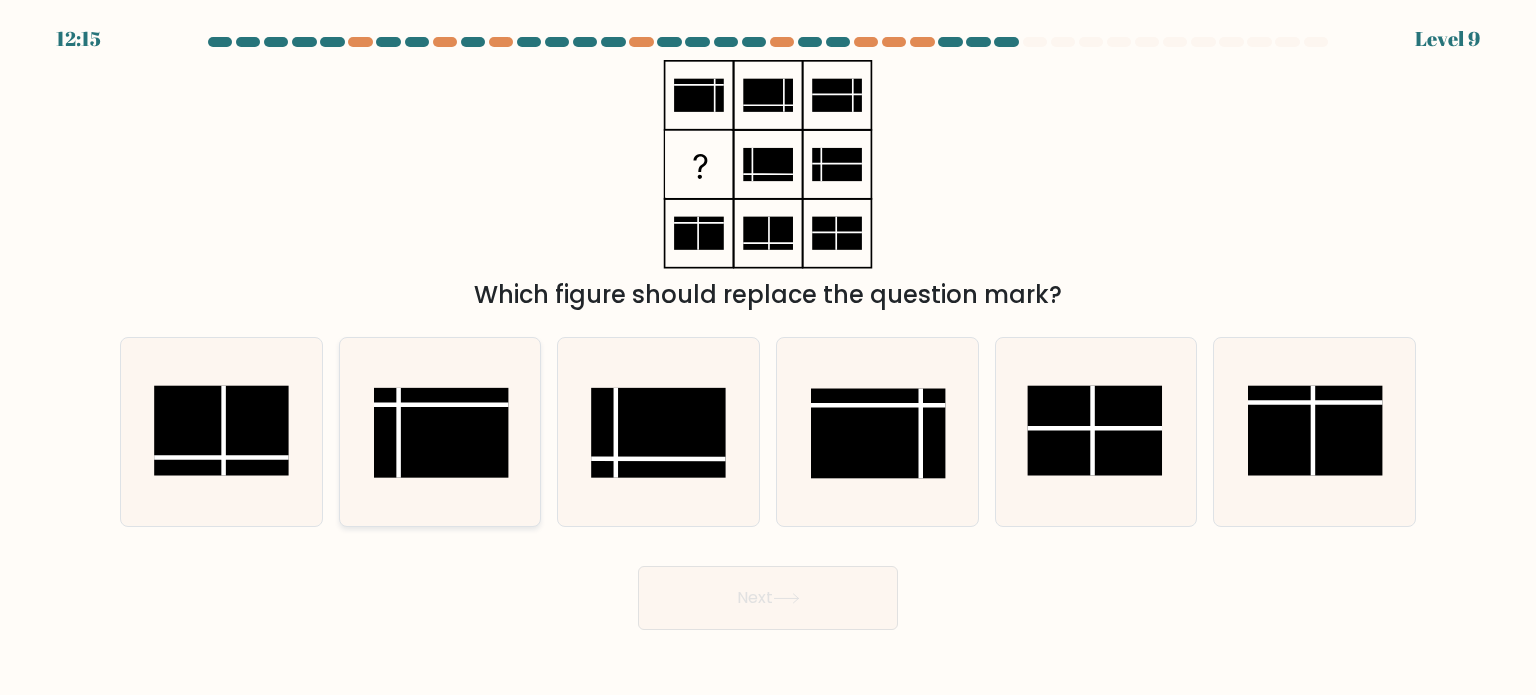 click at bounding box center (440, 432) 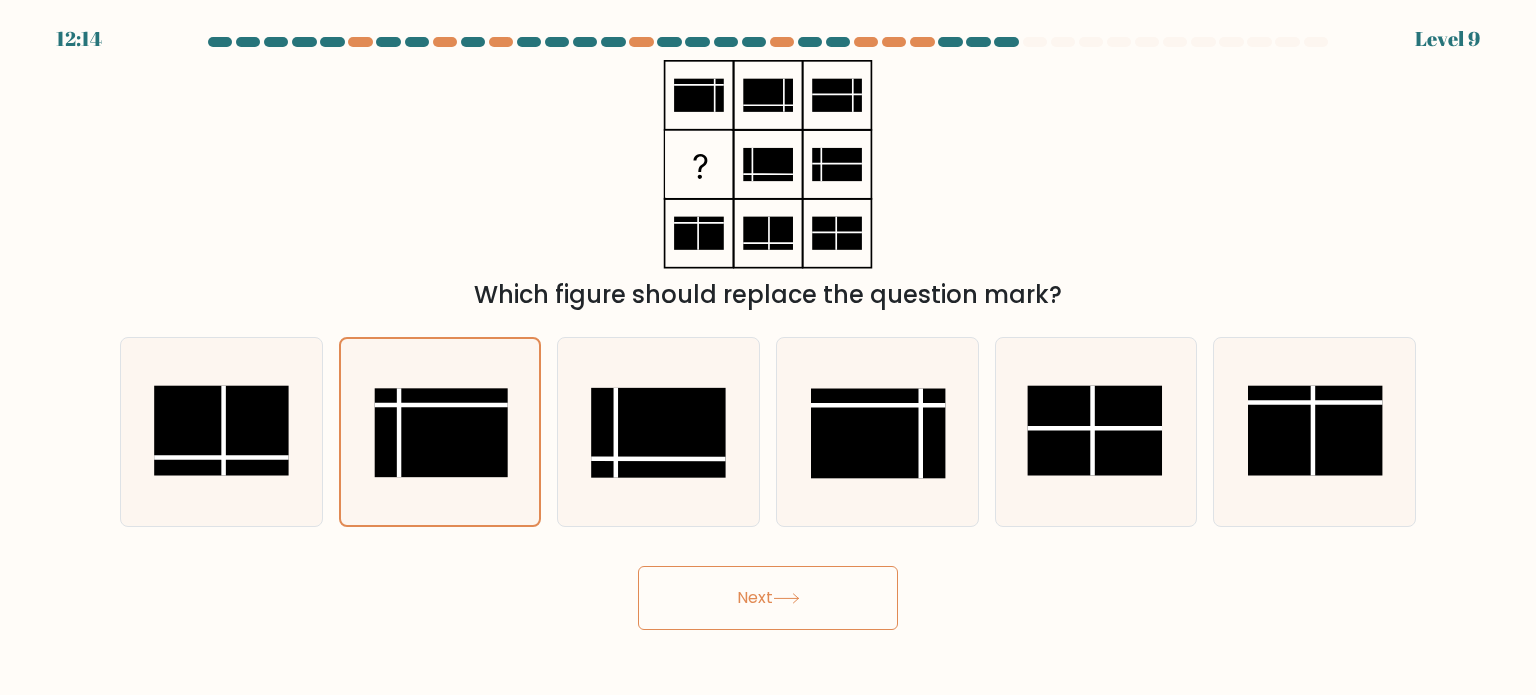 click on "Next" at bounding box center [768, 598] 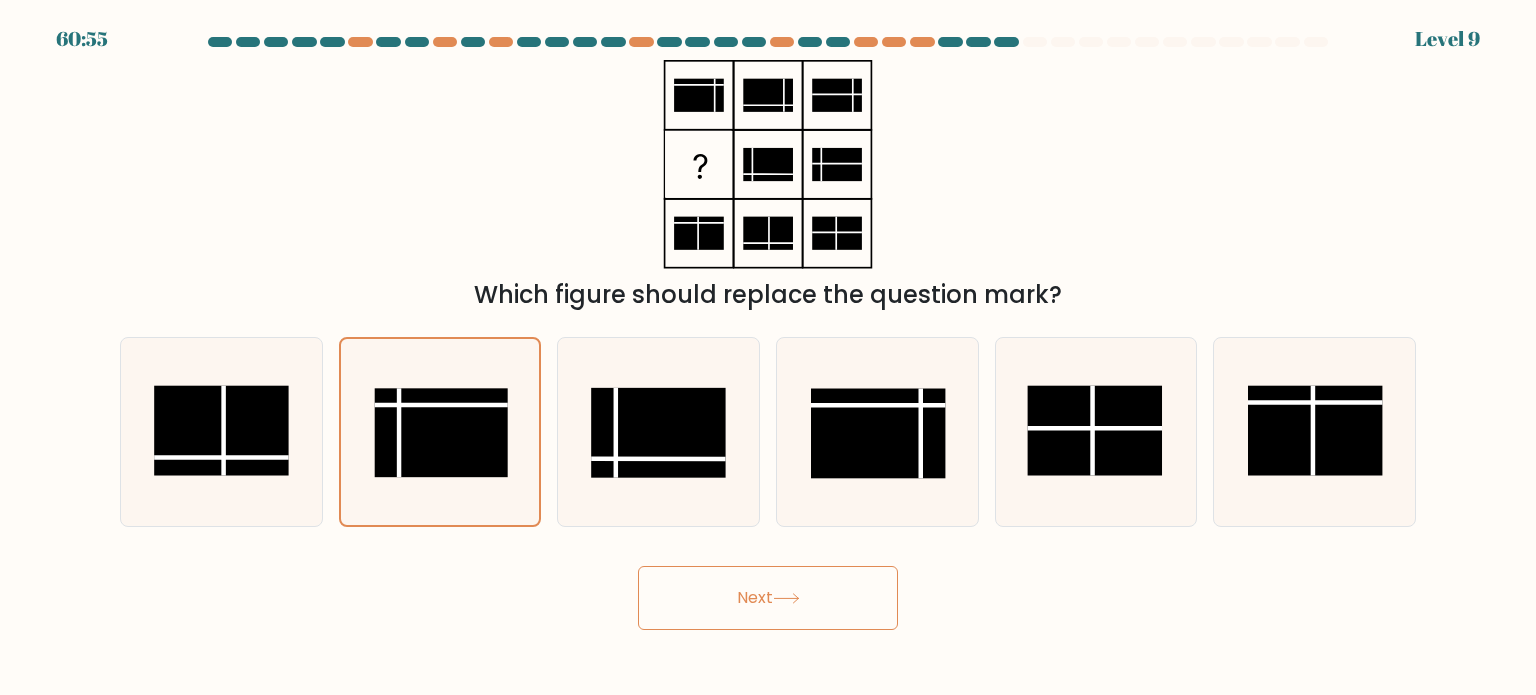 click on "Next" at bounding box center [768, 598] 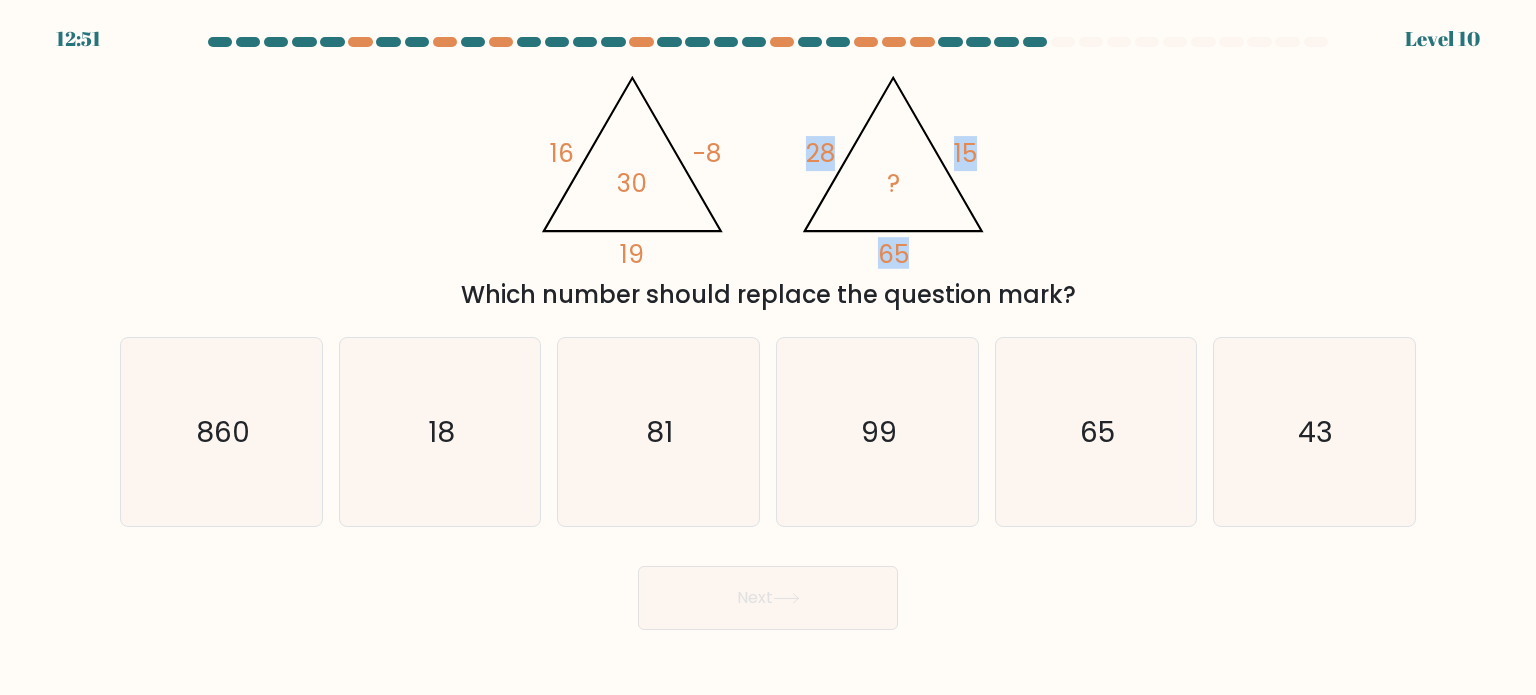 drag, startPoint x: 812, startPoint y: 147, endPoint x: 842, endPoint y: 163, distance: 34 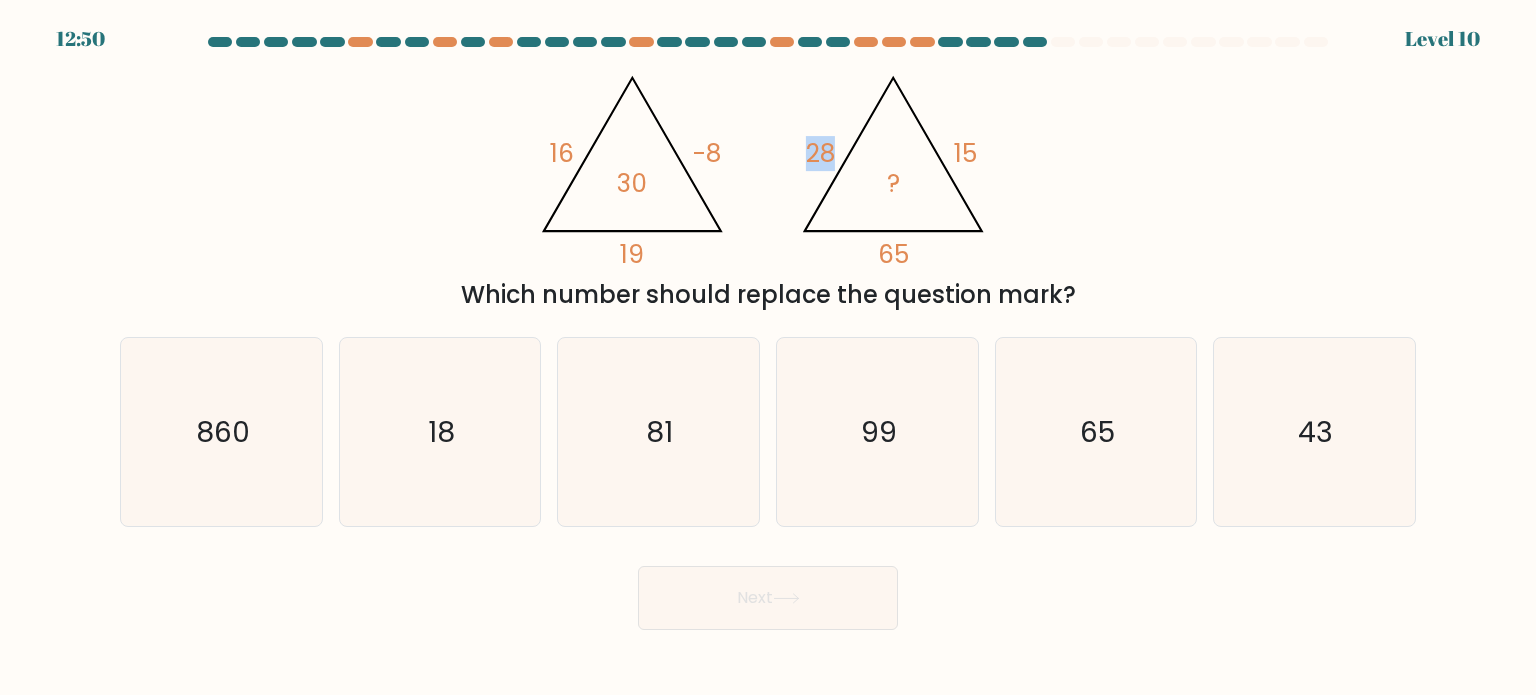 click on "@loremi dol('sitam://conse.adipiscing.eli/sed?doeius=Tempo+Incidid:152,683,091utlabo,371,671etdolo,963magnaa,043,587enimad,339,183minimv,580,145quisno');                        11       -7       74       27                                       @exerci ull('labor://nisia.exeacommod.con/dui?auteir=Inrep+Volupta:759,567,523velite,230,358cillum,950fugiat,346,343nullap,178,704except,577,482sintoc');                        36       43       88       ?" at bounding box center [768, 164] 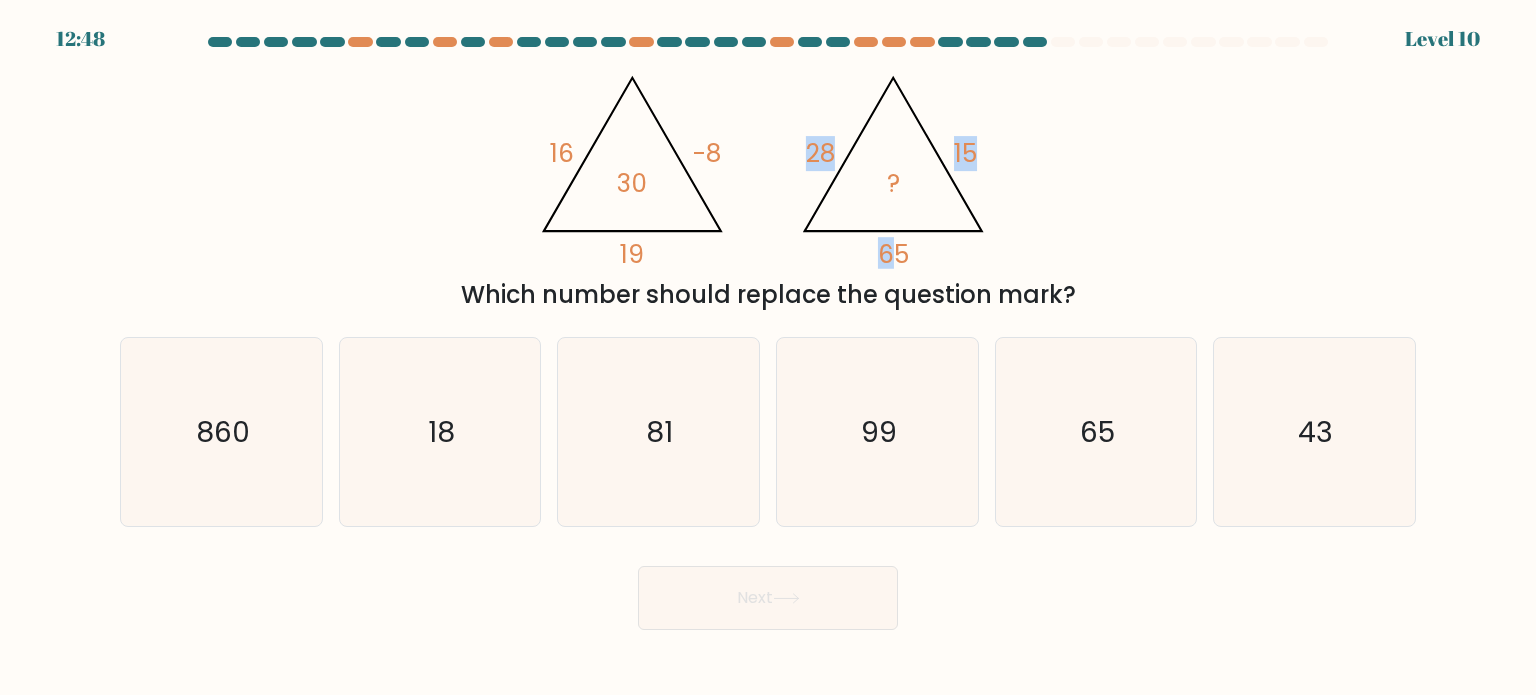 drag, startPoint x: 817, startPoint y: 145, endPoint x: 892, endPoint y: 223, distance: 108.20813 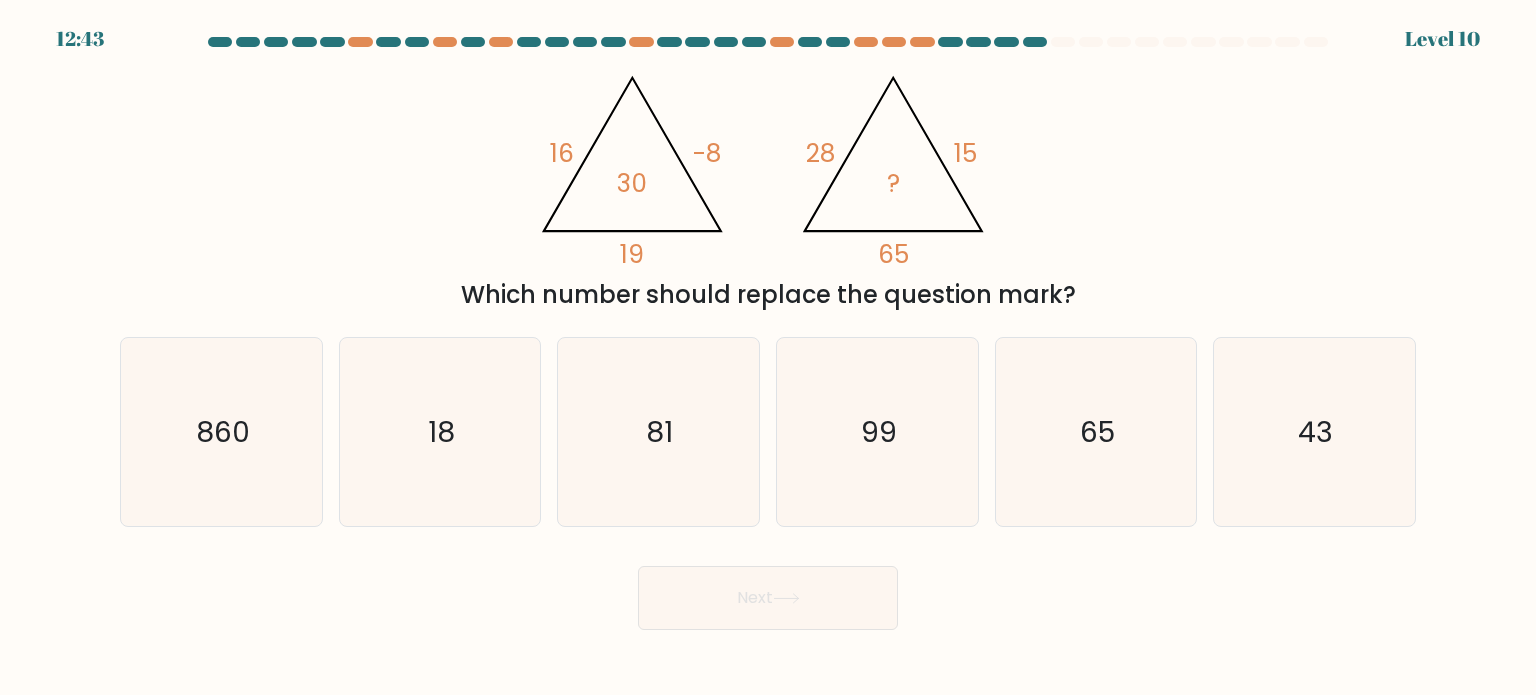 drag, startPoint x: 924, startPoint y: 254, endPoint x: 910, endPoint y: 252, distance: 14.142136 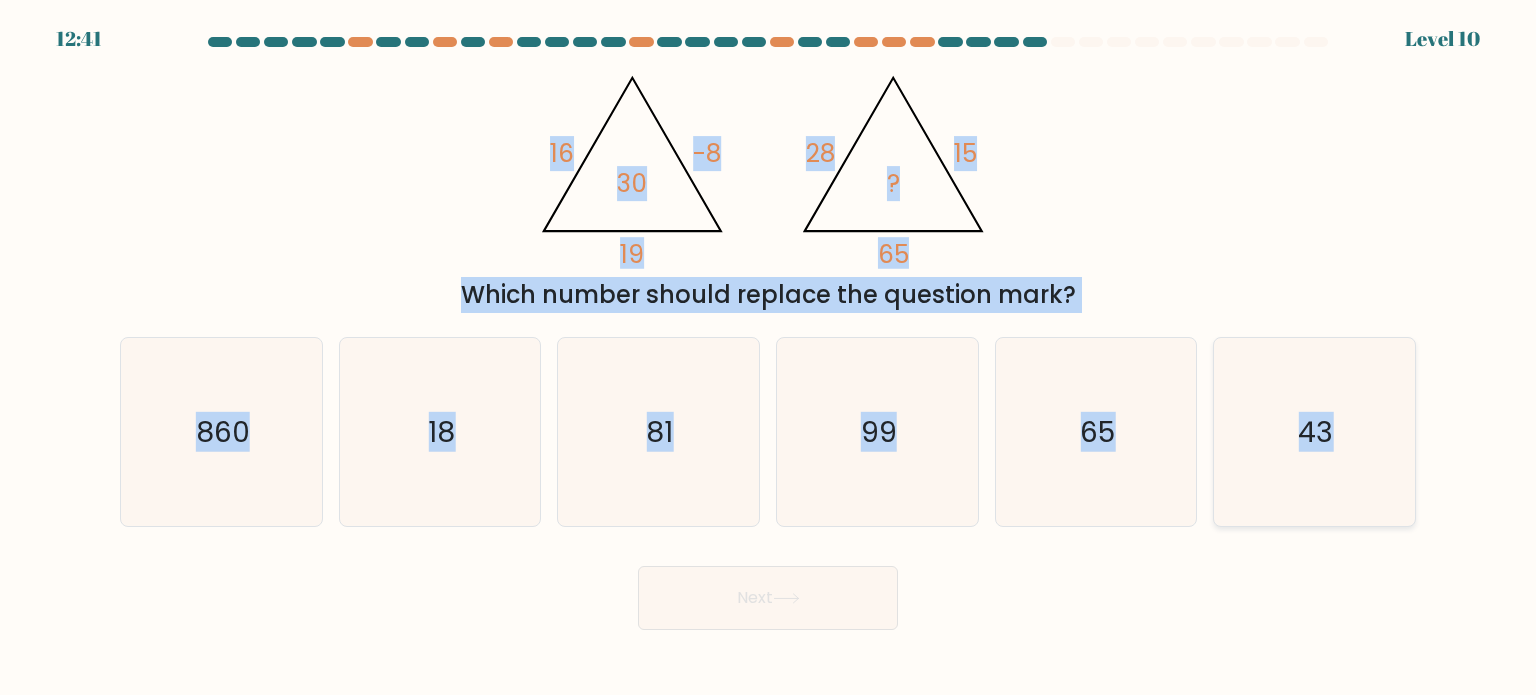 drag, startPoint x: 552, startPoint y: 106, endPoint x: 1359, endPoint y: 456, distance: 879.63007 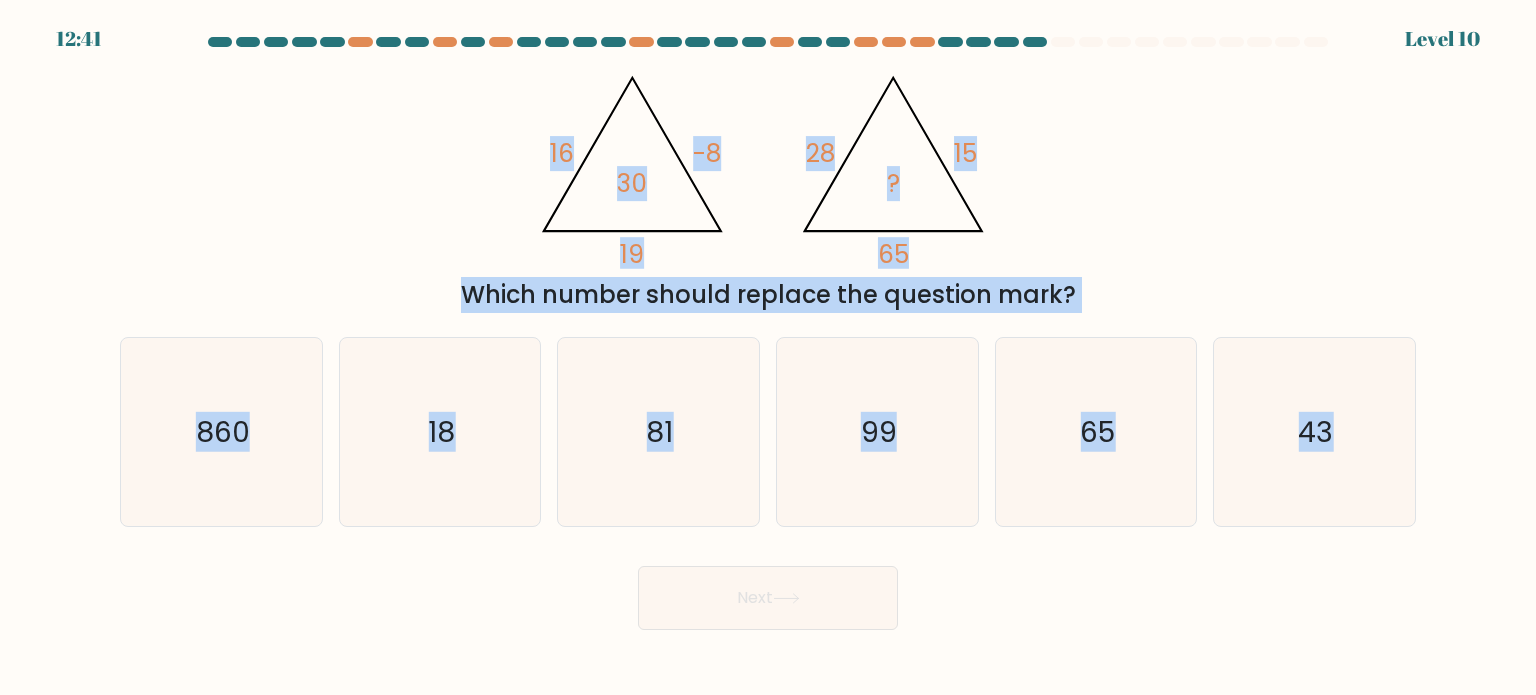 copy on "[NUMBER]       - [NUMBER]       [NUMBER]       [NUMBER]                                       @import url('https://fonts.googleapis.com/css?family=Abril+Fatface:400,100,100italic,300,300italic,400italic,500,500italic,700,700italic,900,900italic');                        [NUMBER]       [NUMBER]       [NUMBER]       ?
Which number should replace the question mark?
a.
[NUMBER]
b.
[NUMBER]
c.
[NUMBER]
d.
[NUMBER]
e.
[NUMBER]
f.
[NUMBER]" 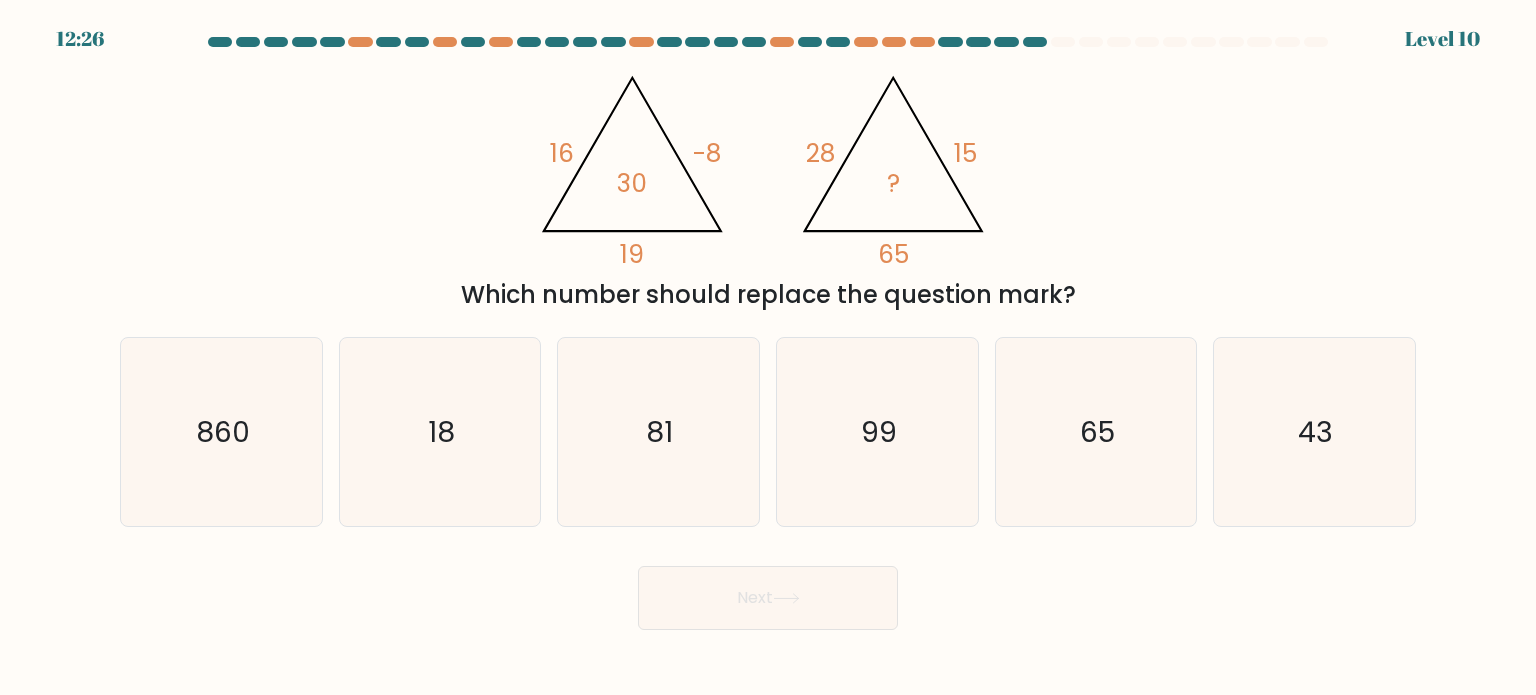 click on "Next" at bounding box center [768, 590] 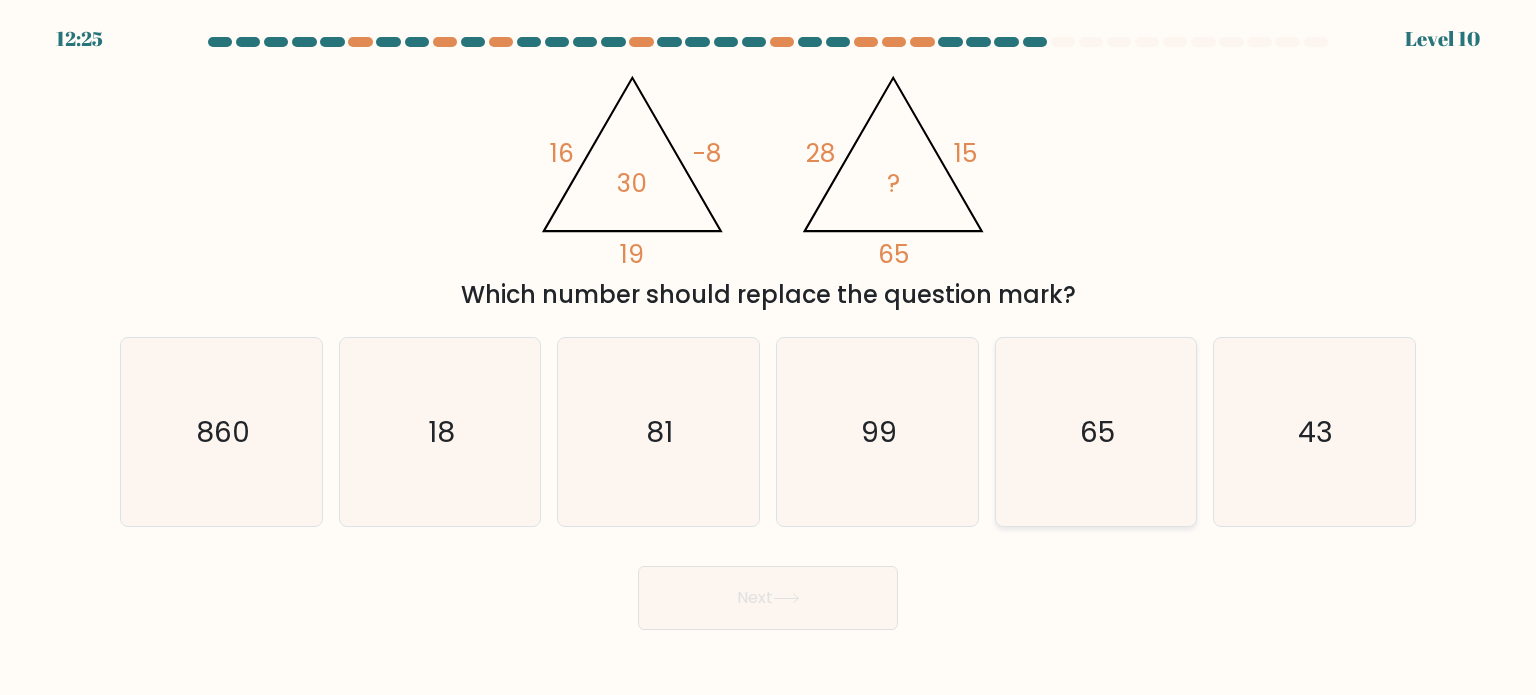 click on "65" at bounding box center [1096, 432] 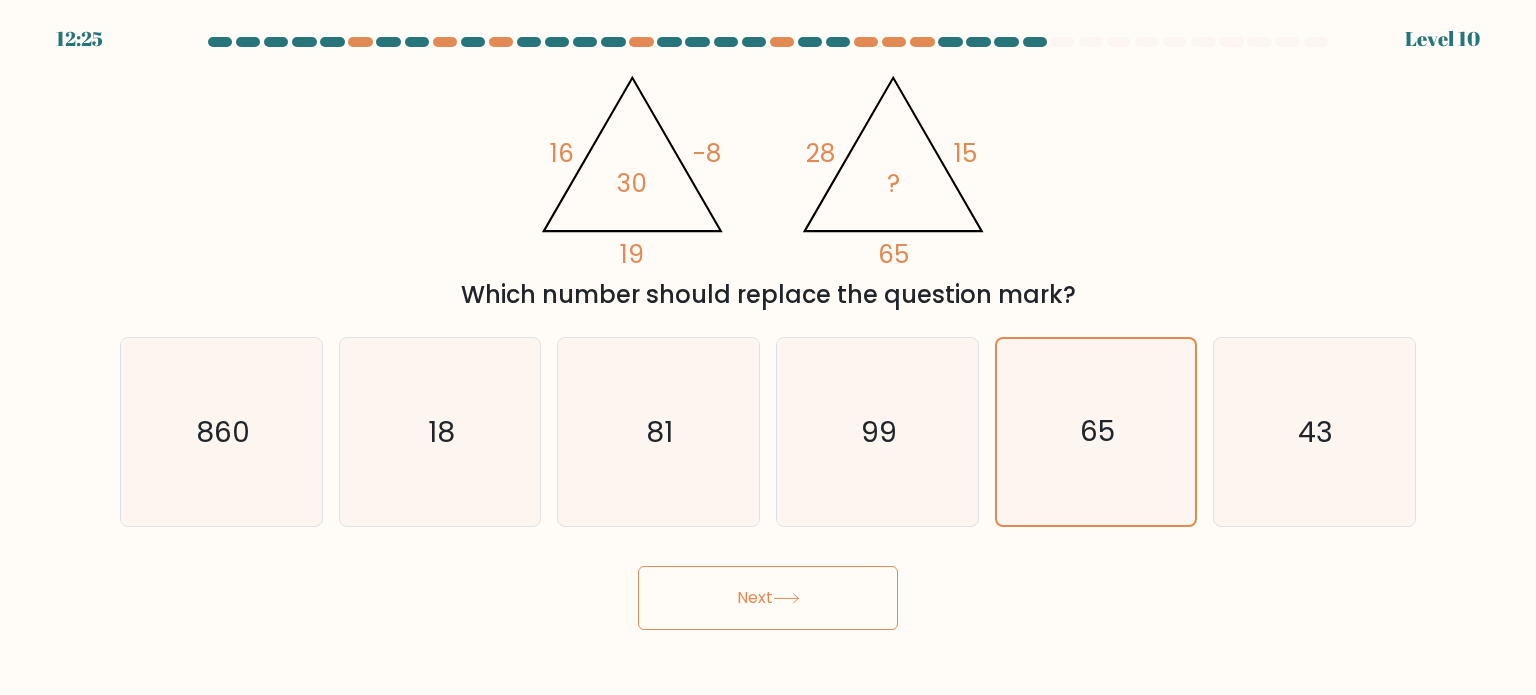 click on "41:72
Lorem 10" at bounding box center (768, 347) 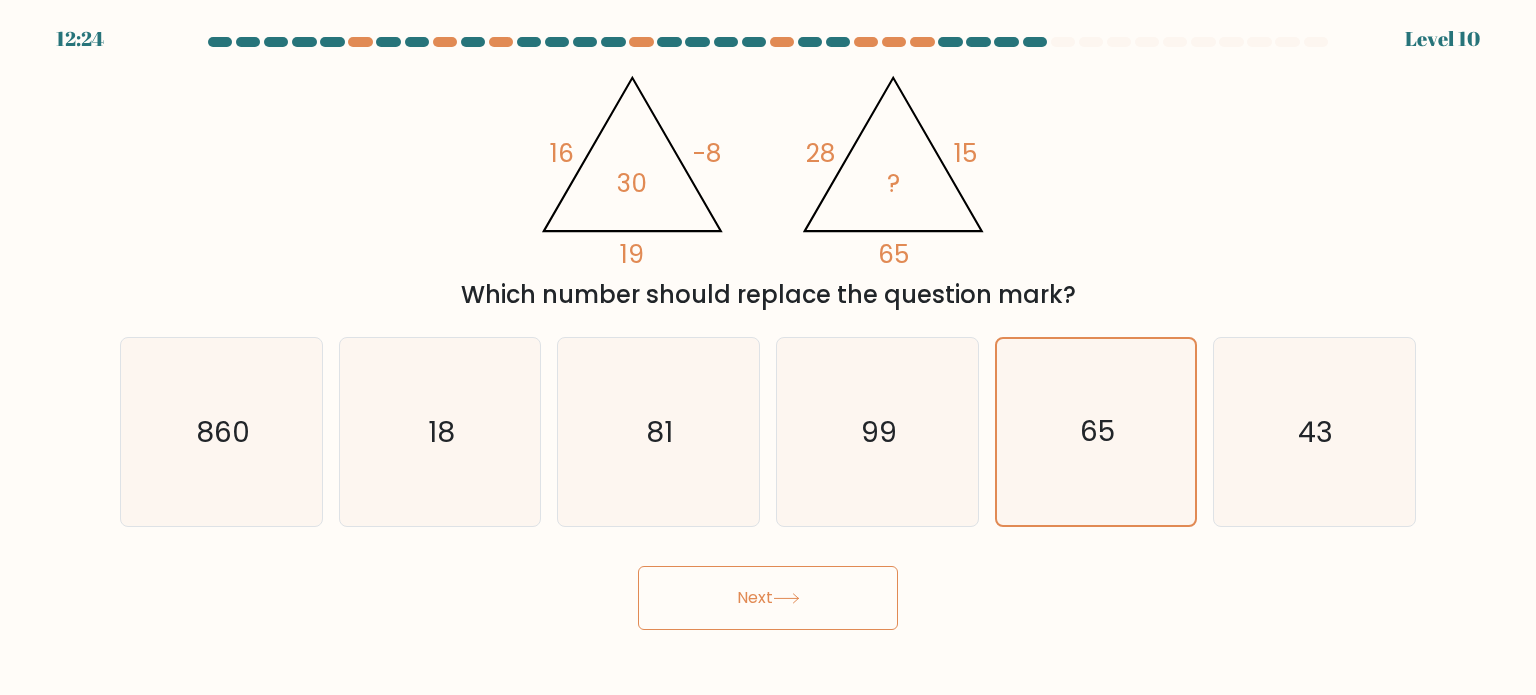 click on "Next" at bounding box center [768, 598] 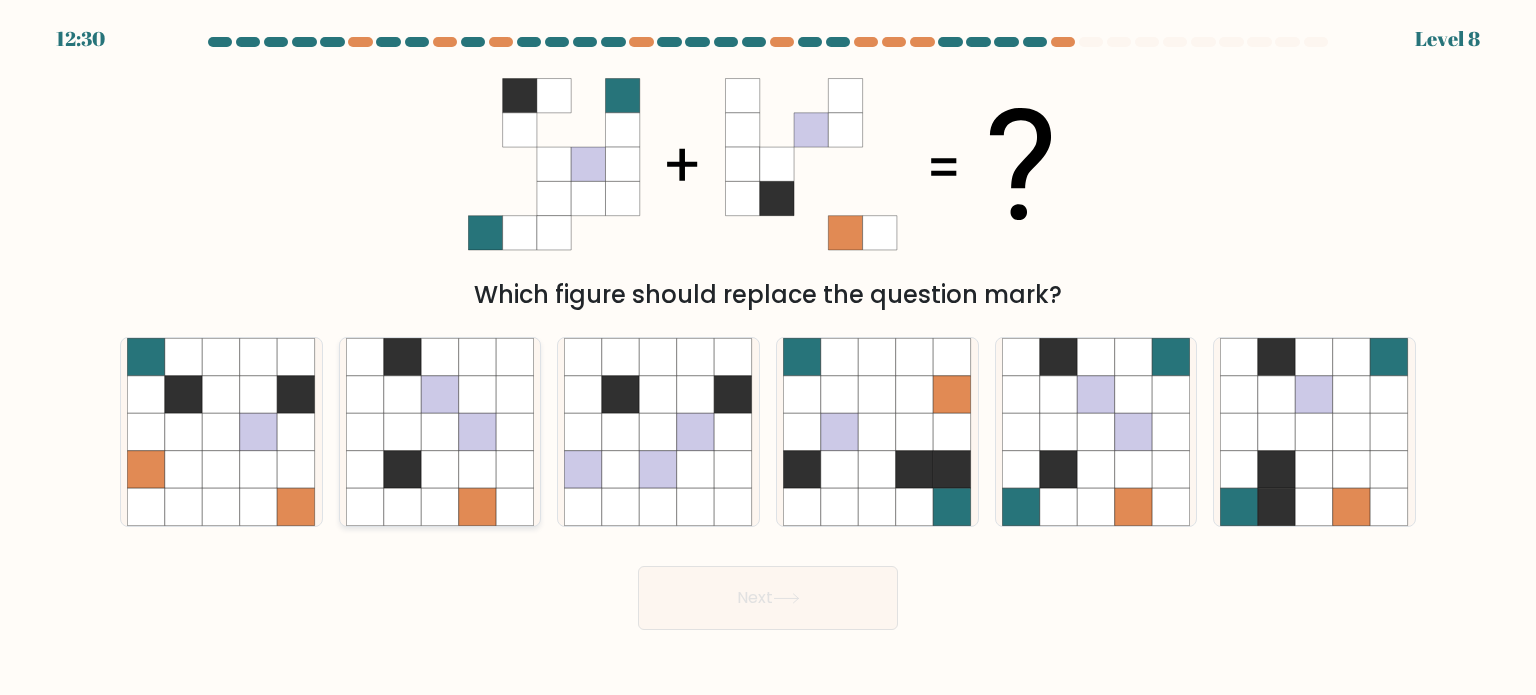 click at bounding box center [365, 394] 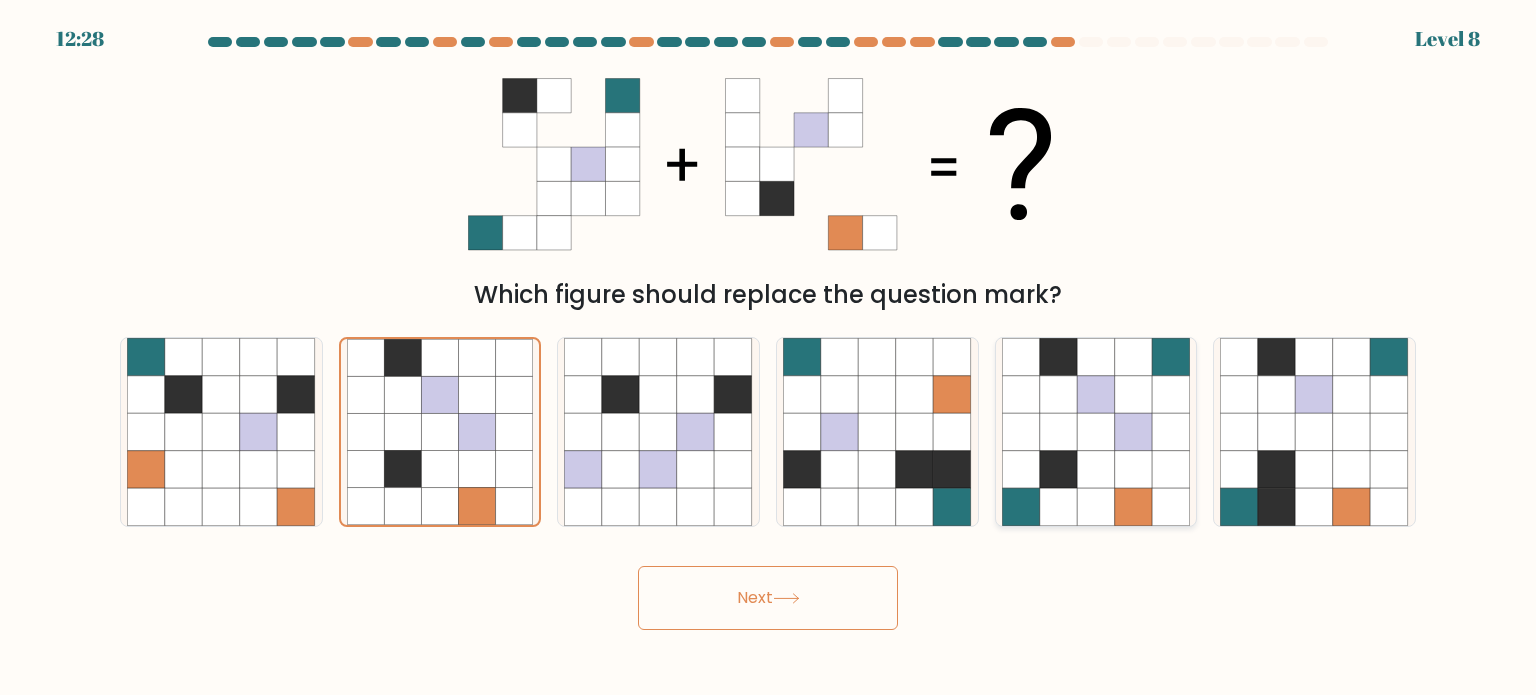 click at bounding box center (1171, 432) 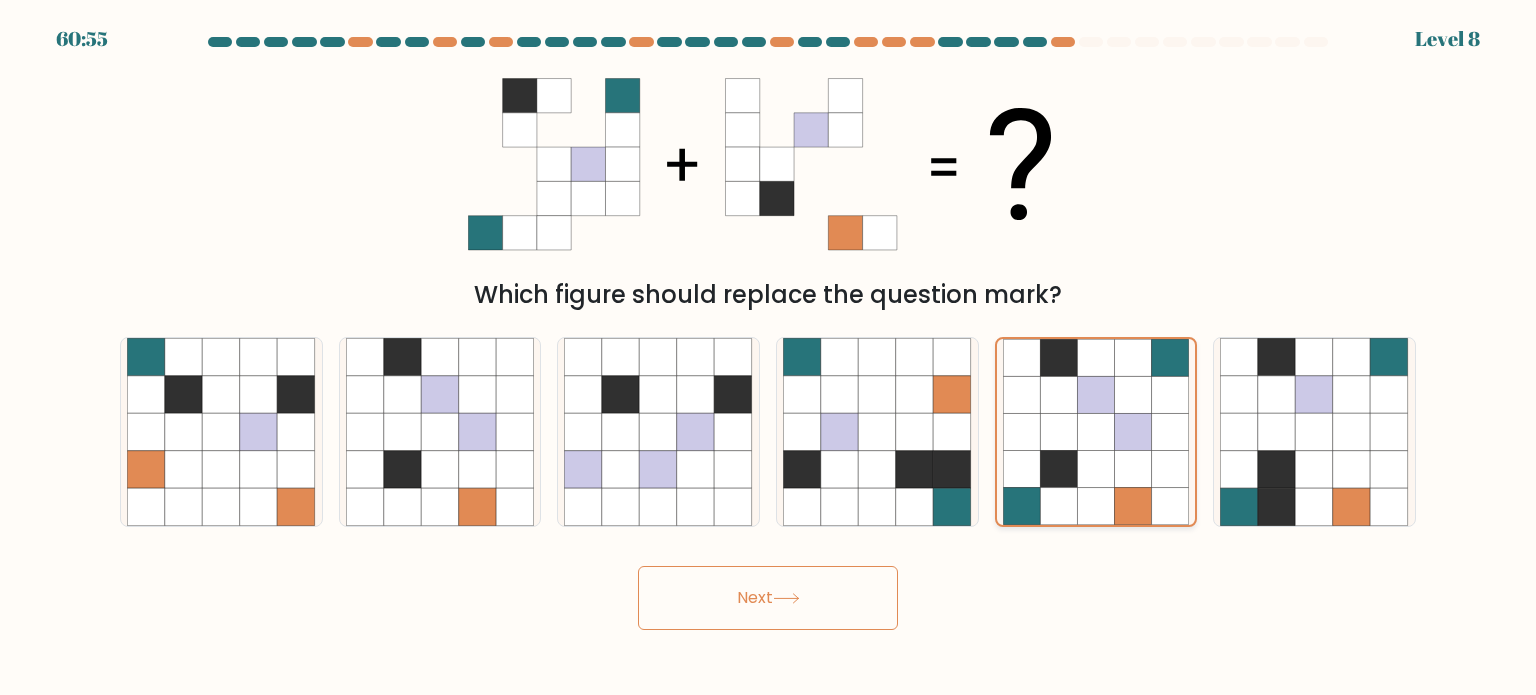 click at bounding box center [1058, 468] 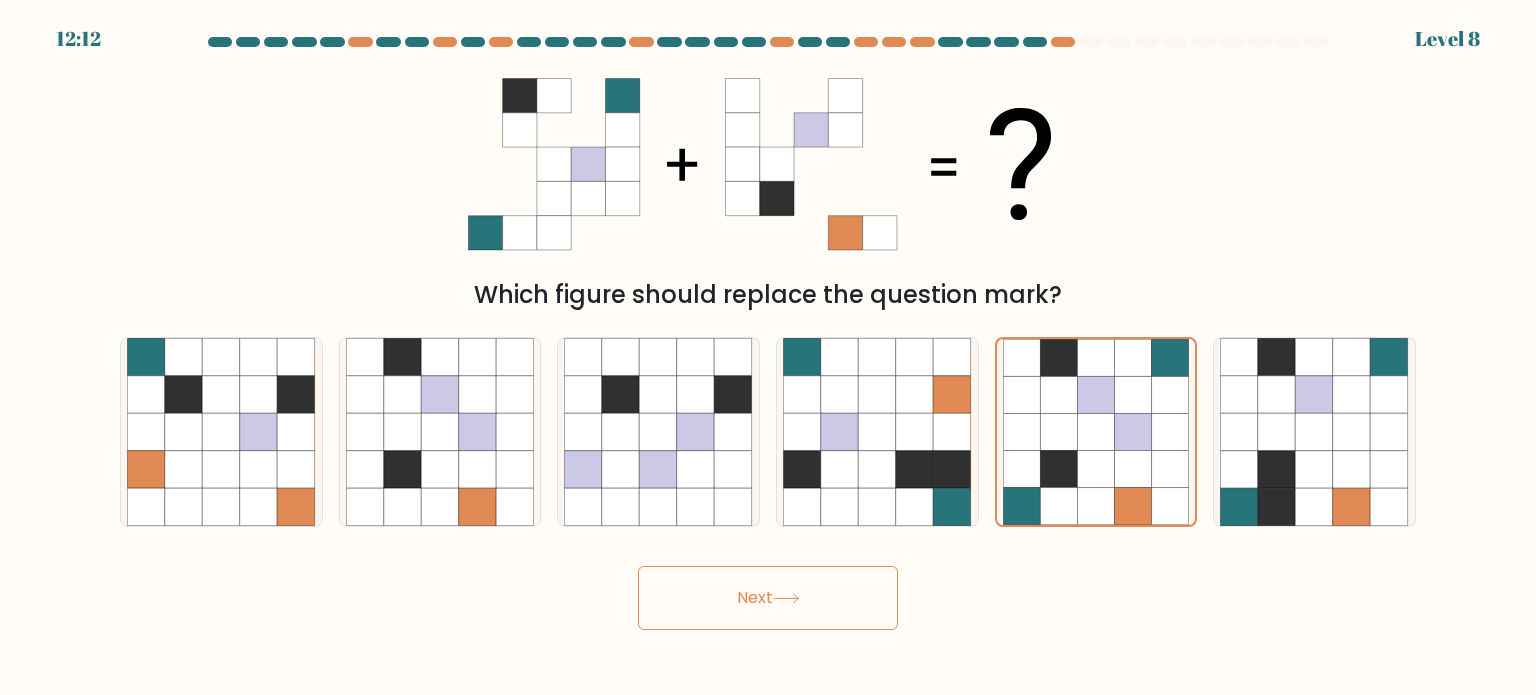click on "Next" at bounding box center (768, 598) 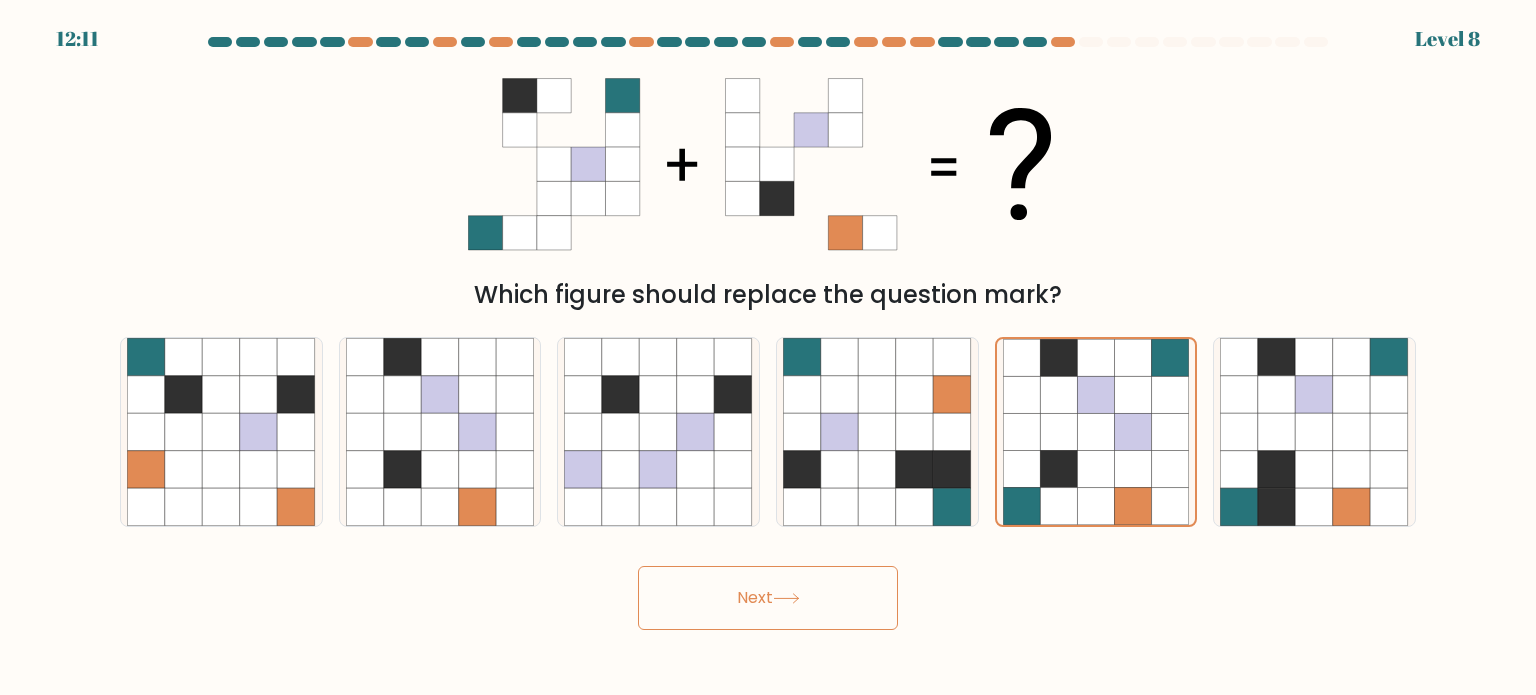 click on "[TIME]
Level [NUMBER]" at bounding box center [768, 347] 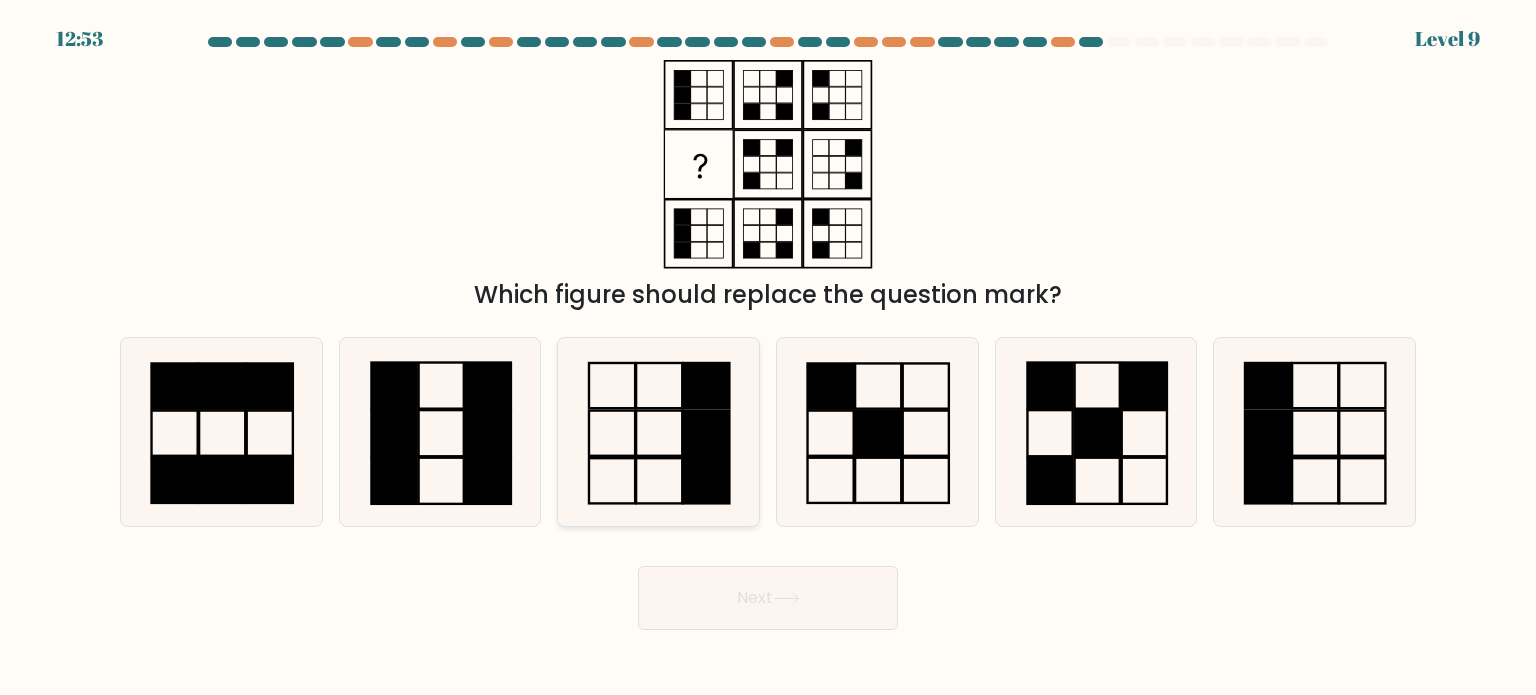 click at bounding box center [658, 432] 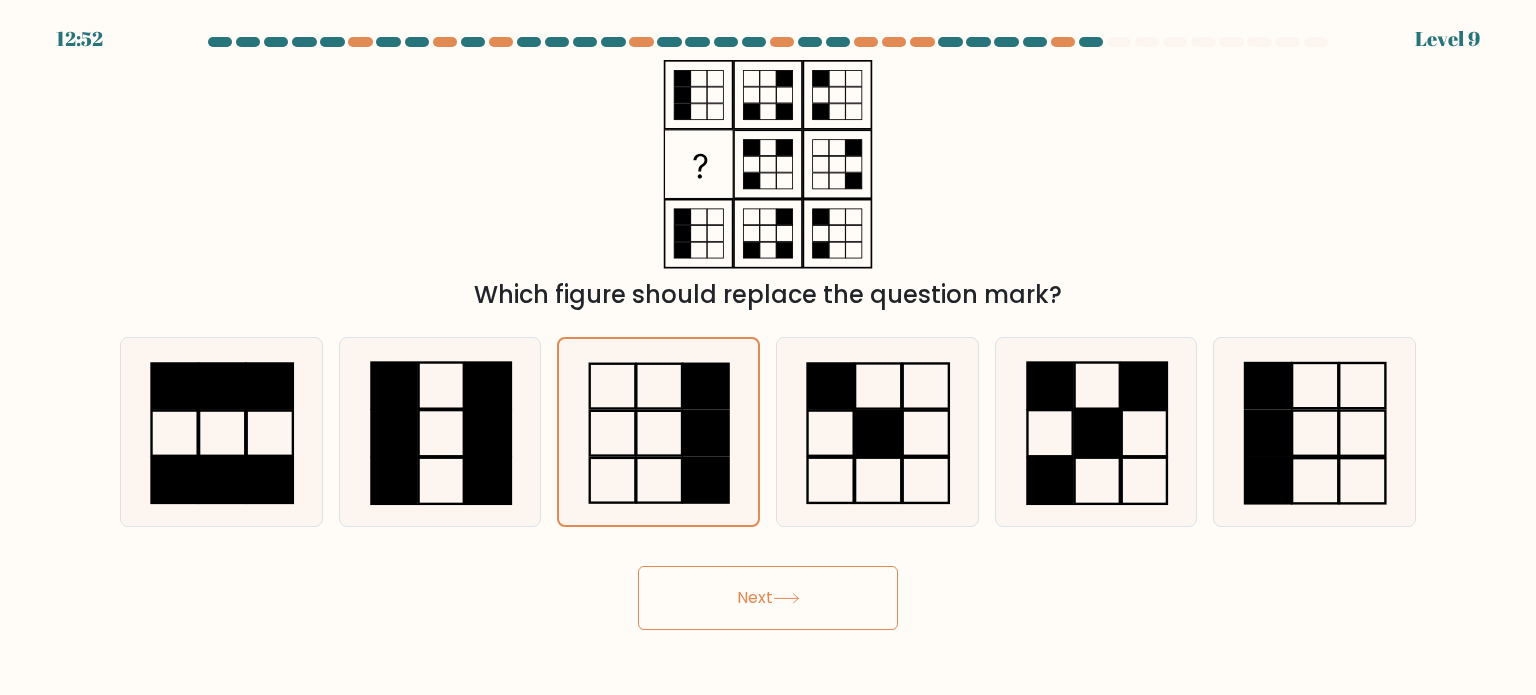 click on "Next" at bounding box center [768, 598] 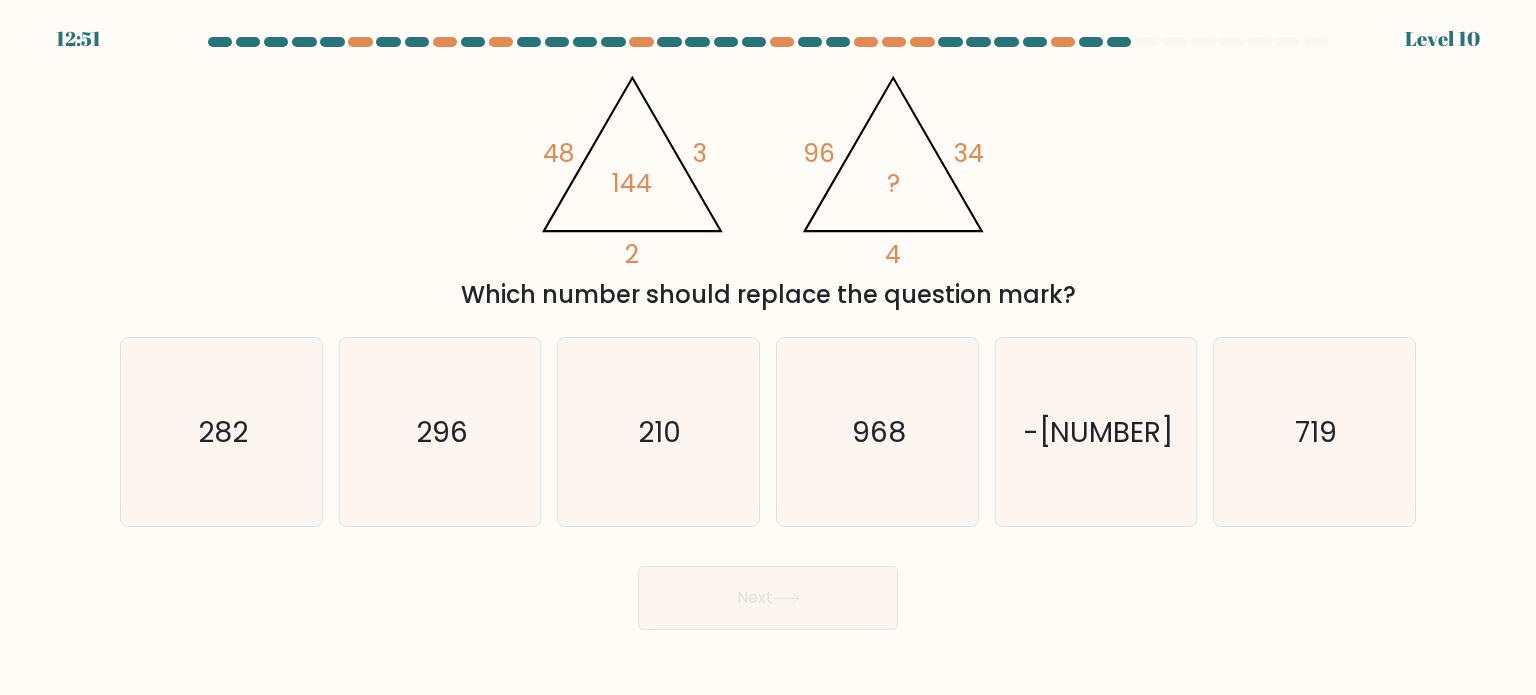 click on "Next" at bounding box center (768, 598) 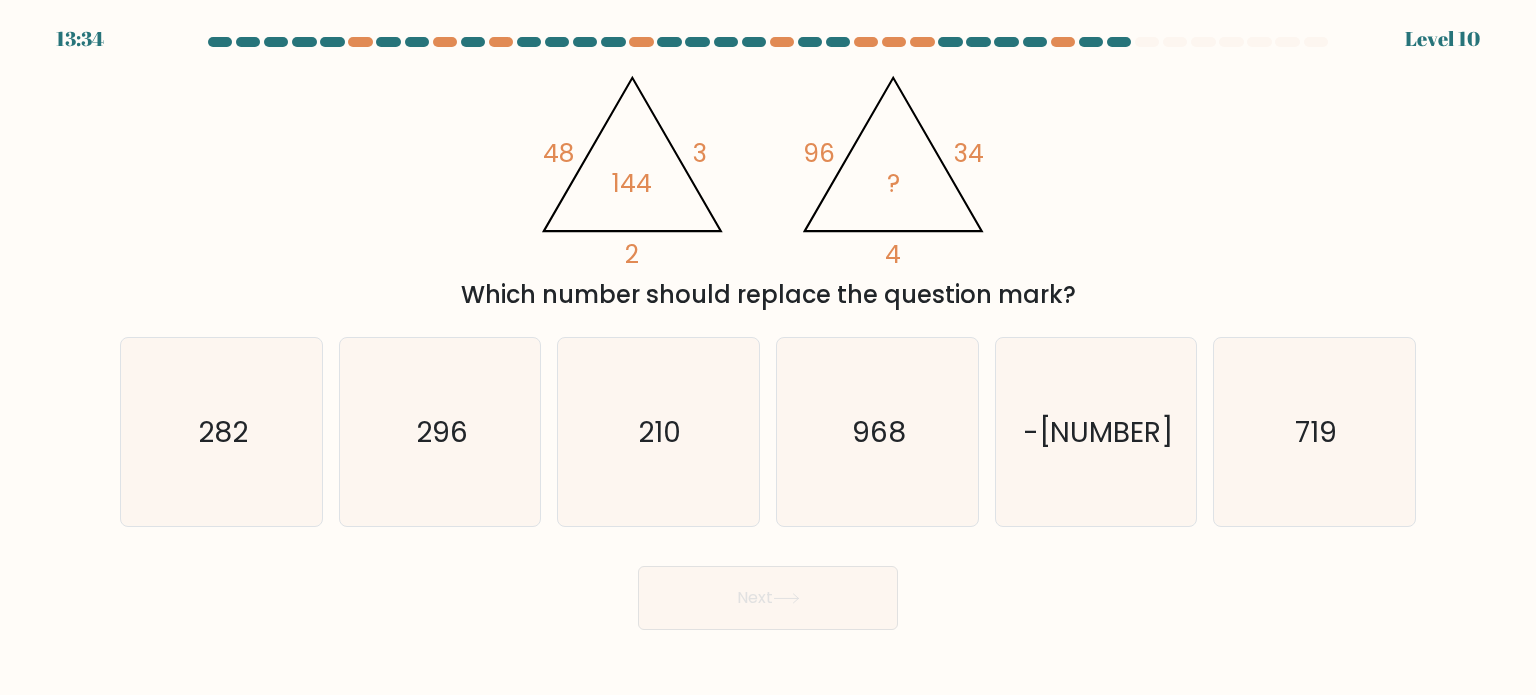 click on "Next" at bounding box center (768, 590) 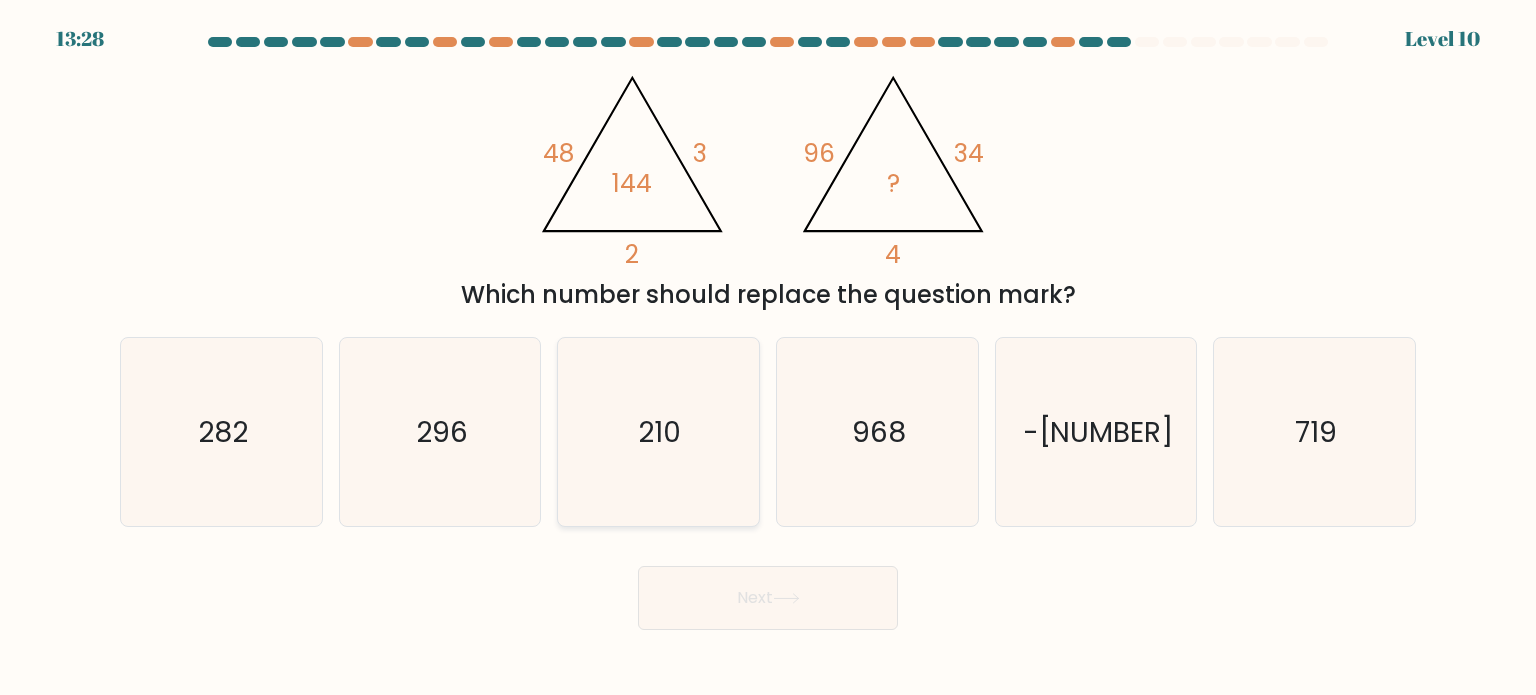 click on "210" at bounding box center (658, 432) 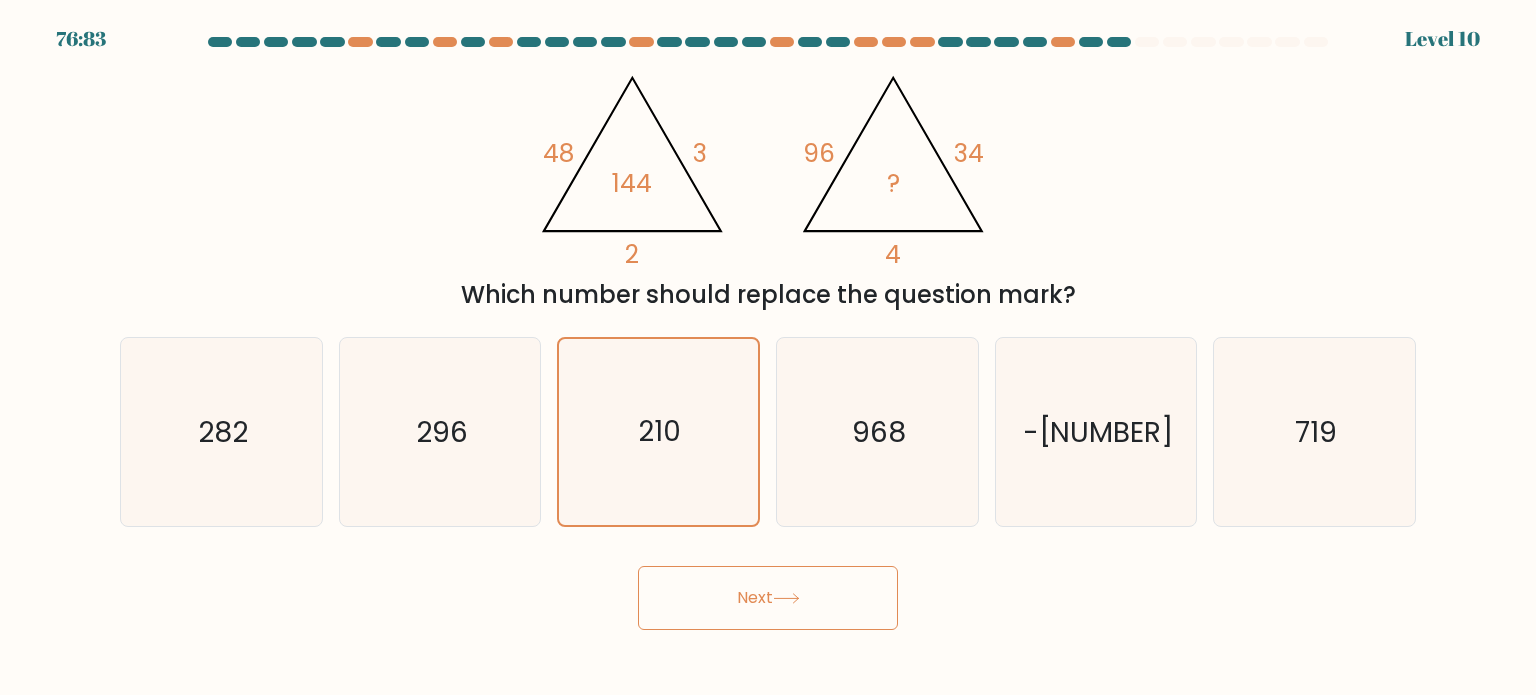 click on "Next" at bounding box center [768, 598] 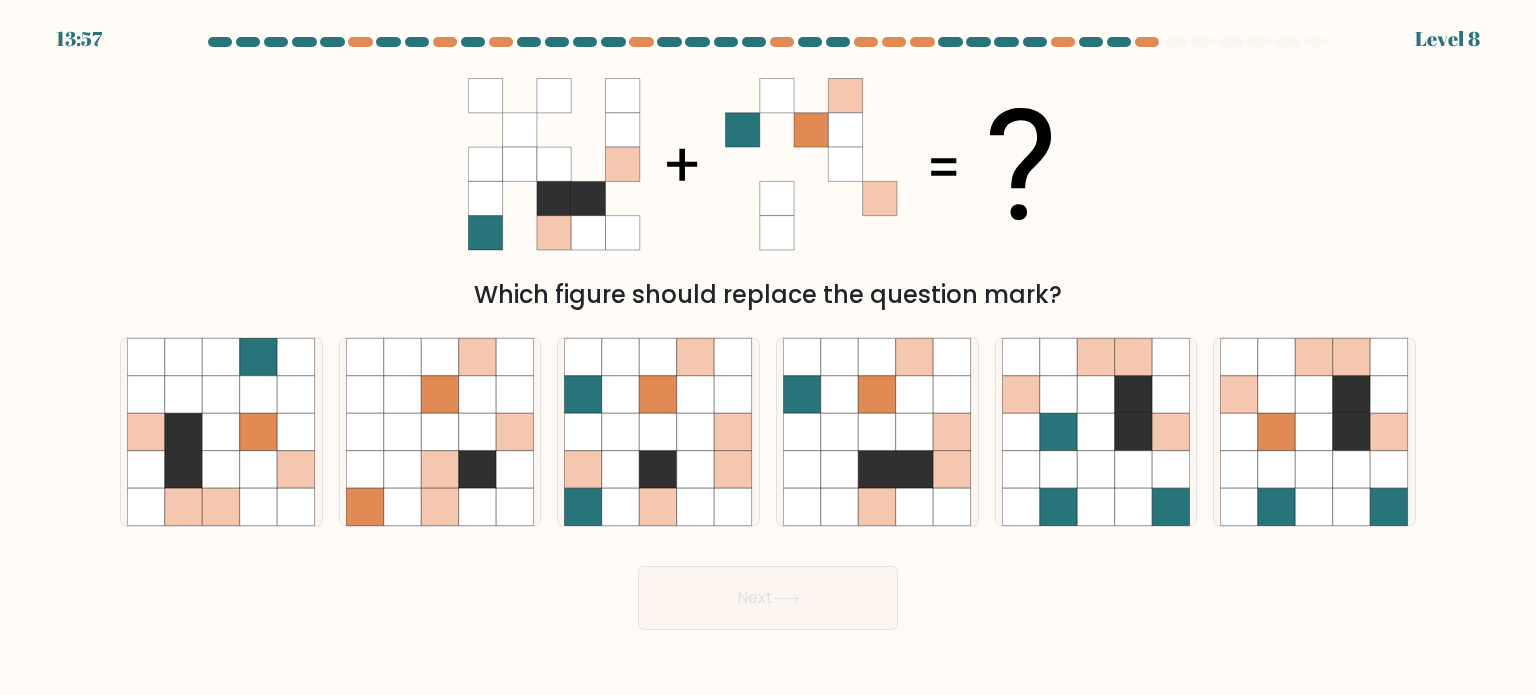 click on "Which figure should replace the question mark?" at bounding box center (768, 186) 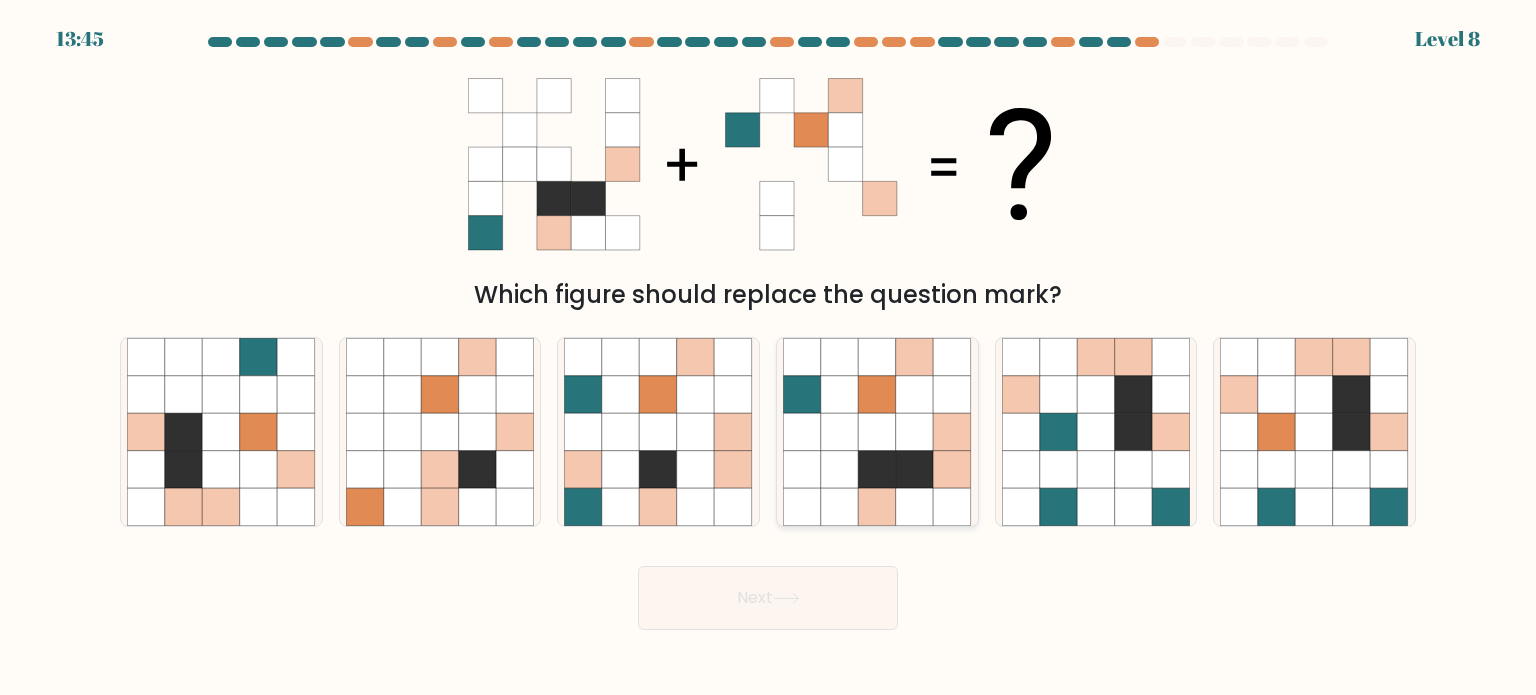 click at bounding box center (878, 469) 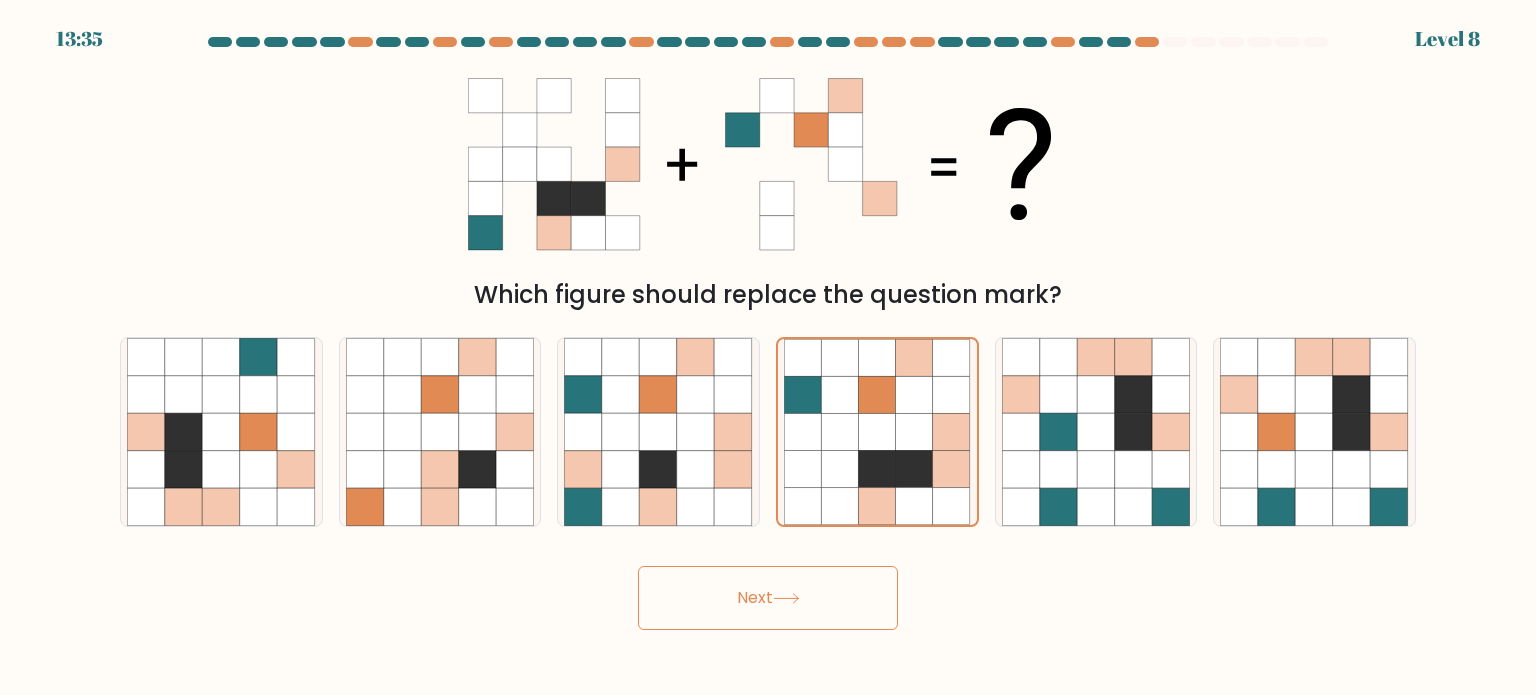click at bounding box center [786, 598] 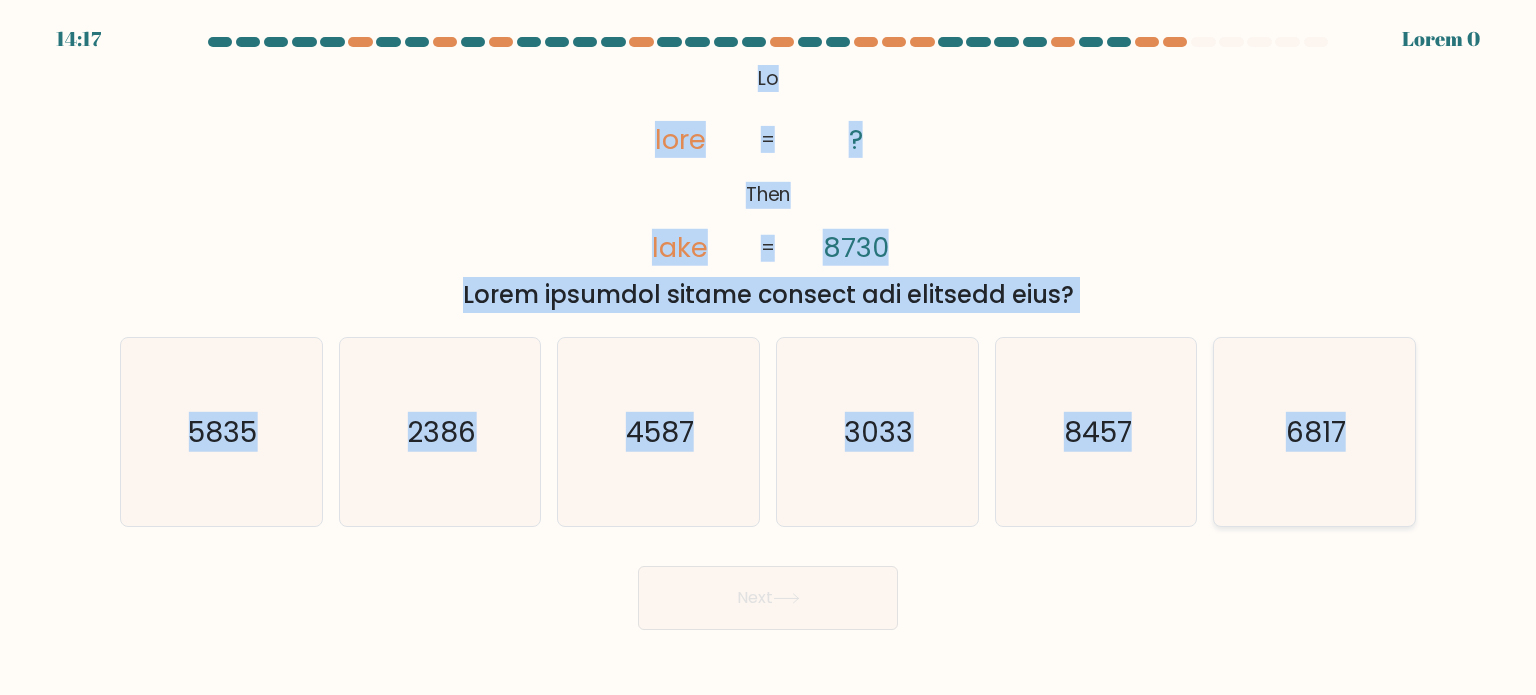 drag, startPoint x: 756, startPoint y: 67, endPoint x: 1385, endPoint y: 452, distance: 737.4727 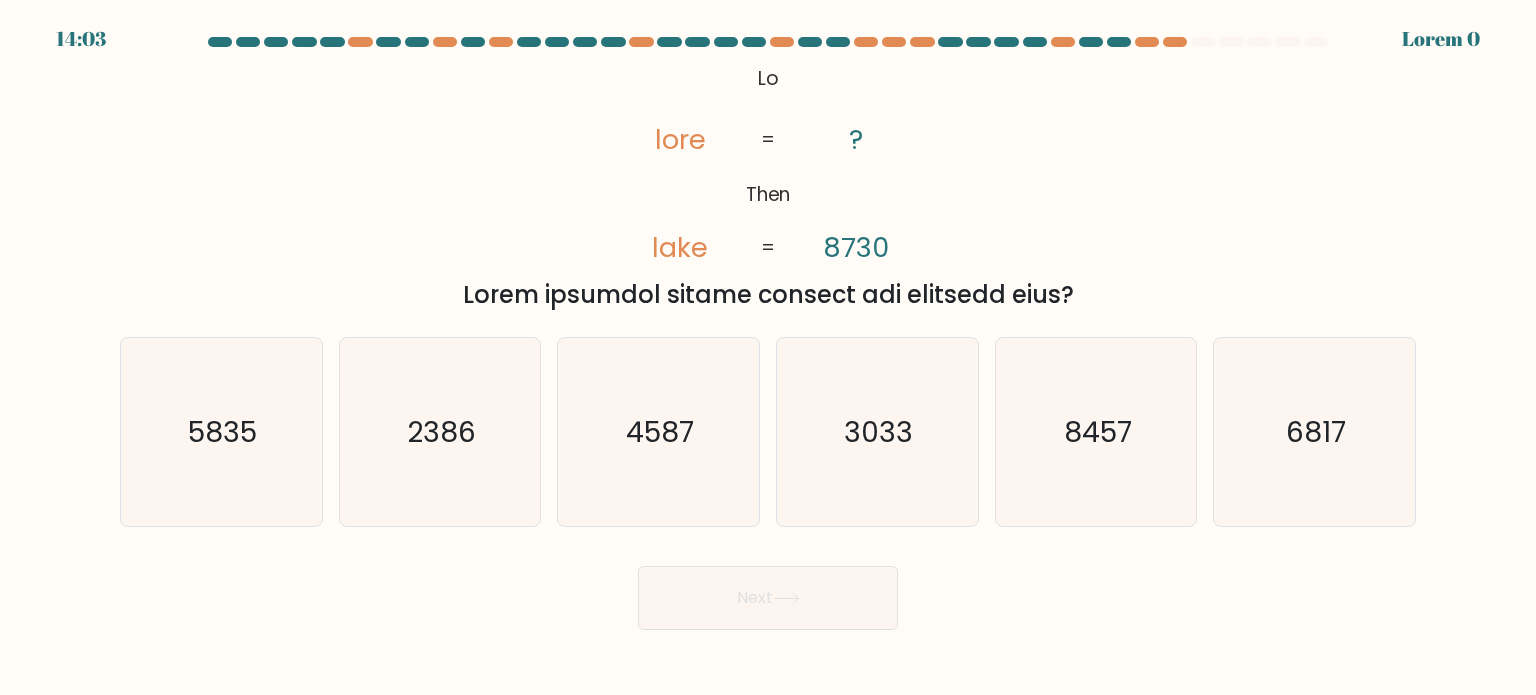 click on "Next" at bounding box center [768, 590] 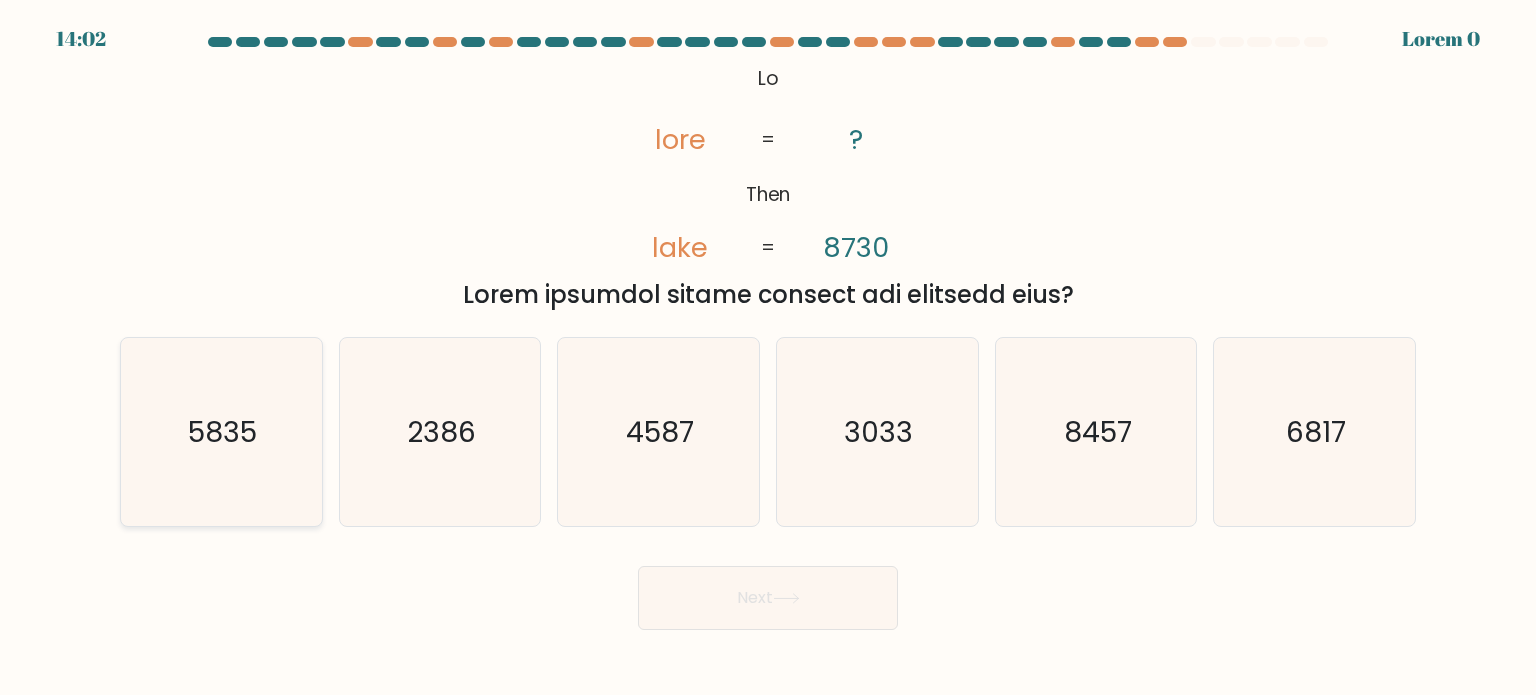 click on "5835" at bounding box center [221, 432] 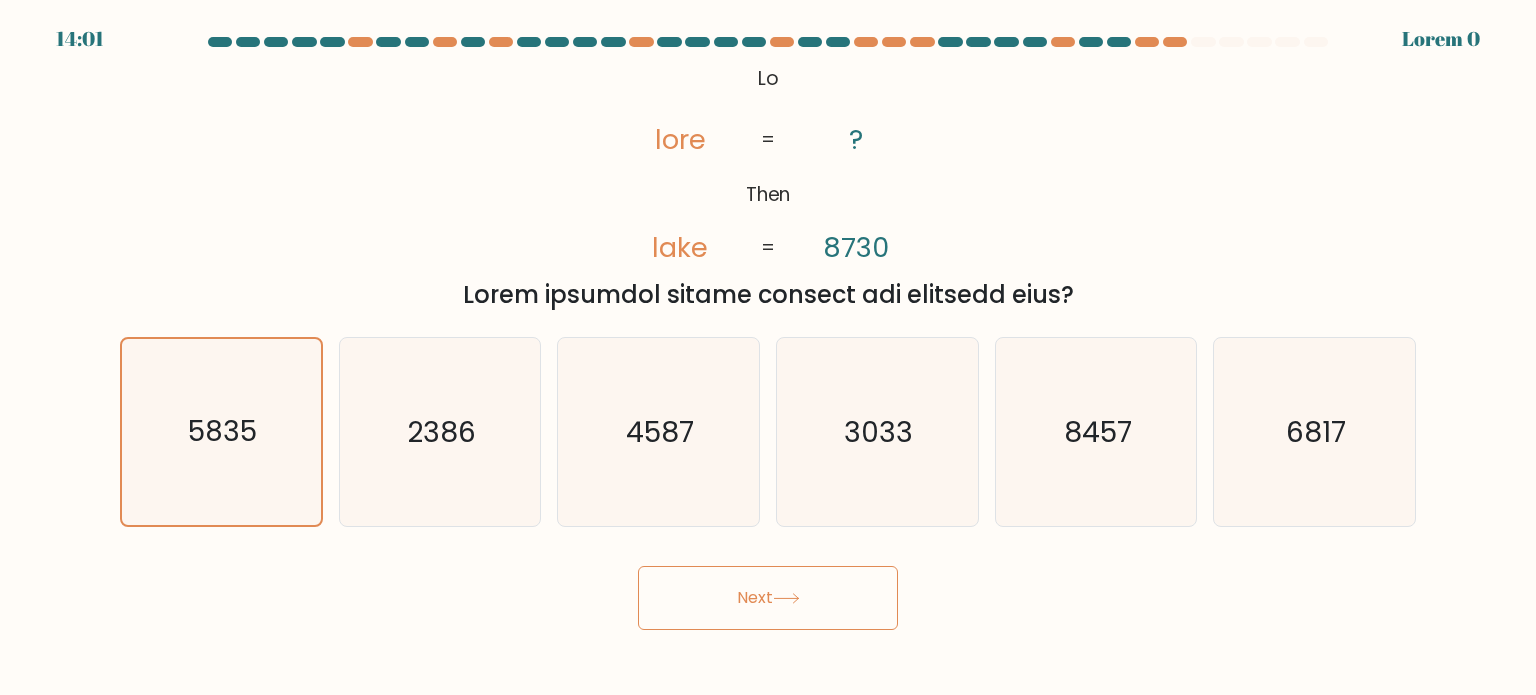click on "Next" at bounding box center (768, 598) 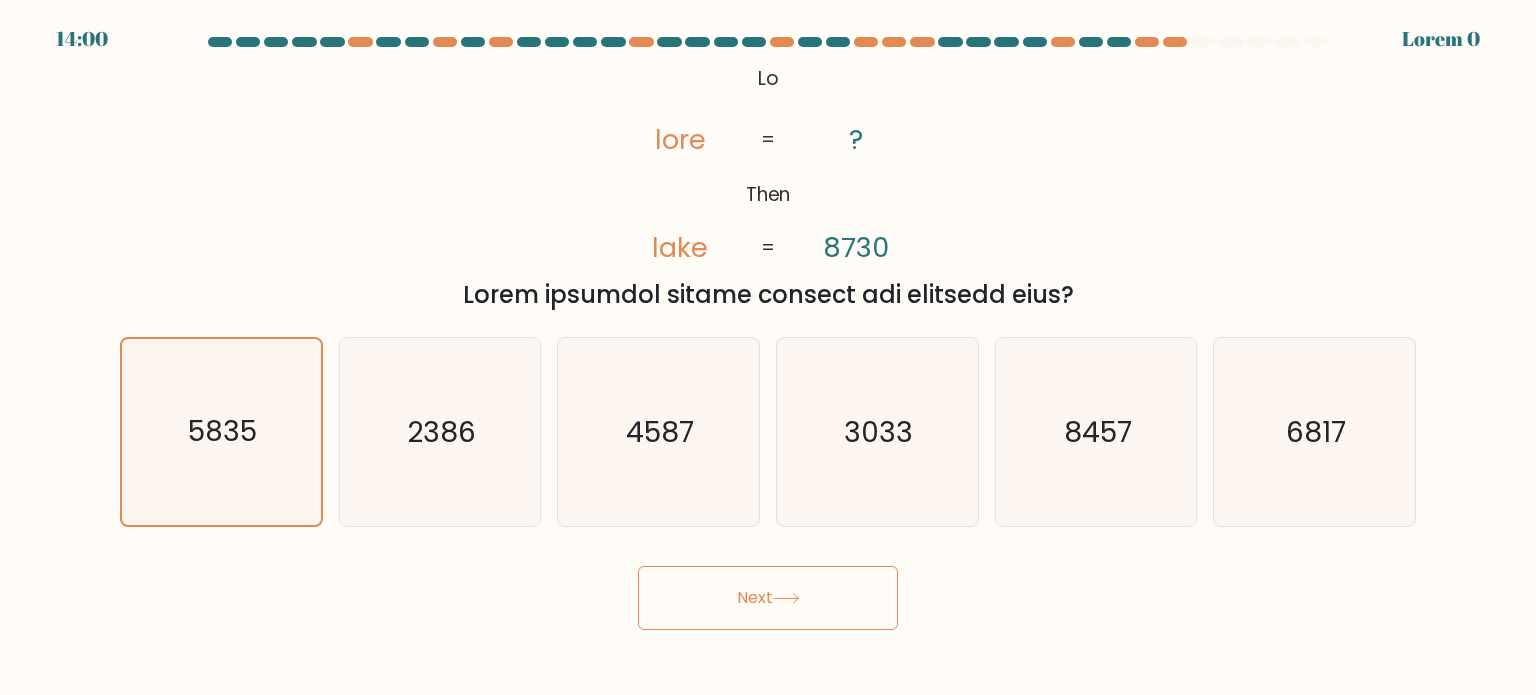 click on "Next" at bounding box center (768, 598) 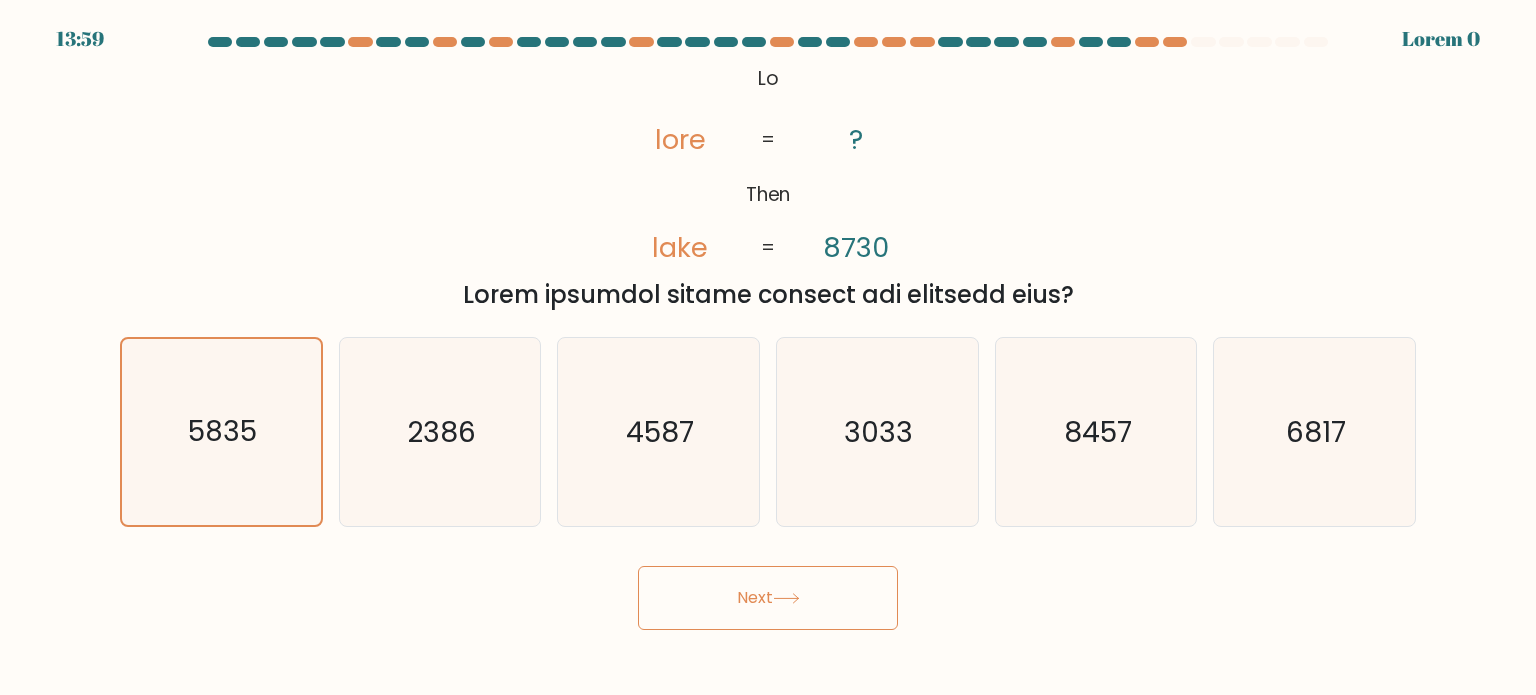 click on "Next" at bounding box center [768, 598] 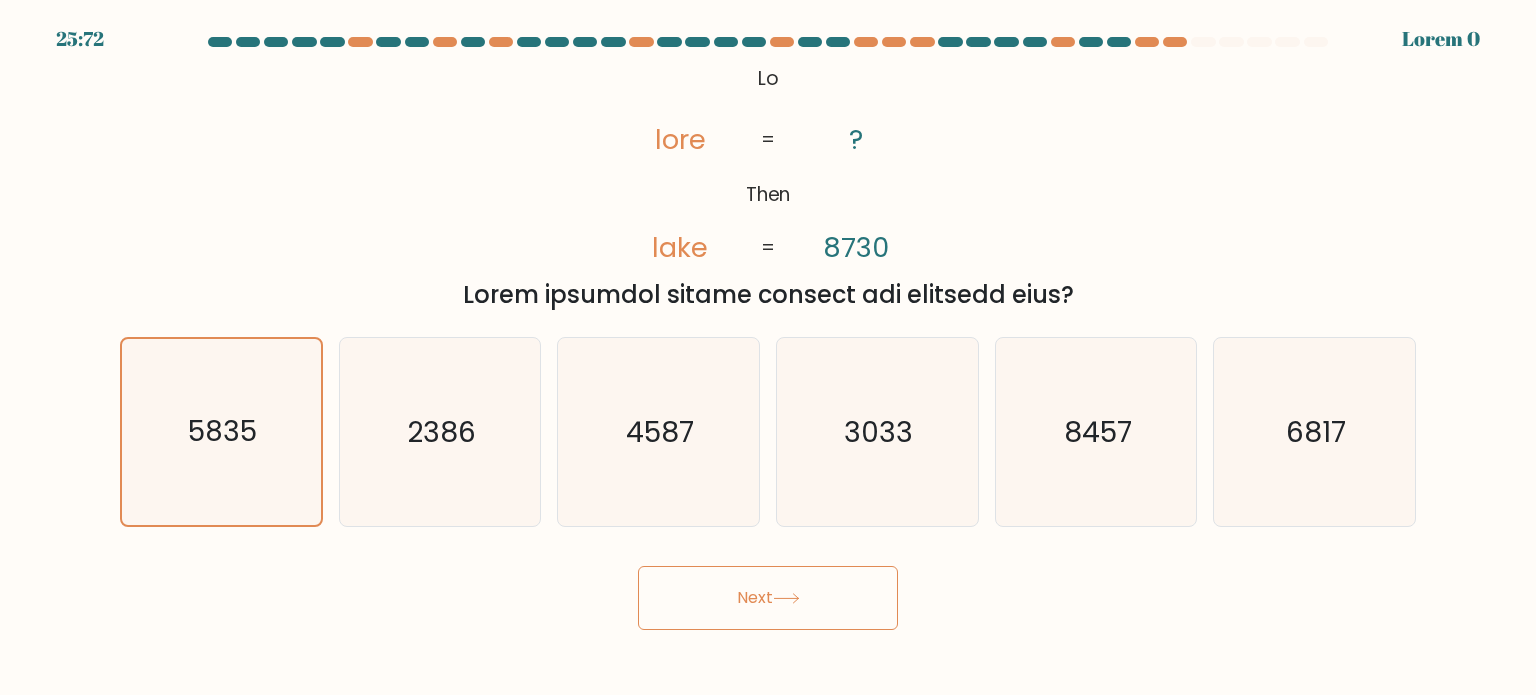 click on "Next" at bounding box center [768, 598] 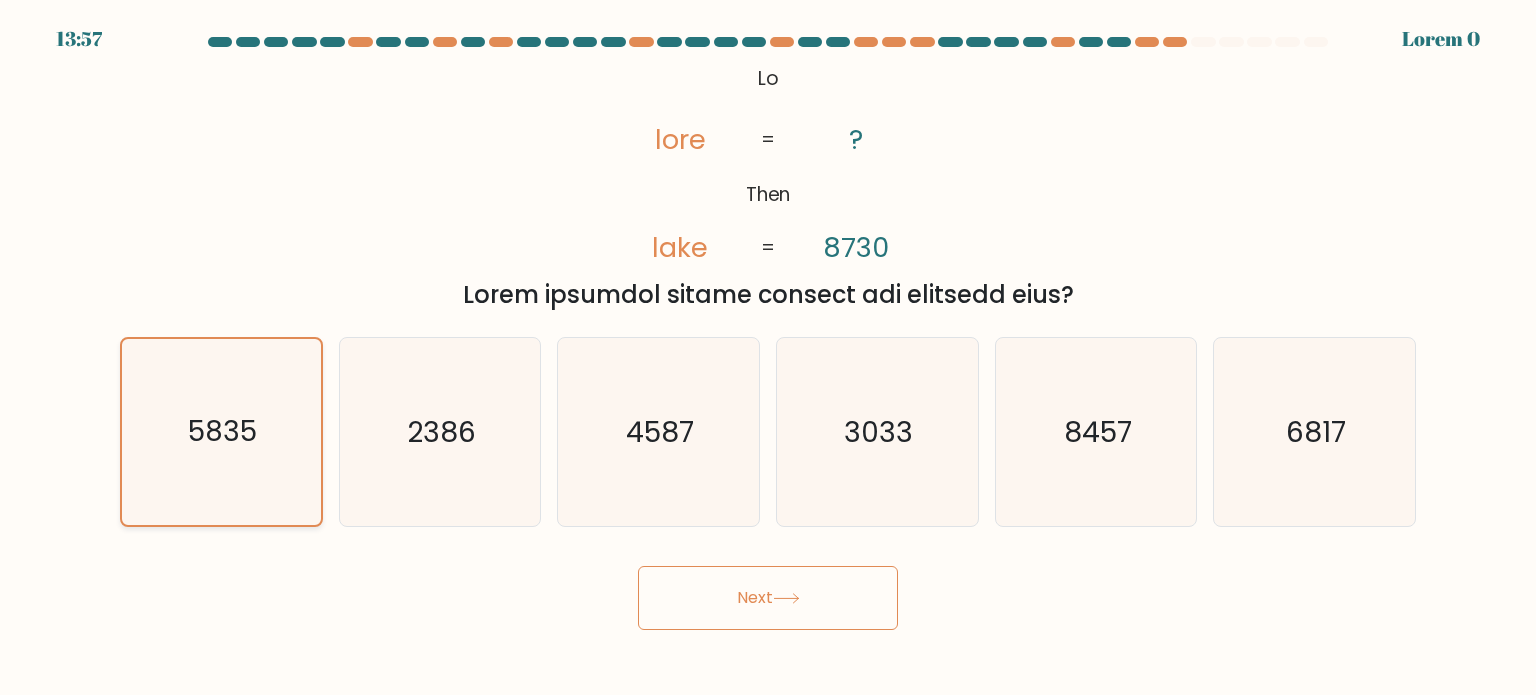 click on "5835" at bounding box center [221, 432] 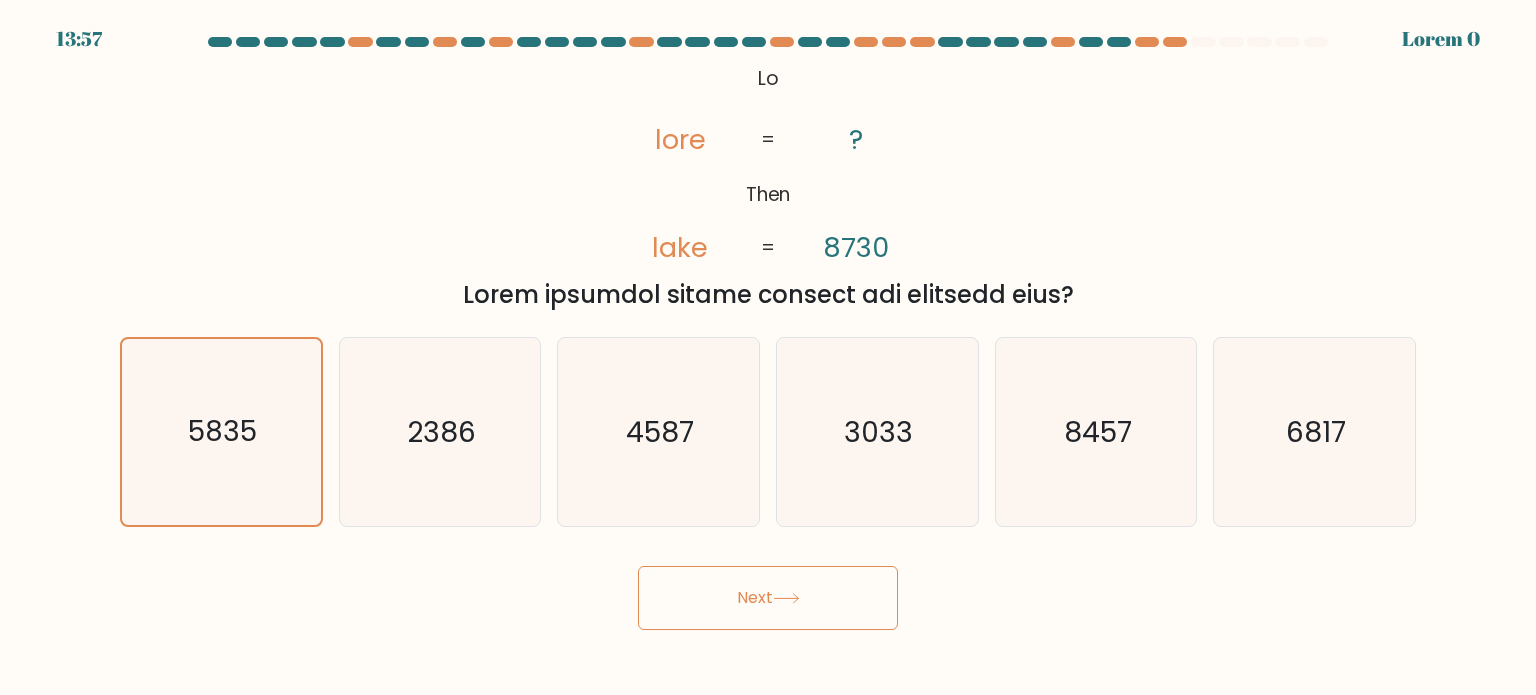 click on "Next" at bounding box center [768, 590] 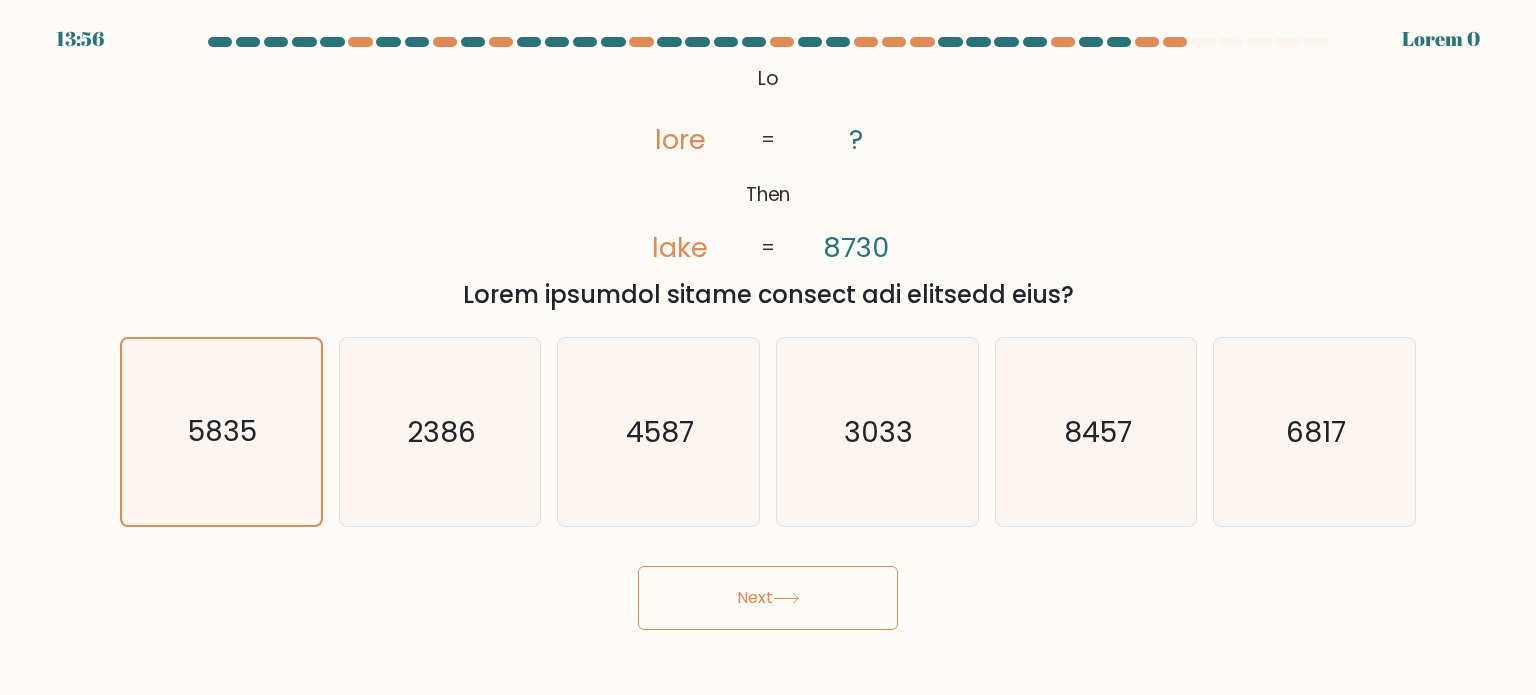 click on "Next" at bounding box center [768, 598] 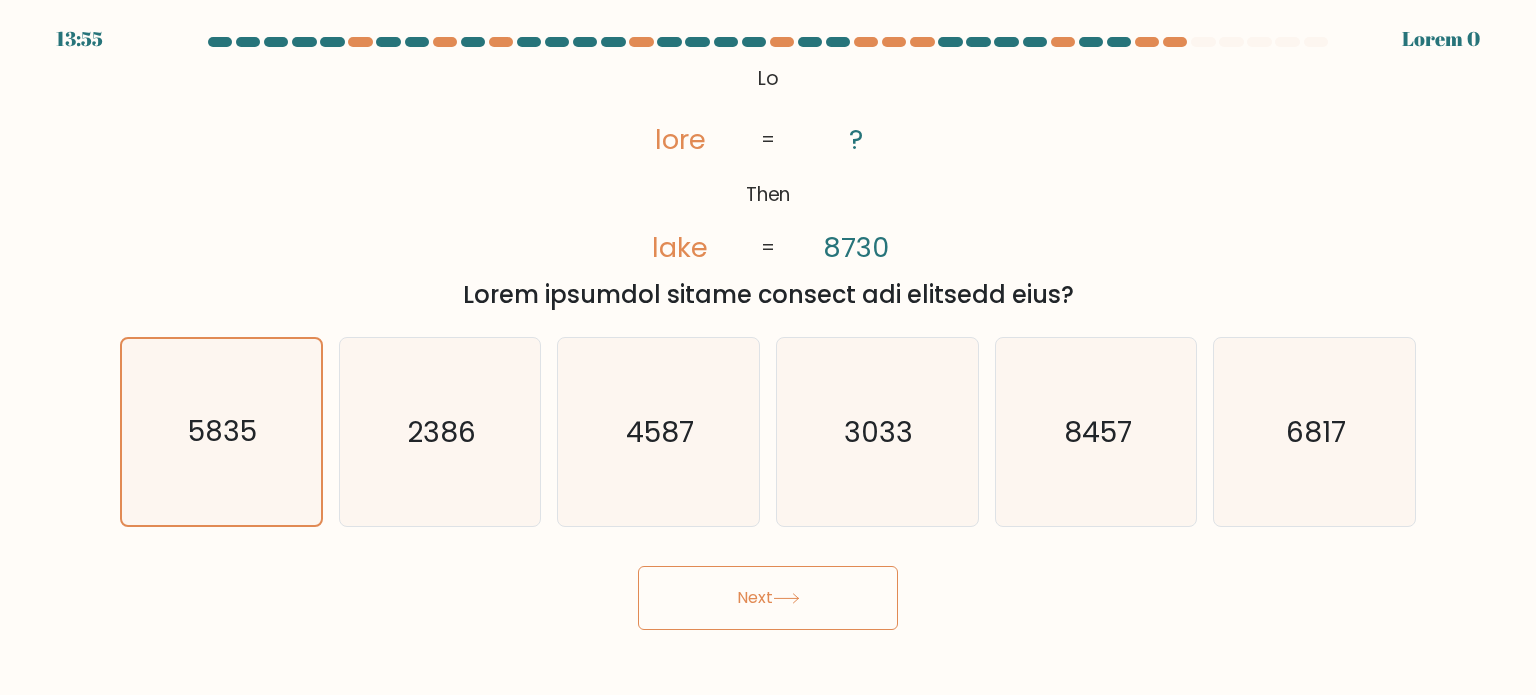 click on "If       Then       kale       lake       ?       [NUMBER]       =       =
Which sequence should replace the question mark?" at bounding box center (768, 186) 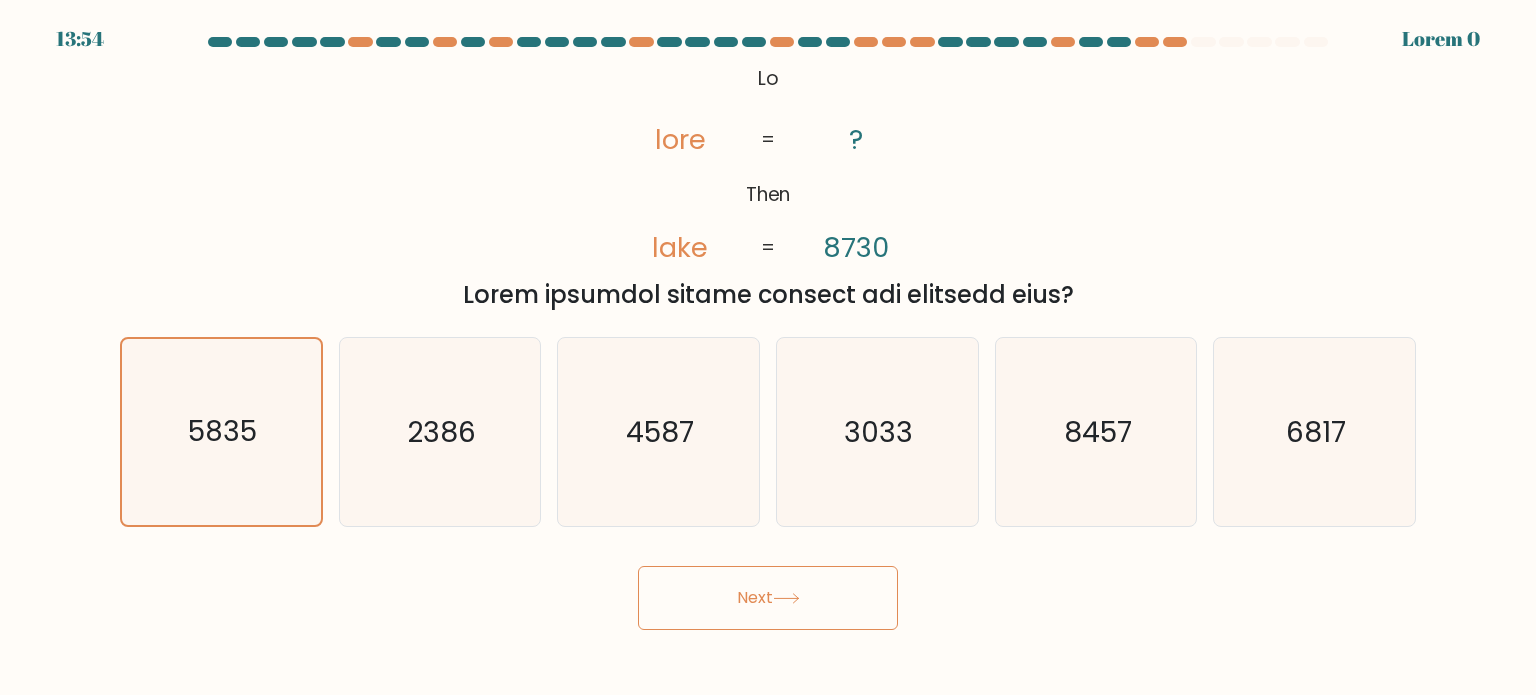 click on "Next" at bounding box center (768, 598) 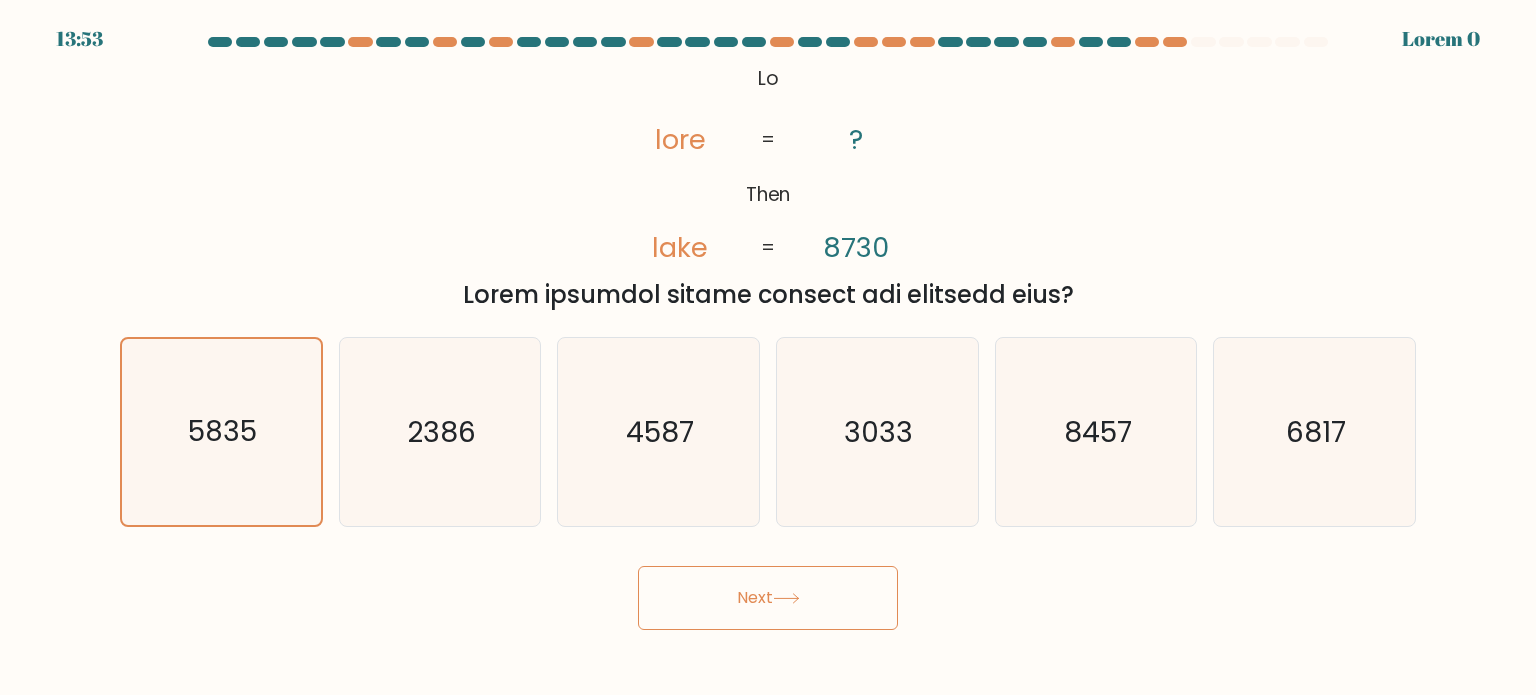 click on "Next" at bounding box center (768, 590) 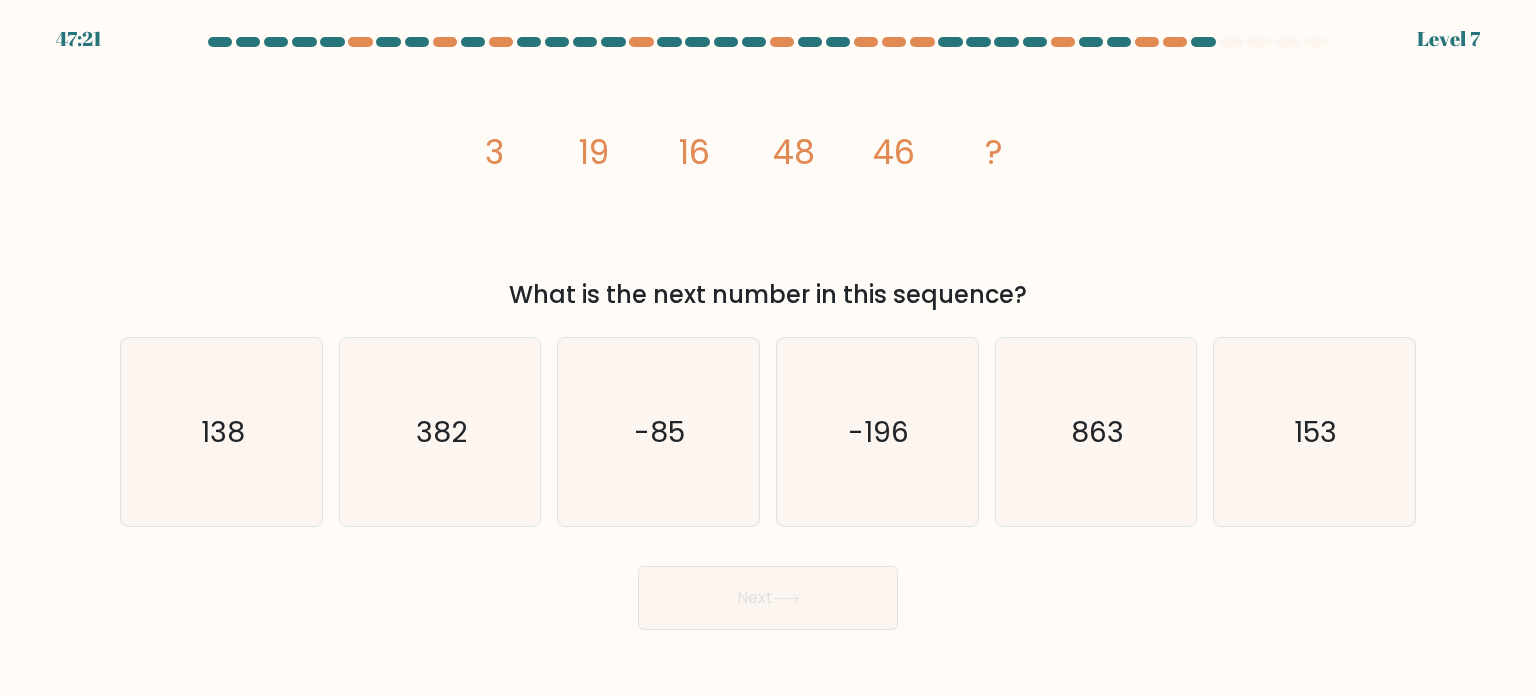 drag, startPoint x: 1152, startPoint y: 183, endPoint x: 860, endPoint y: 171, distance: 292.24646 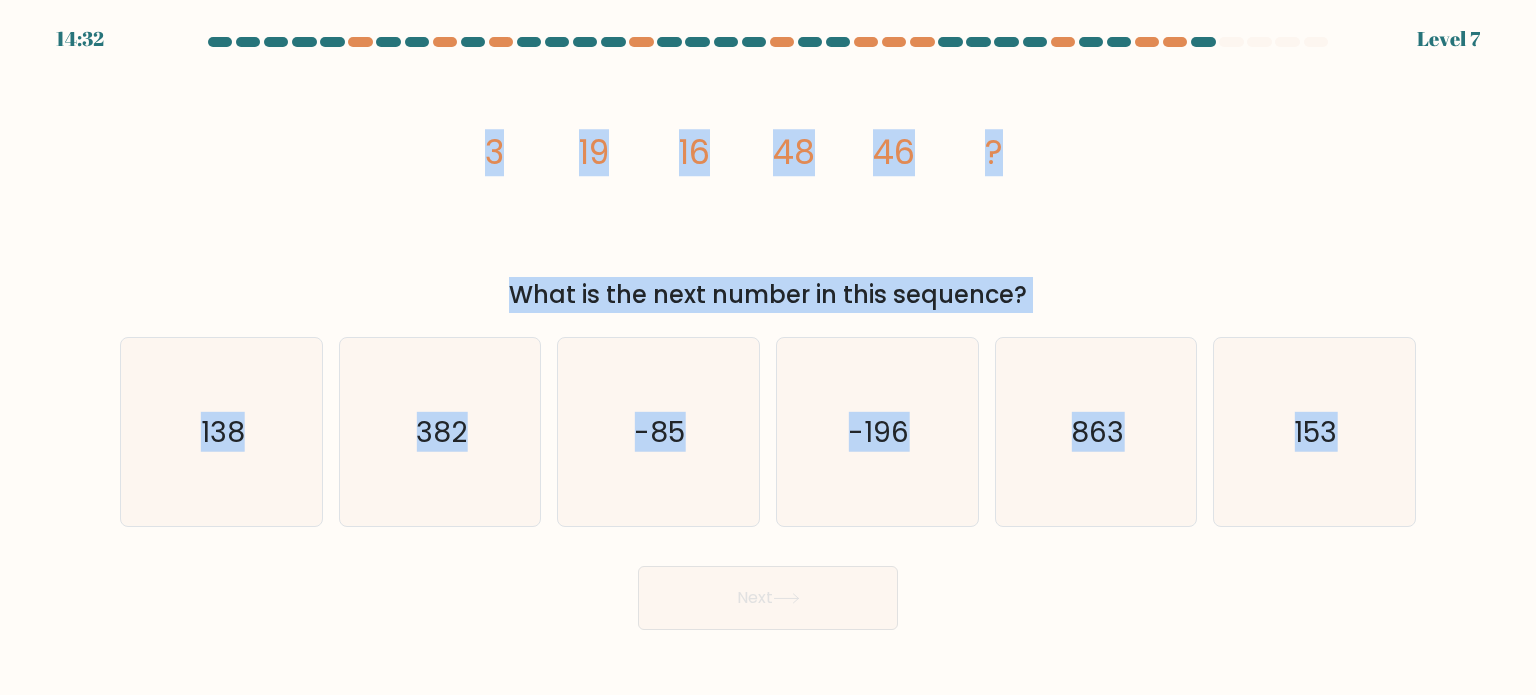 drag, startPoint x: 467, startPoint y: 138, endPoint x: 1535, endPoint y: 471, distance: 1118.7104 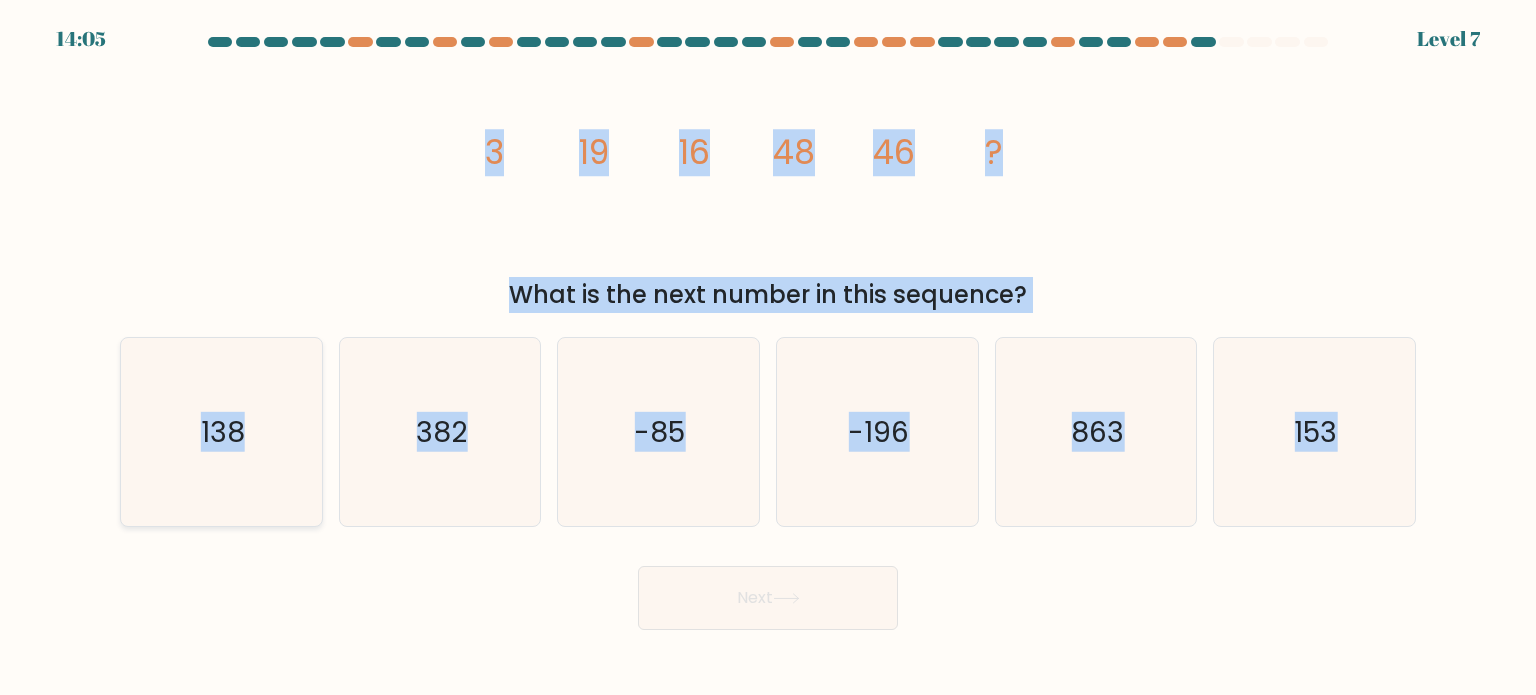 click on "138" at bounding box center [221, 432] 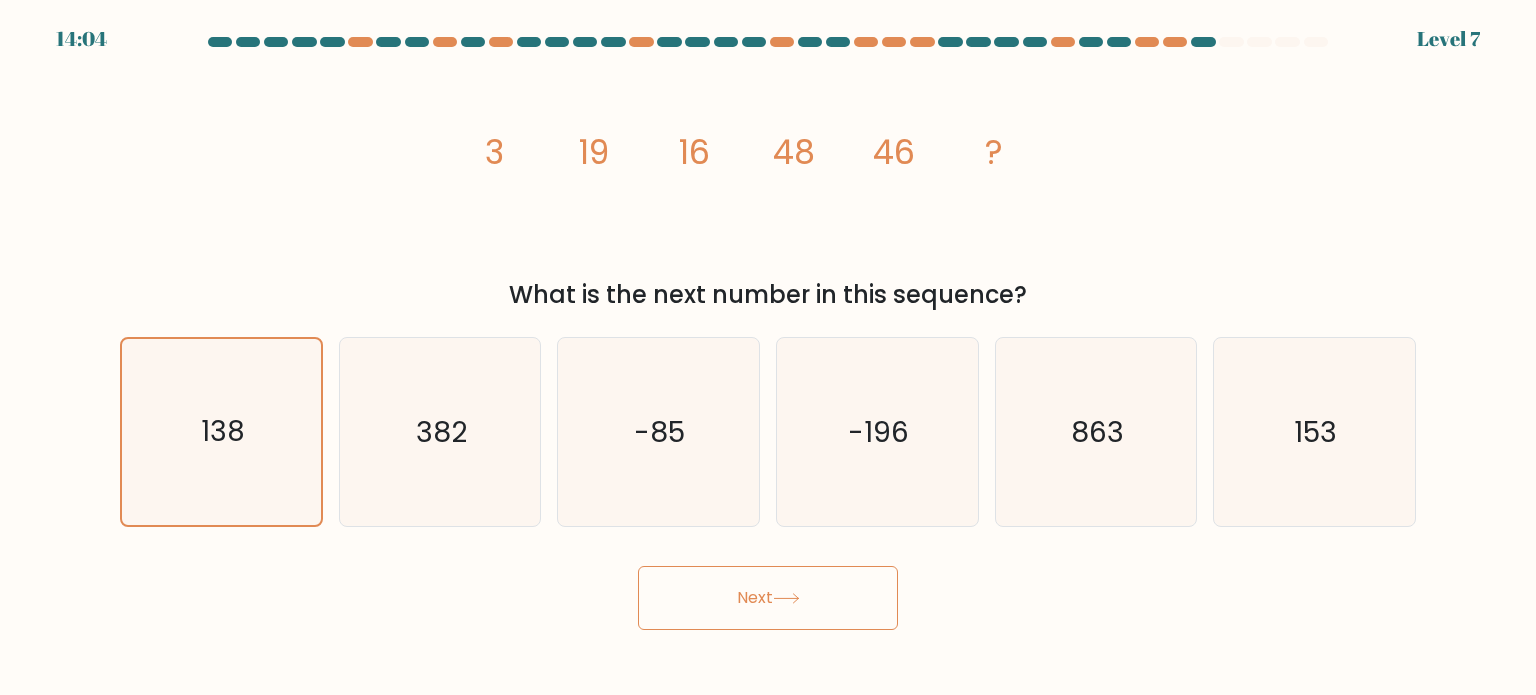 click on "Next" at bounding box center [768, 598] 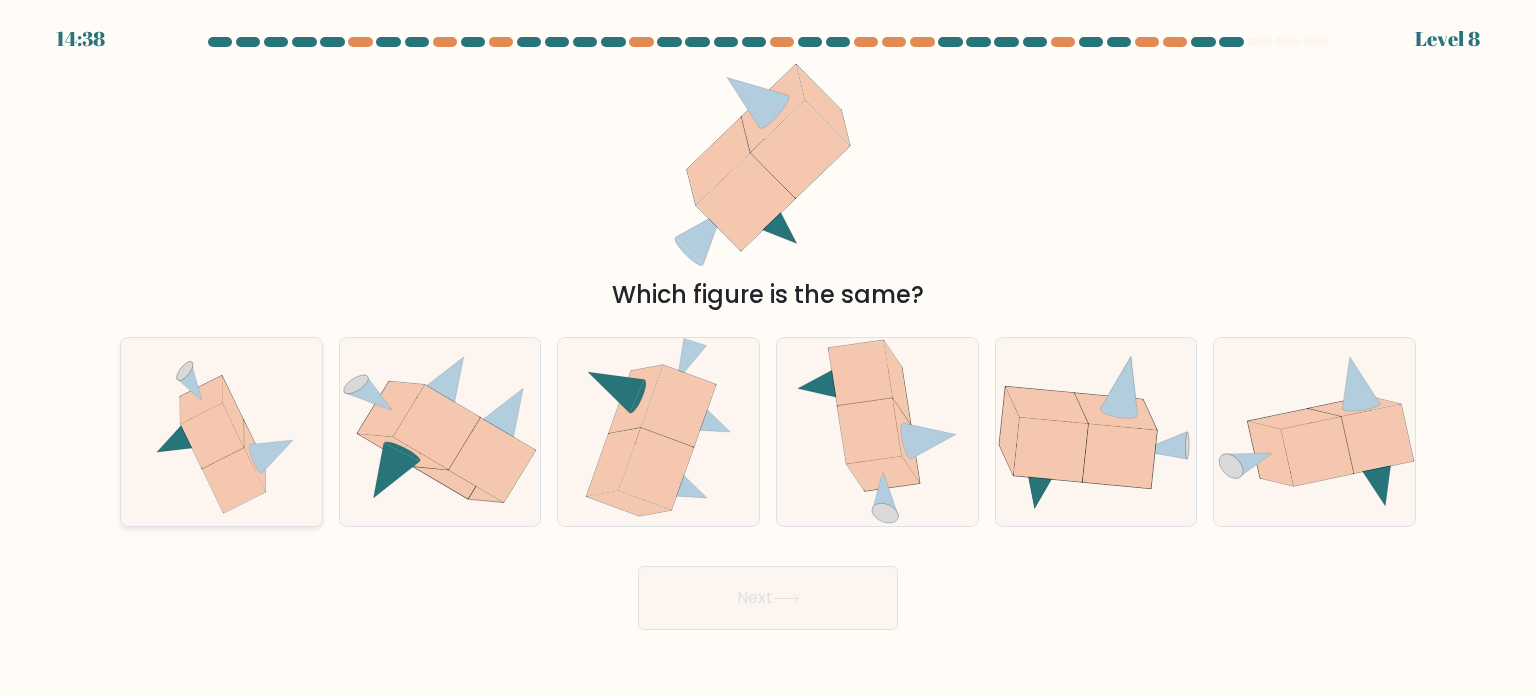 click at bounding box center (221, 432) 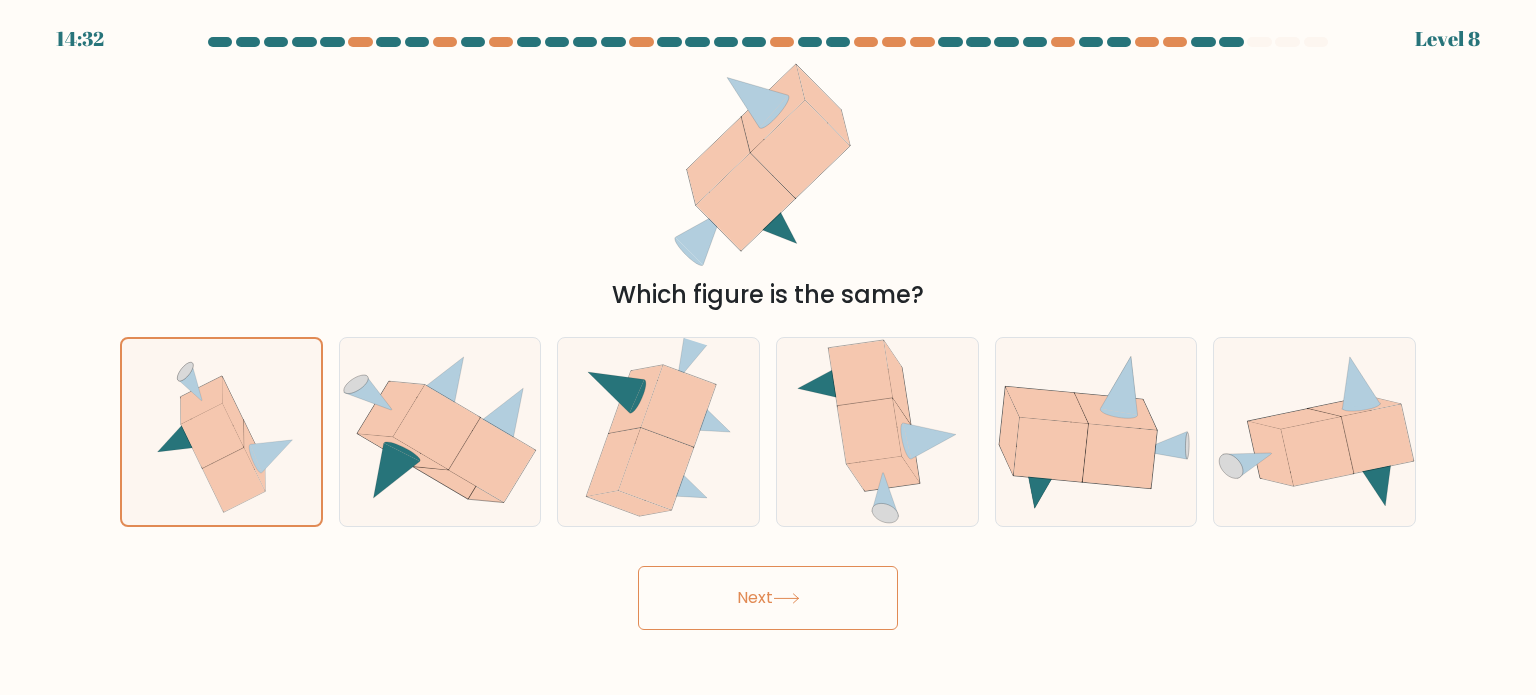 click on "Next" at bounding box center (768, 598) 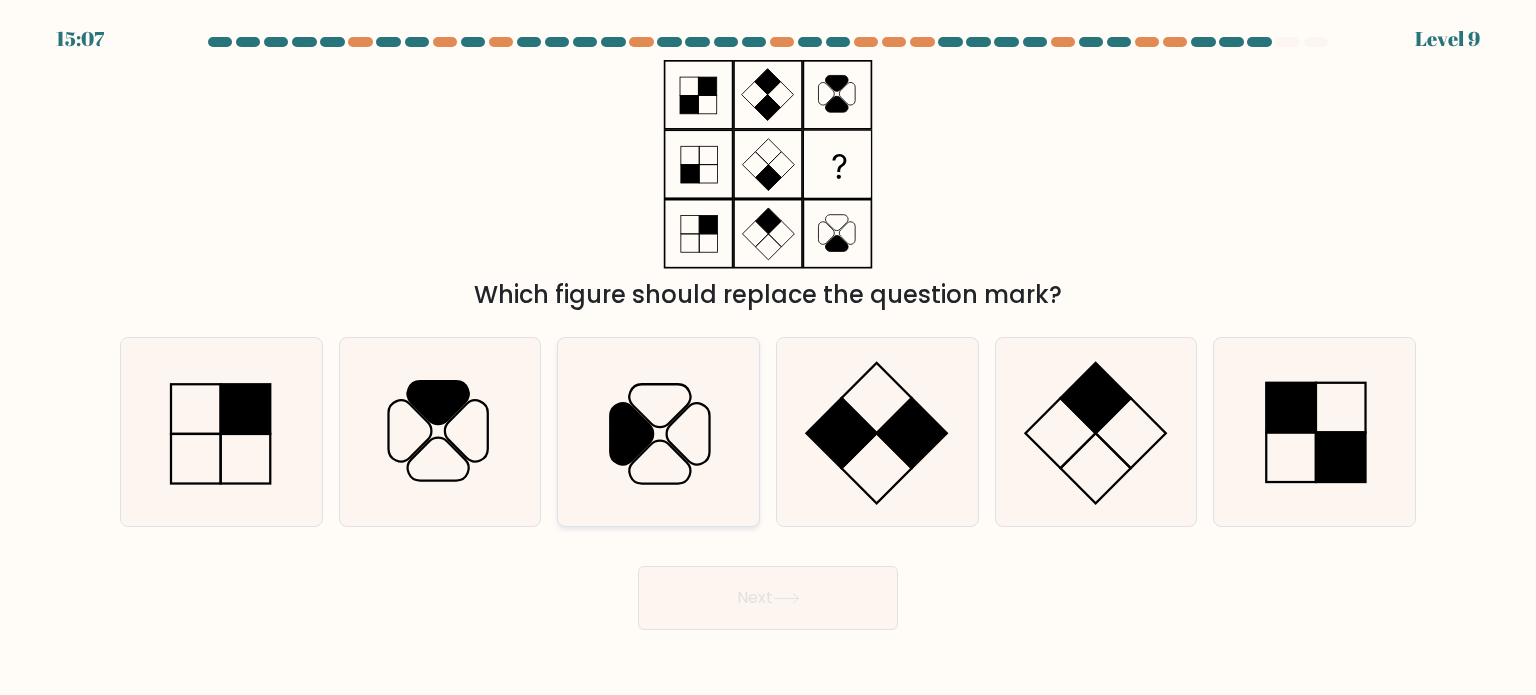 click at bounding box center (658, 432) 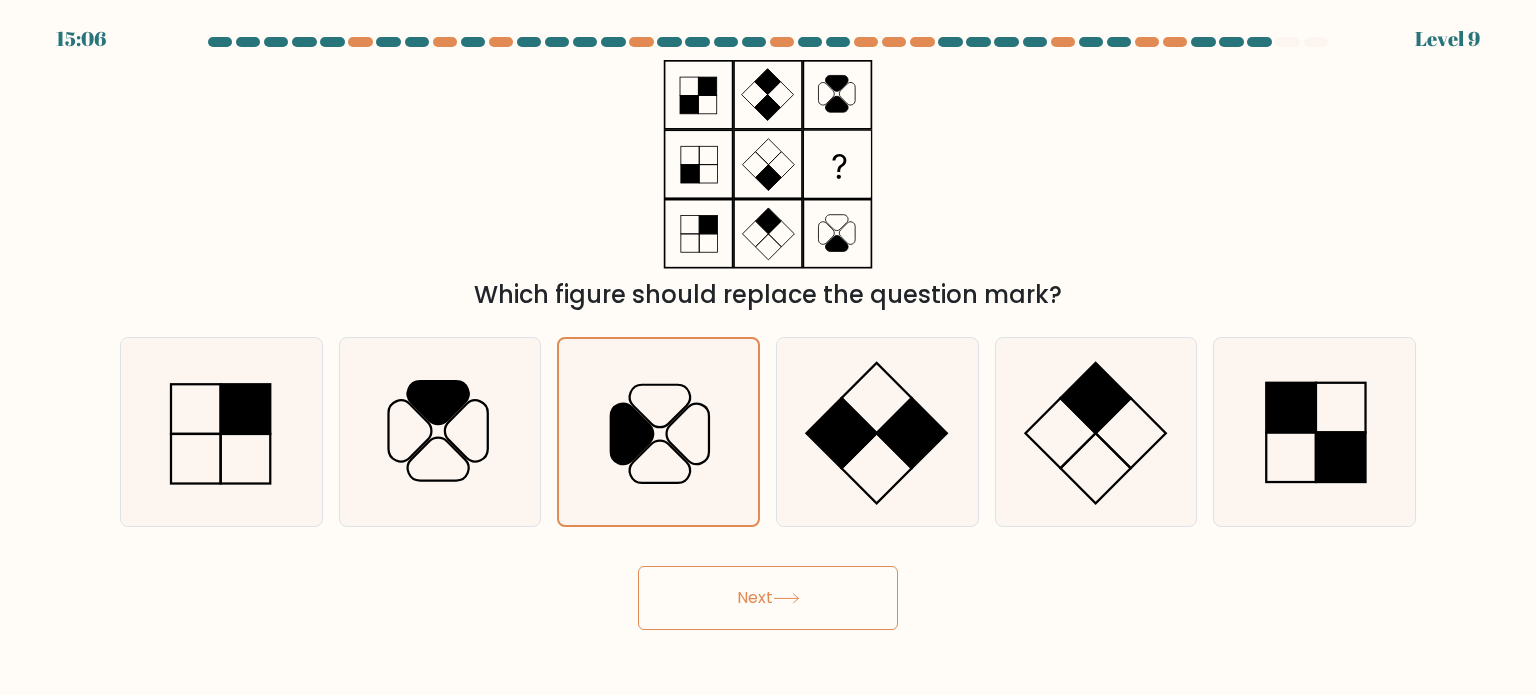 click on "Next" at bounding box center (768, 598) 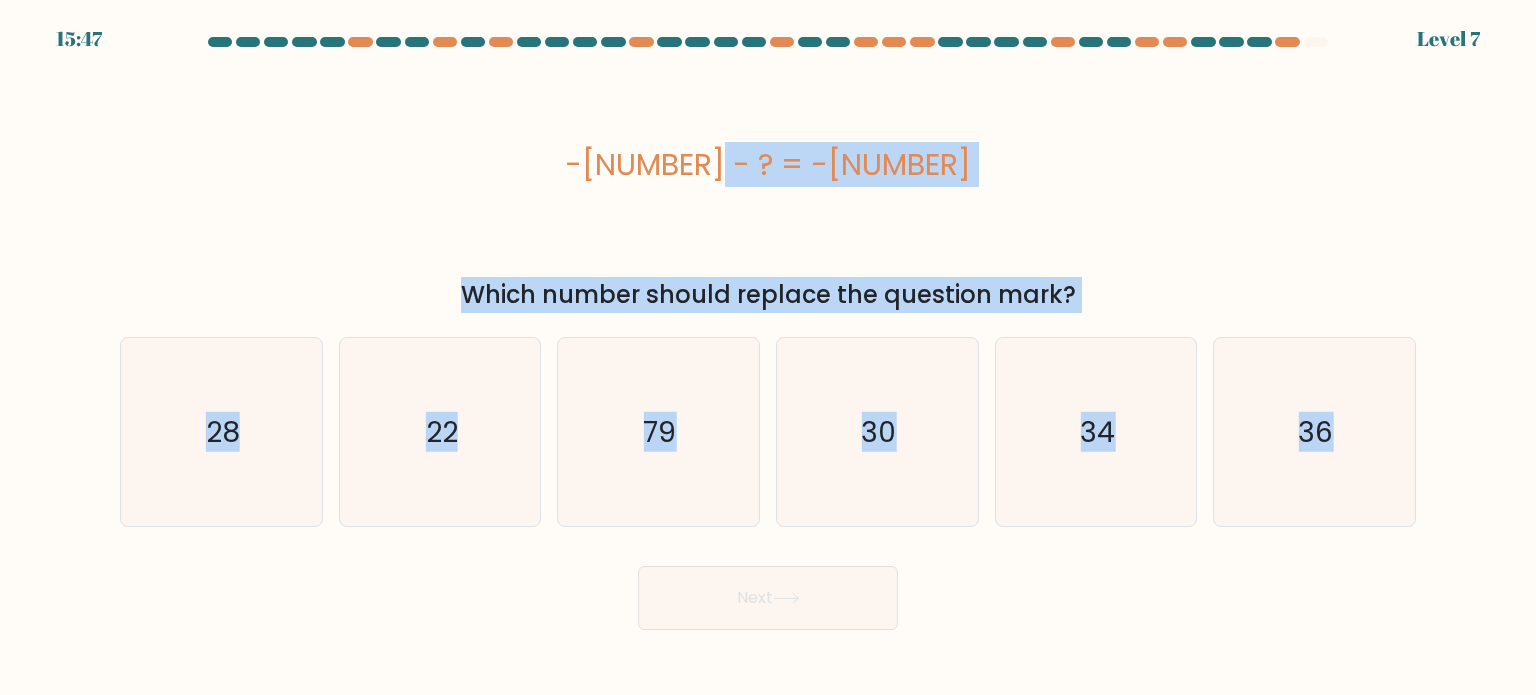 drag, startPoint x: 996, startPoint y: 217, endPoint x: 1437, endPoint y: 379, distance: 469.81378 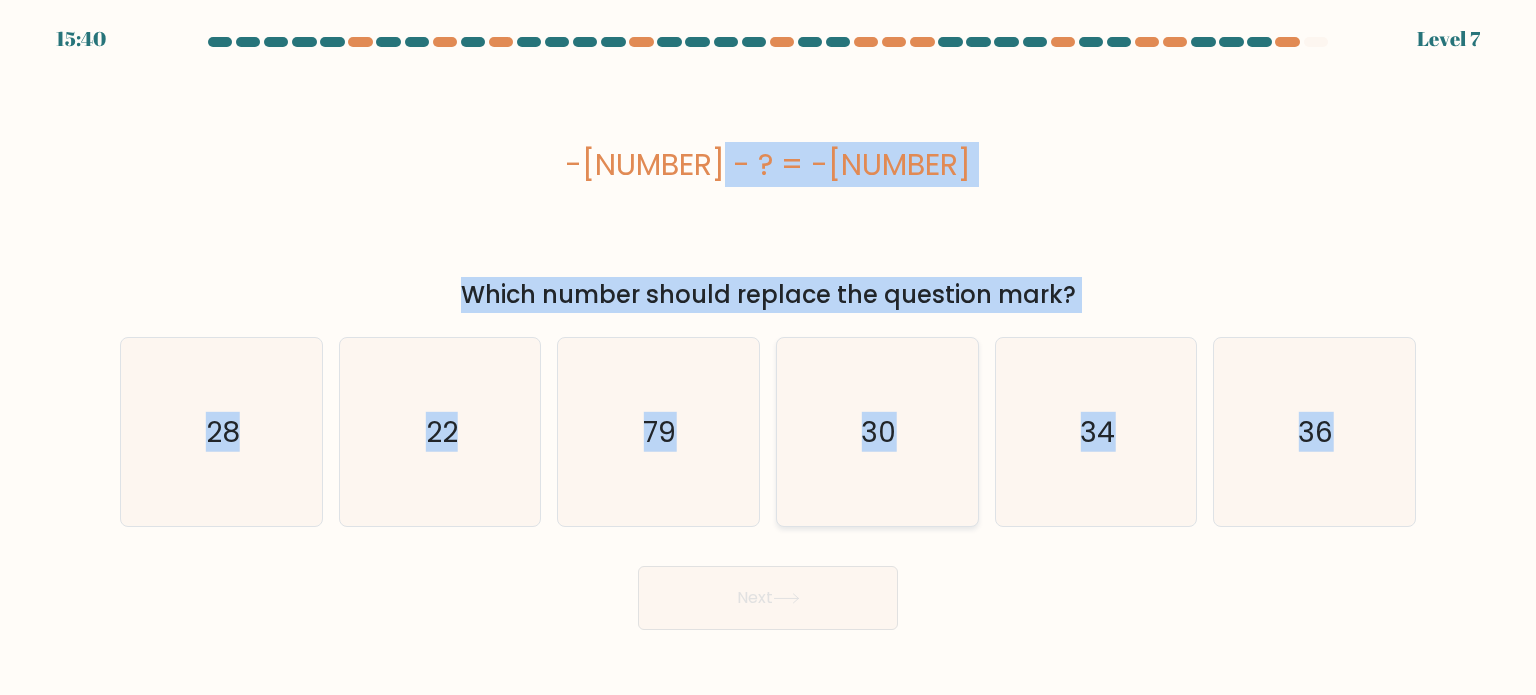 click on "30" at bounding box center (877, 432) 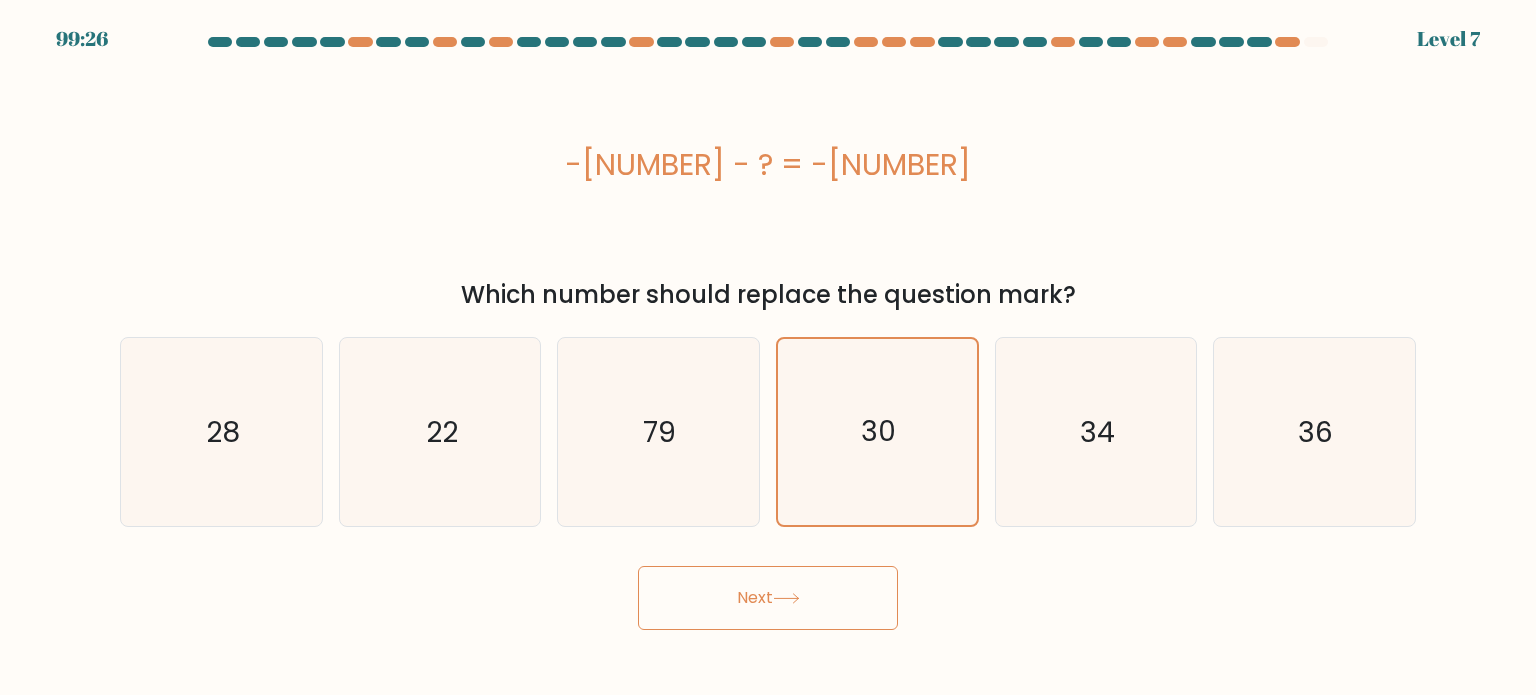 click on "Next" at bounding box center (768, 598) 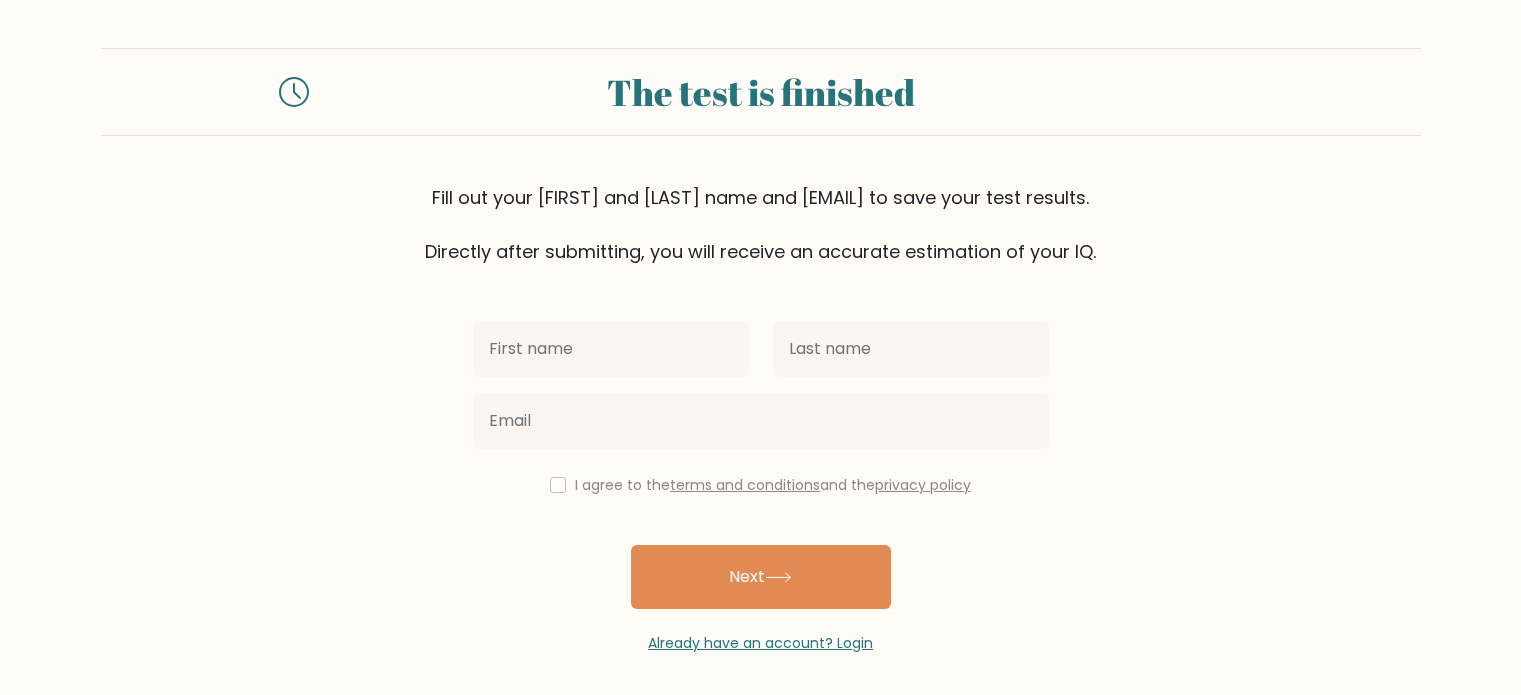 scroll, scrollTop: 0, scrollLeft: 0, axis: both 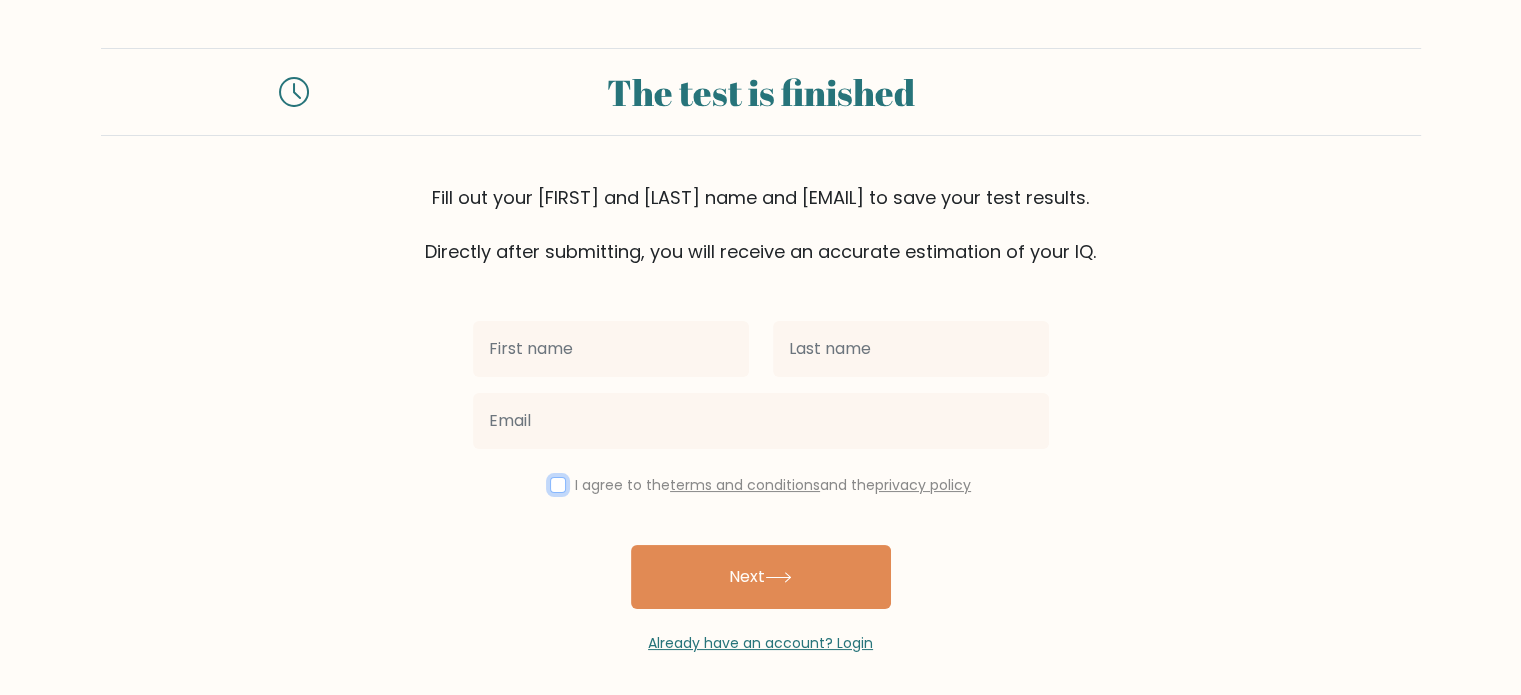 click at bounding box center [558, 485] 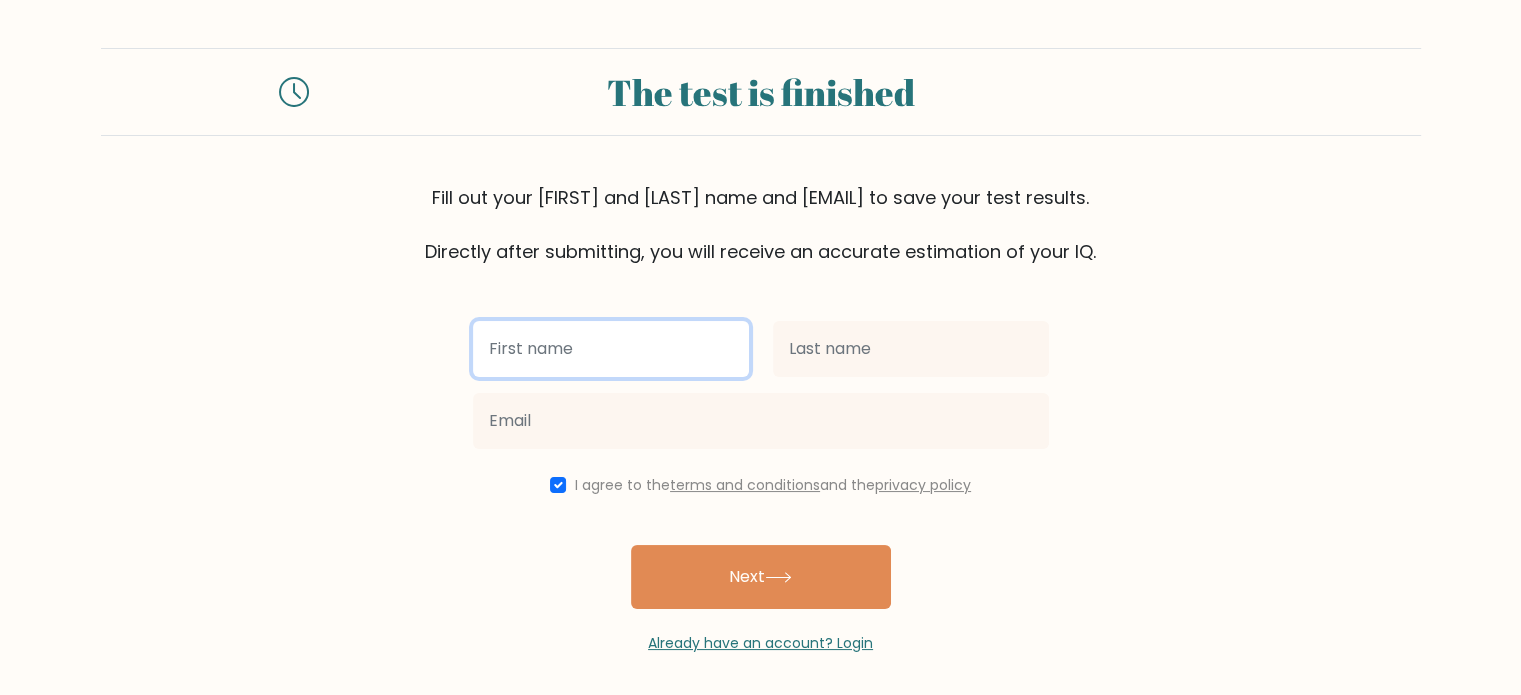 click at bounding box center (611, 349) 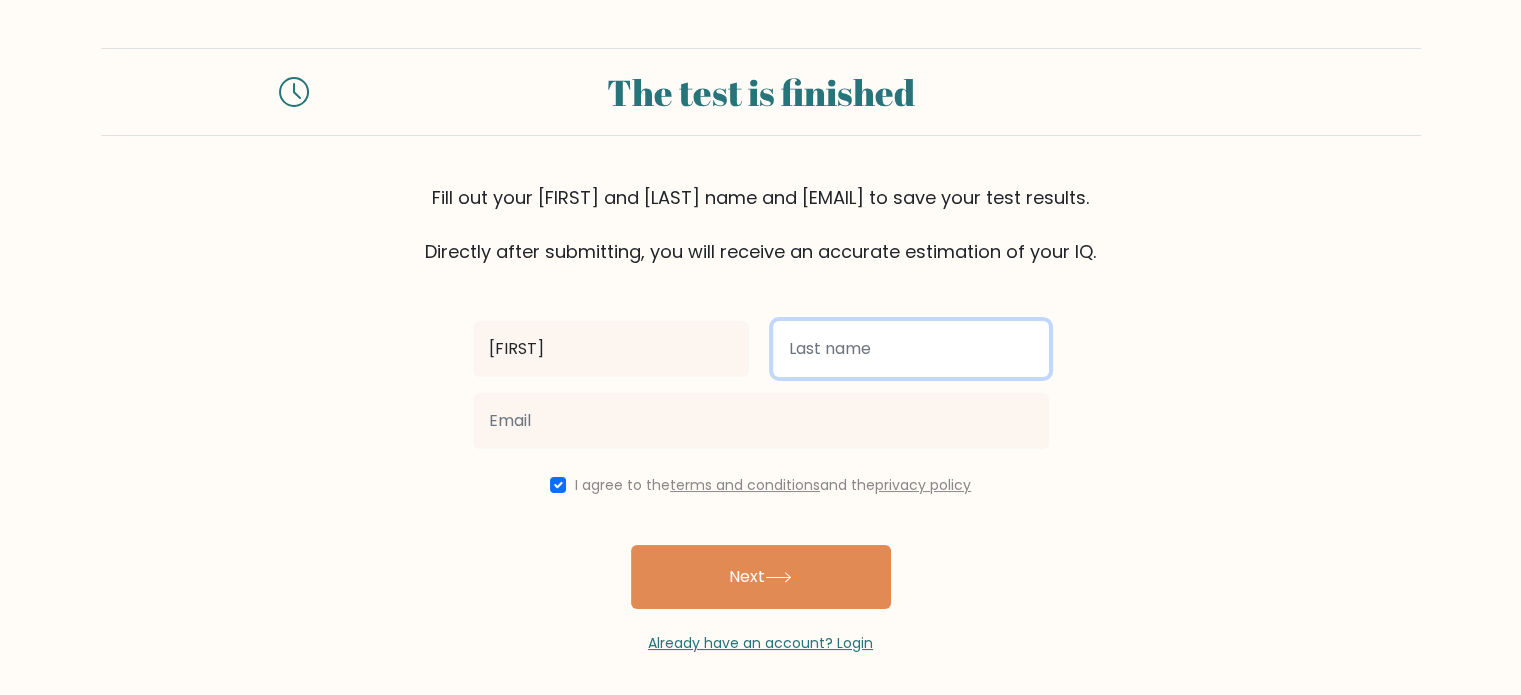 click at bounding box center [911, 349] 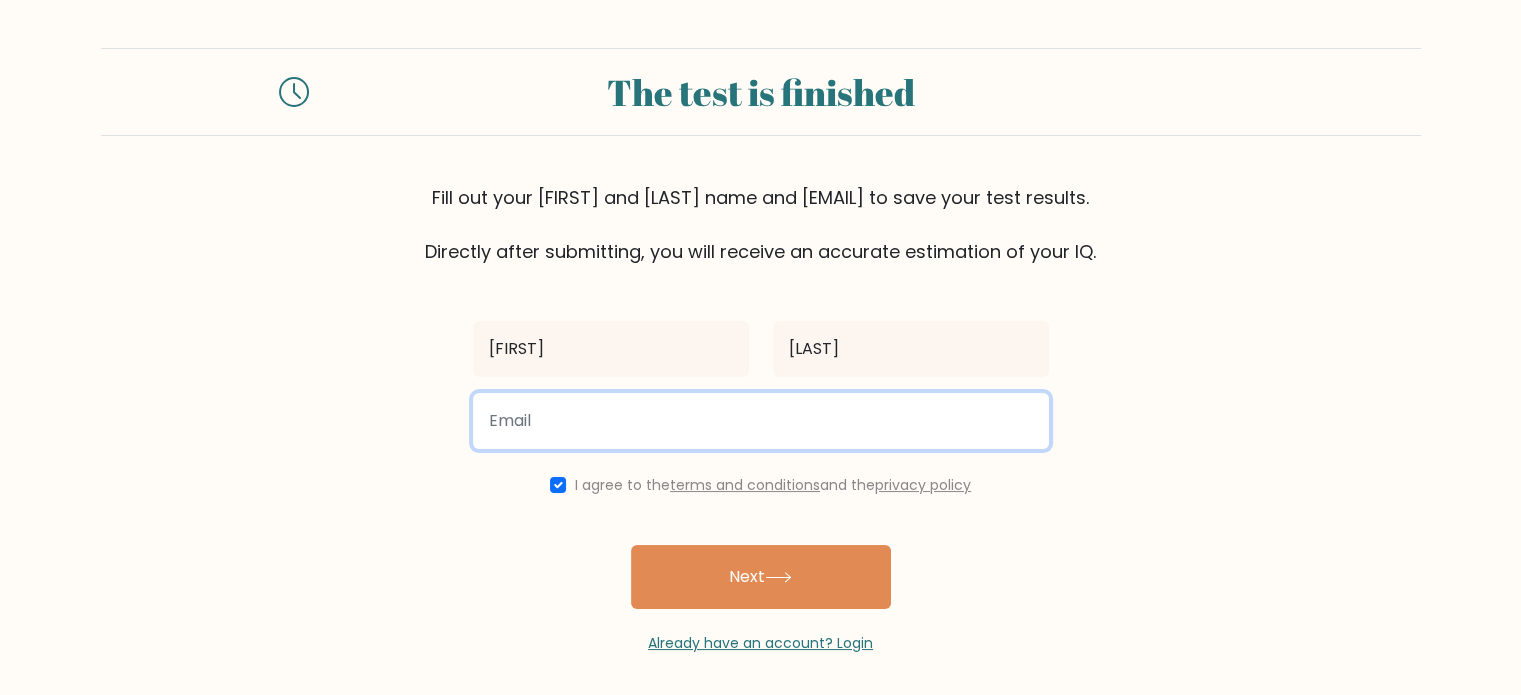 click at bounding box center [761, 421] 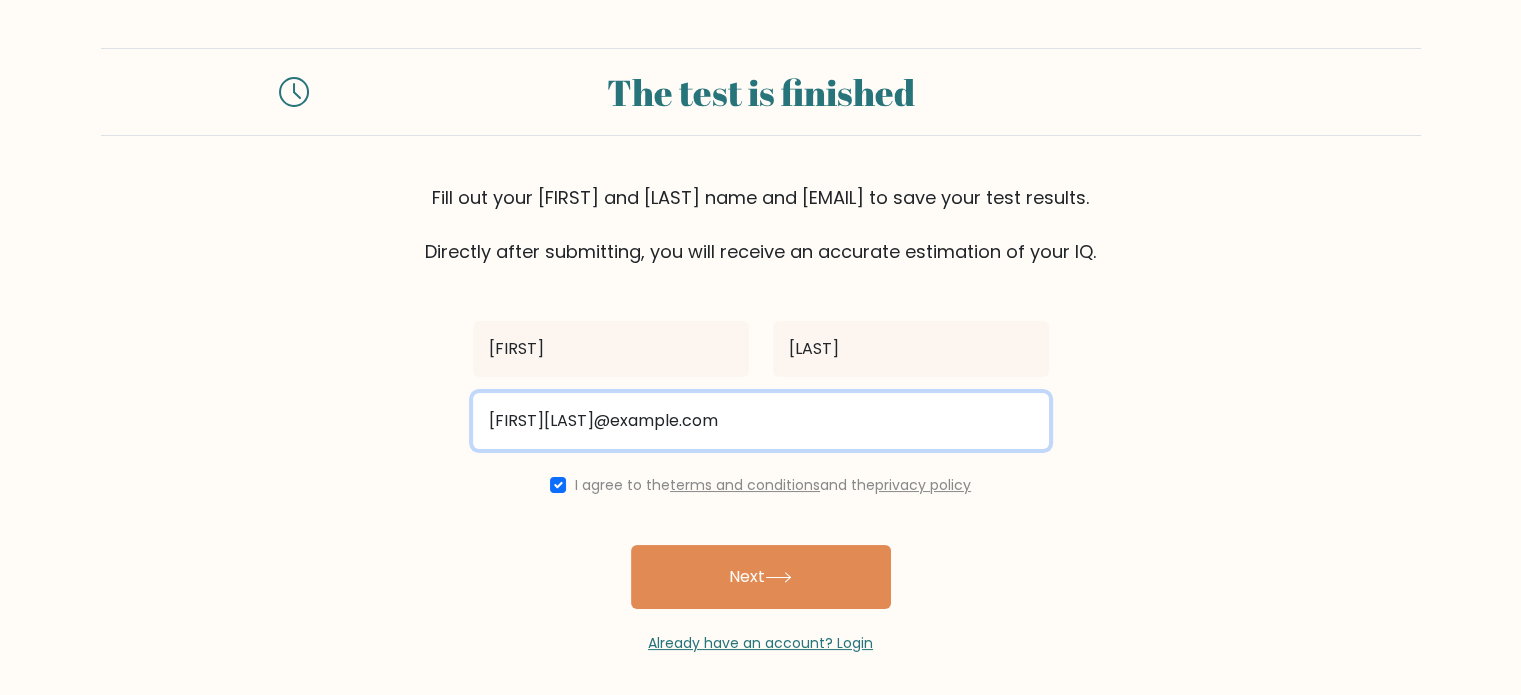 drag, startPoint x: 739, startPoint y: 423, endPoint x: 297, endPoint y: 419, distance: 442.0181 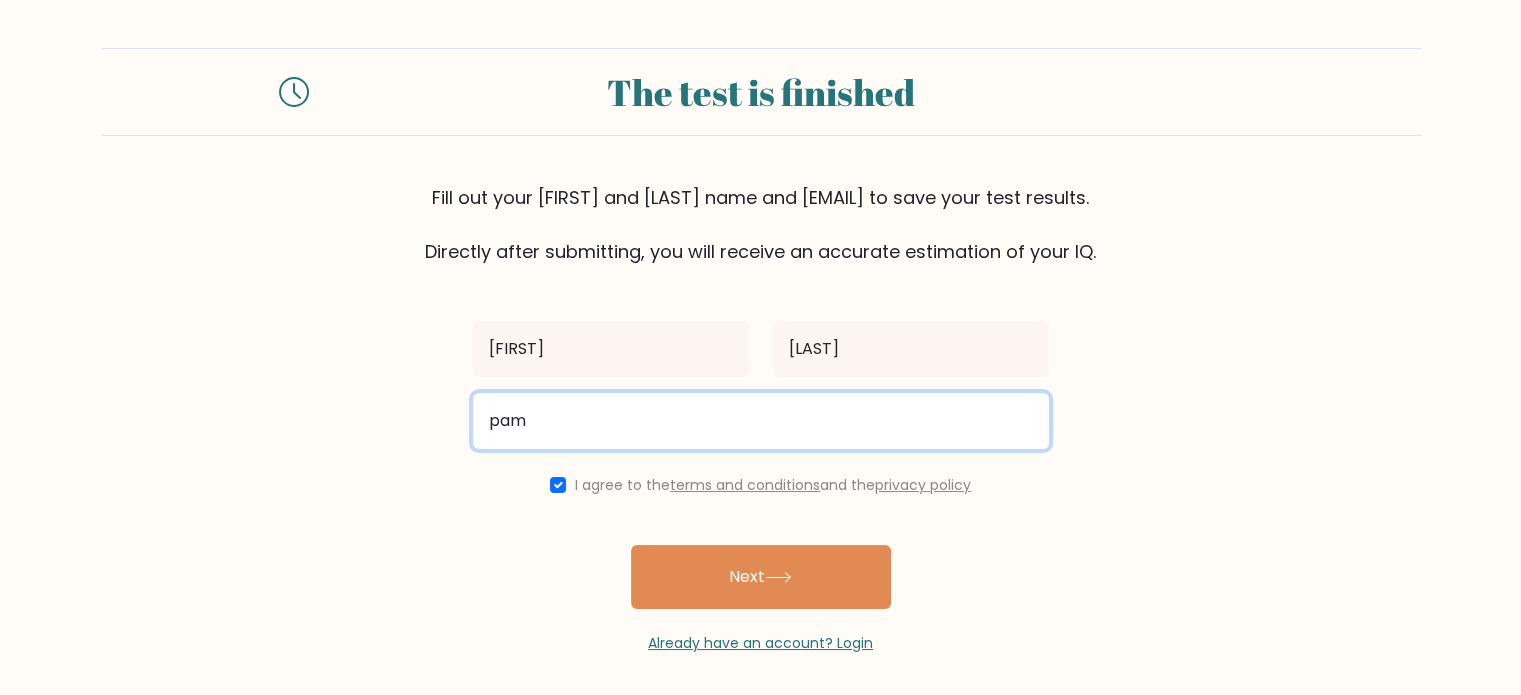 type on "pambahalangacc04@gmail.com" 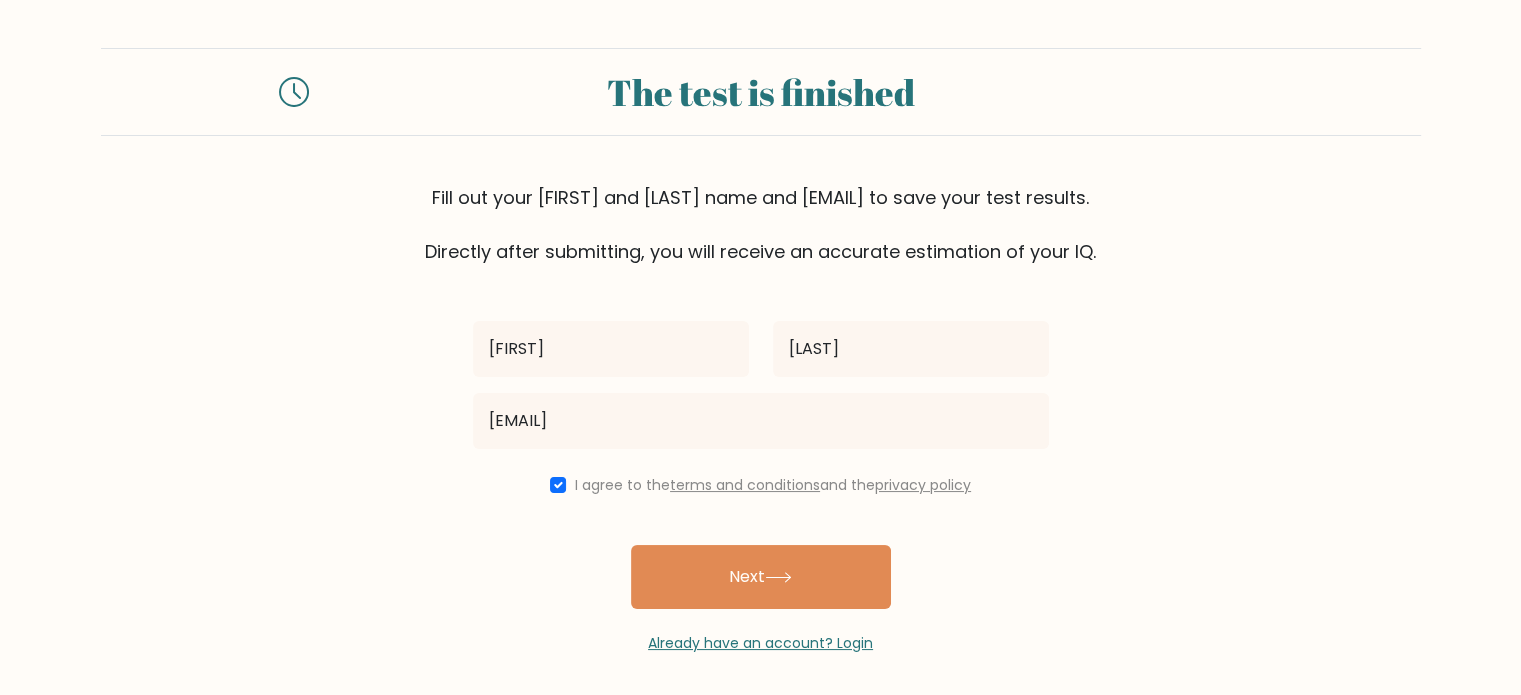 click on "Next" at bounding box center [761, 577] 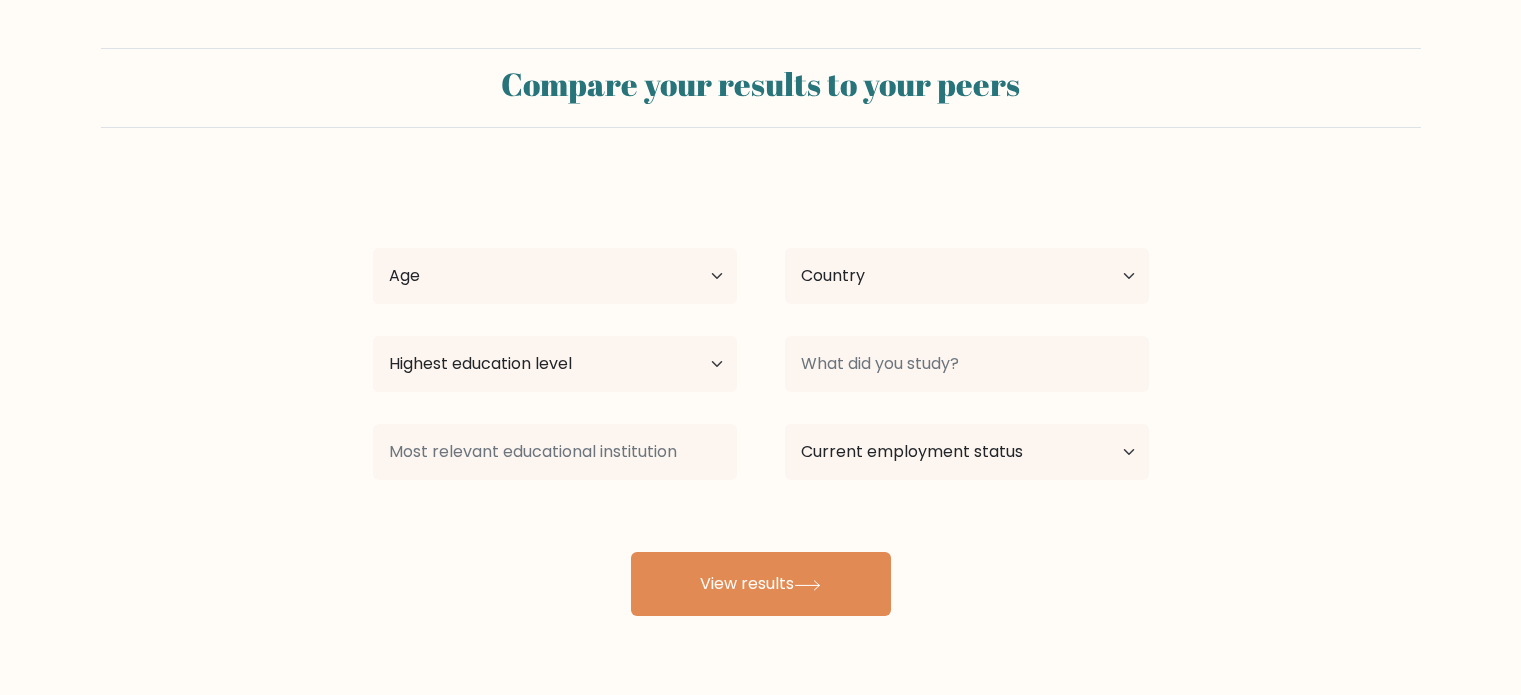 scroll, scrollTop: 0, scrollLeft: 0, axis: both 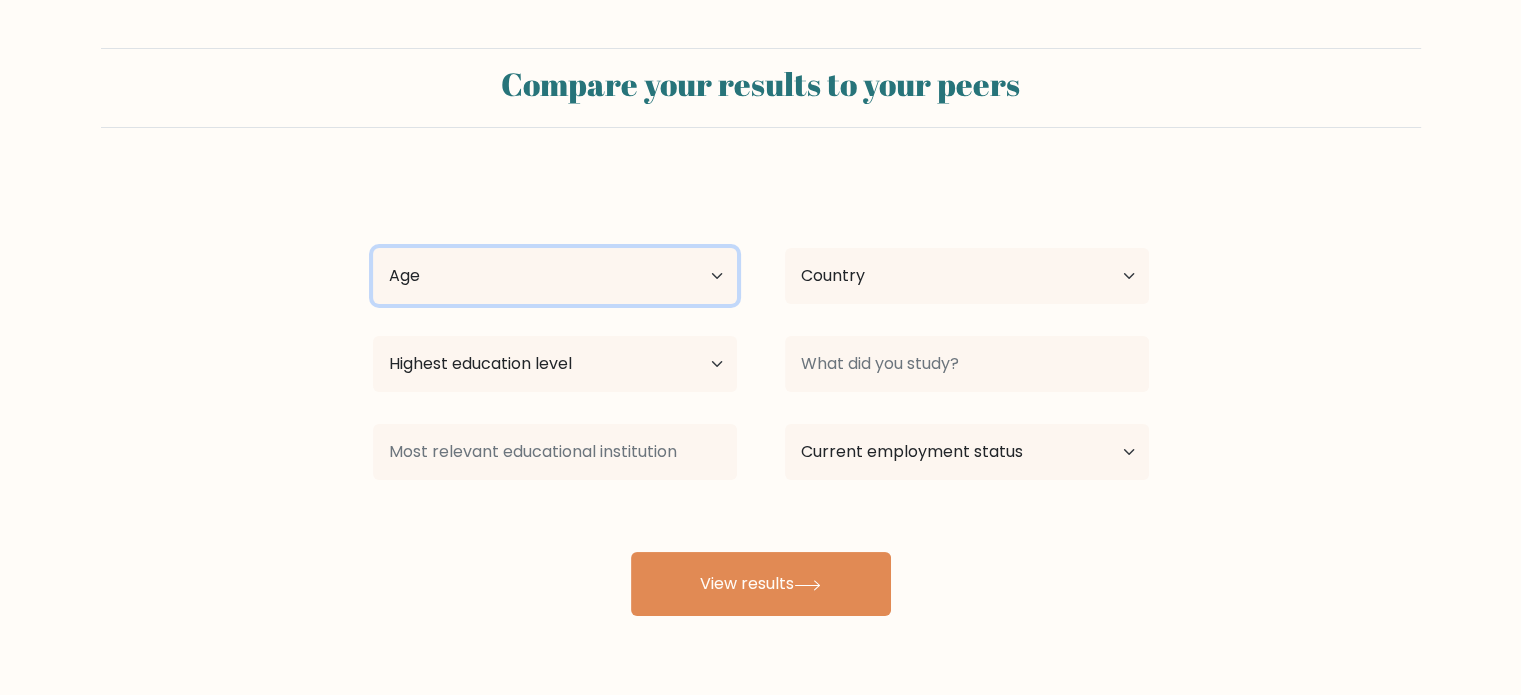 click on "Age
Under 18 years old
18-24 years old
25-34 years old
35-44 years old
45-54 years old
55-64 years old
65 years old and above" at bounding box center [555, 276] 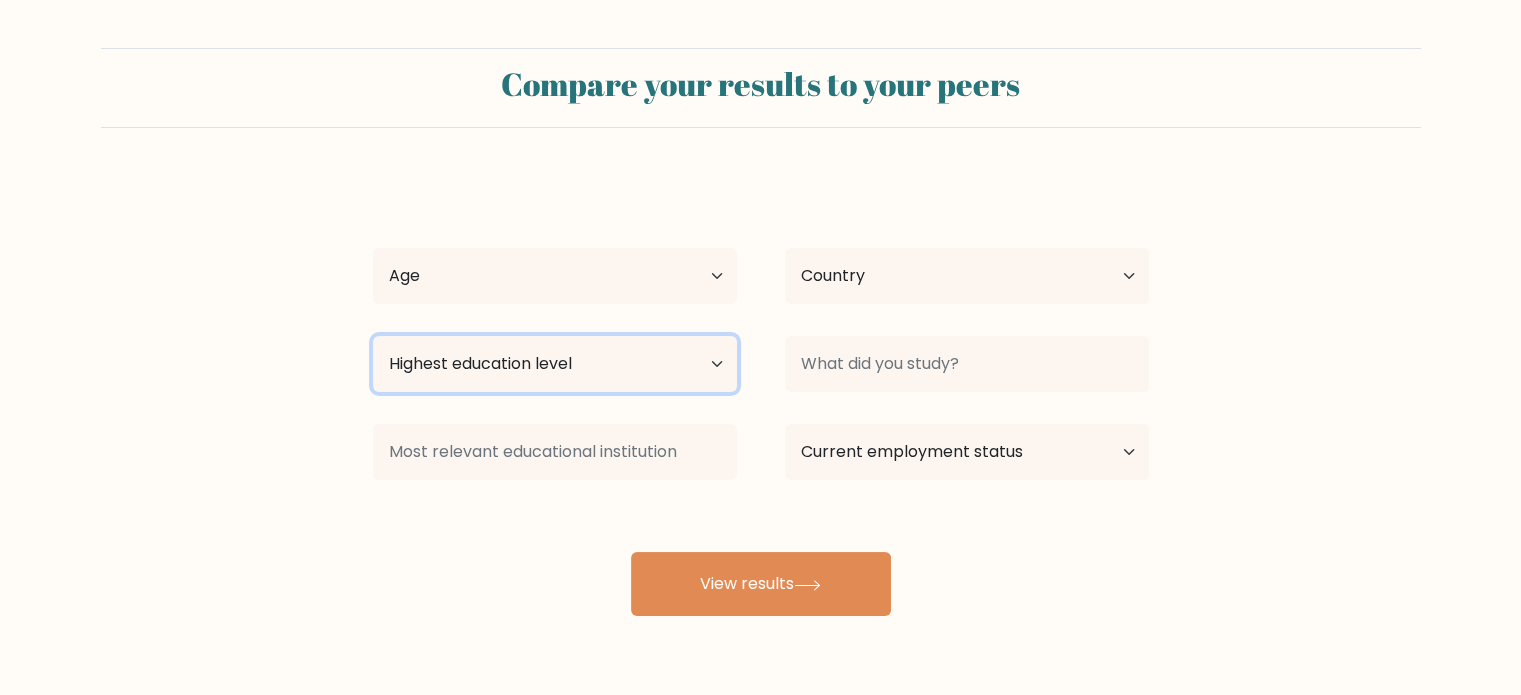 click on "Highest education level
No schooling
Primary
Lower Secondary
Upper Secondary
Occupation Specific
Bachelor's degree
Master's degree
Doctoral degree" at bounding box center [555, 364] 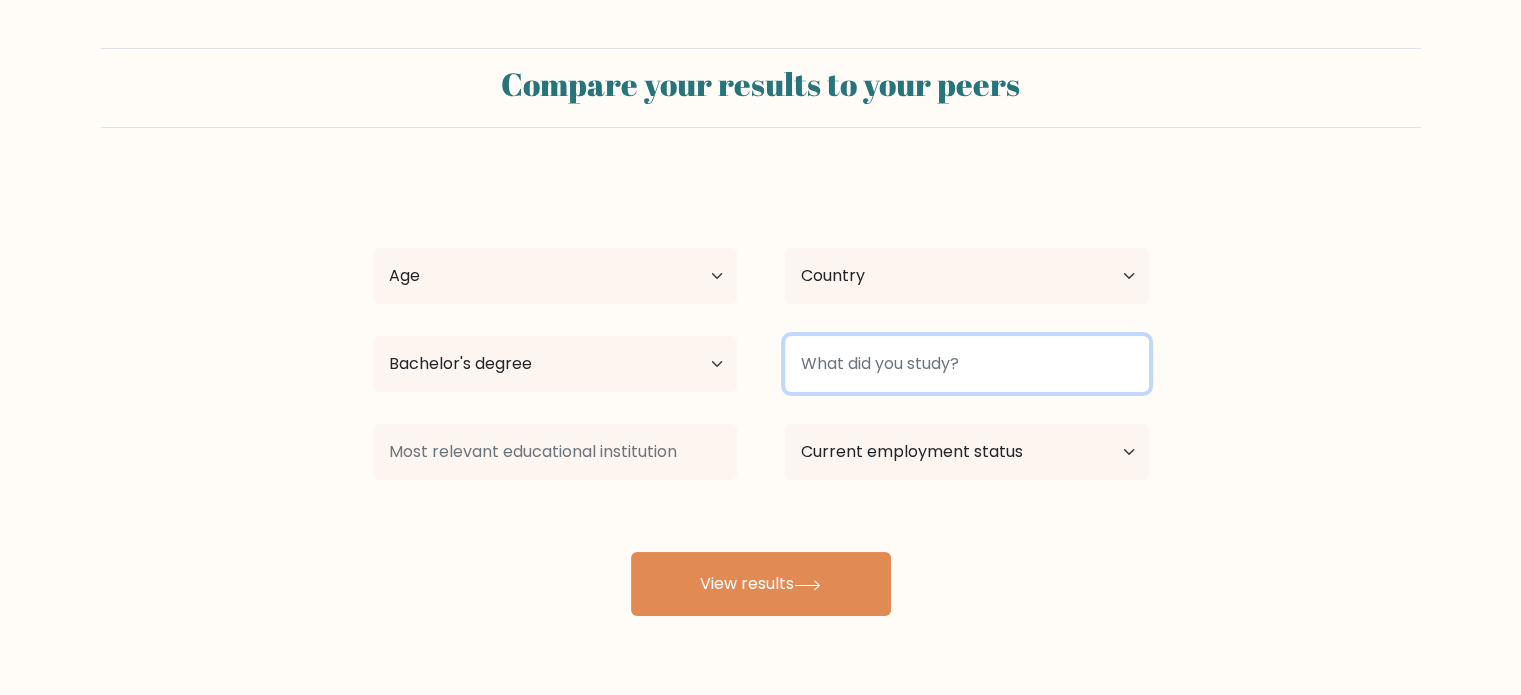 click at bounding box center (967, 364) 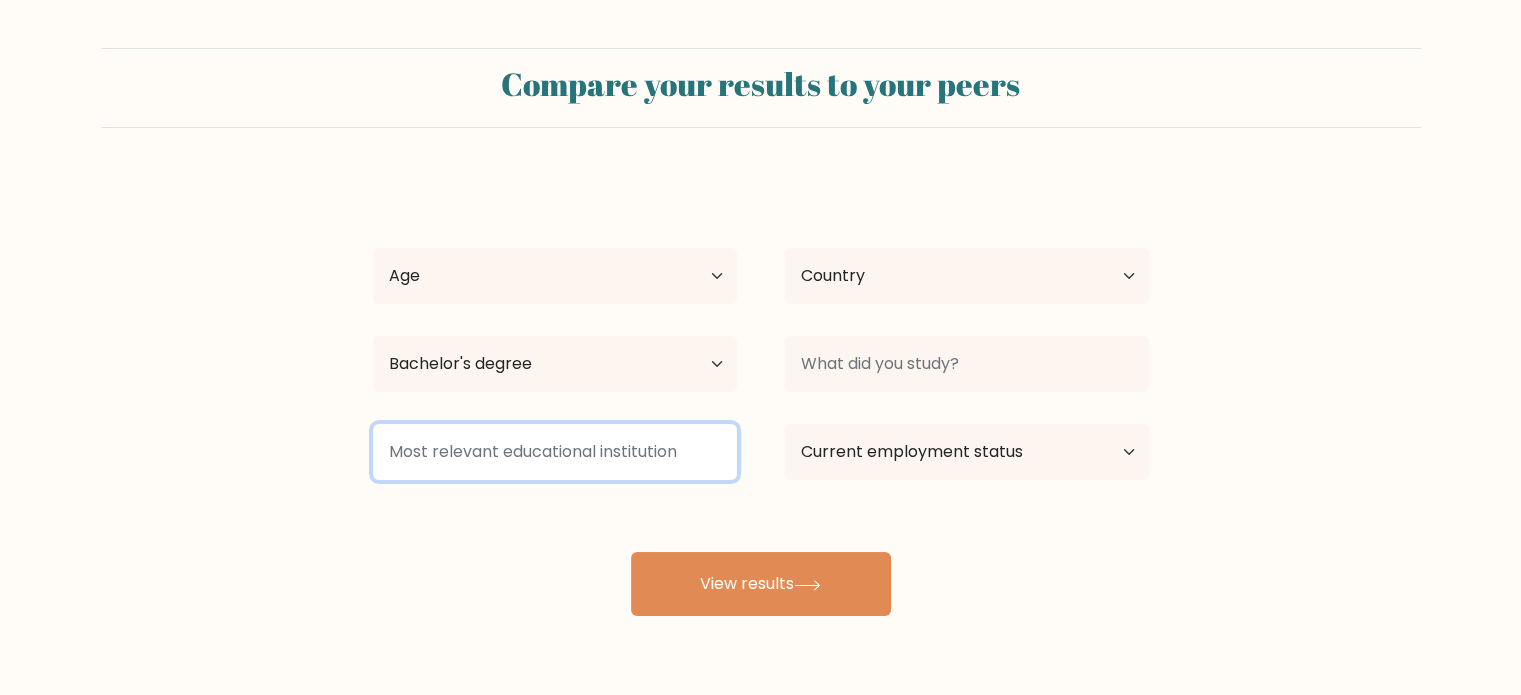 click at bounding box center (555, 452) 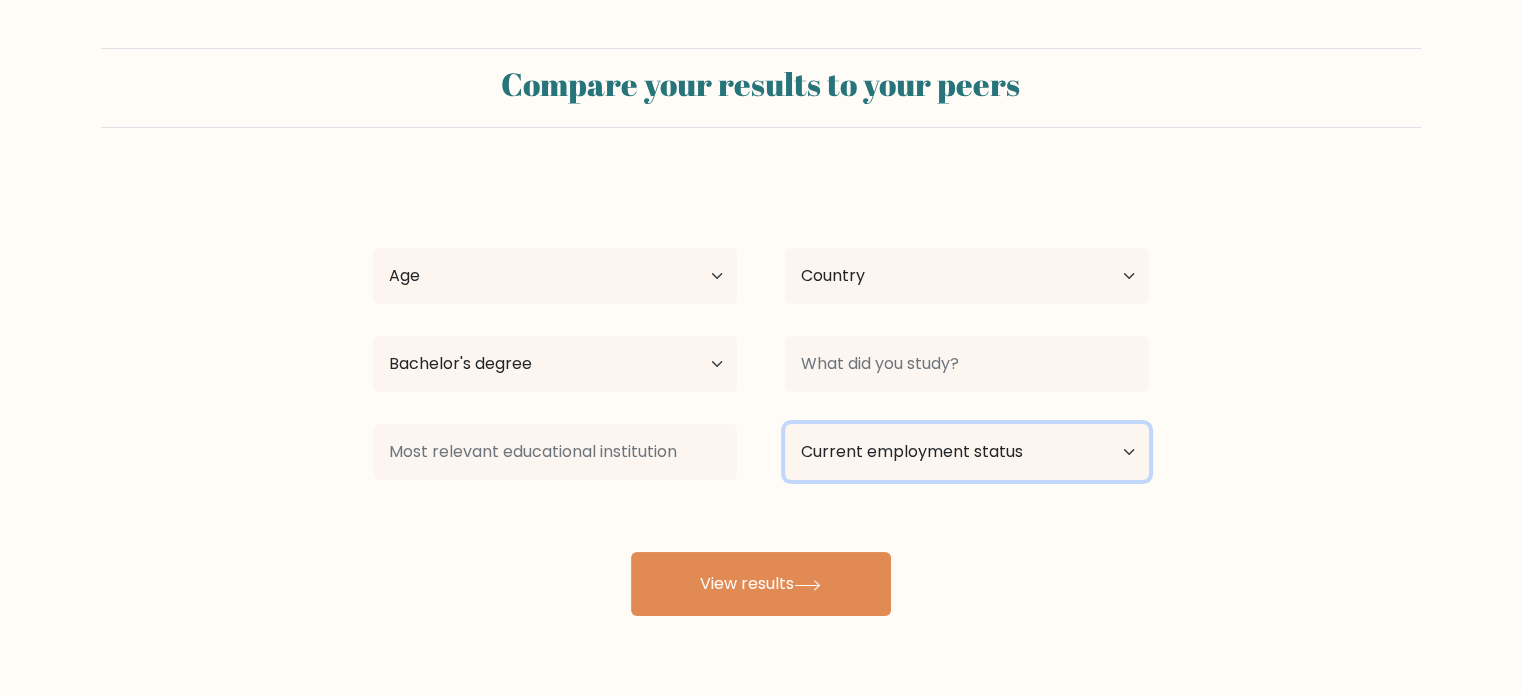click on "Current employment status
Employed
Student
Retired
Other / prefer not to answer" at bounding box center [967, 452] 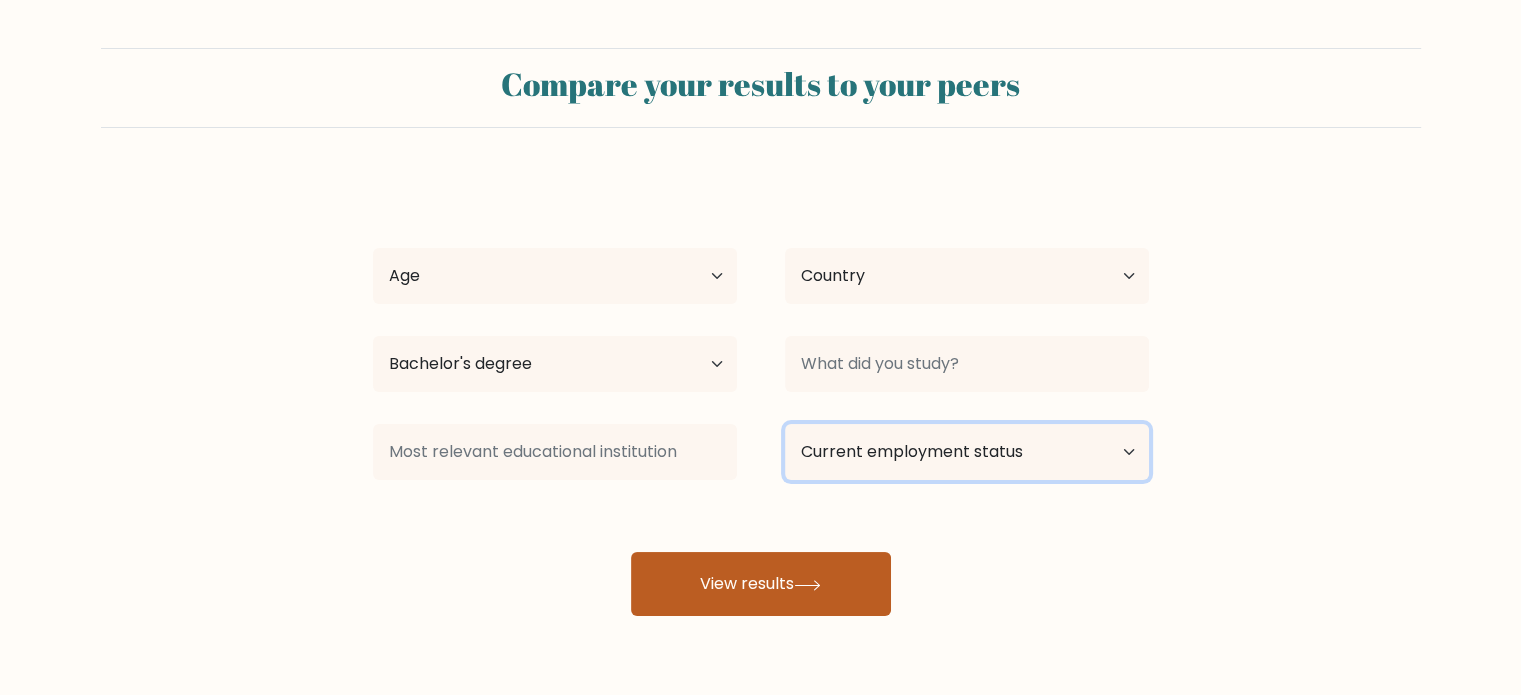 select on "other" 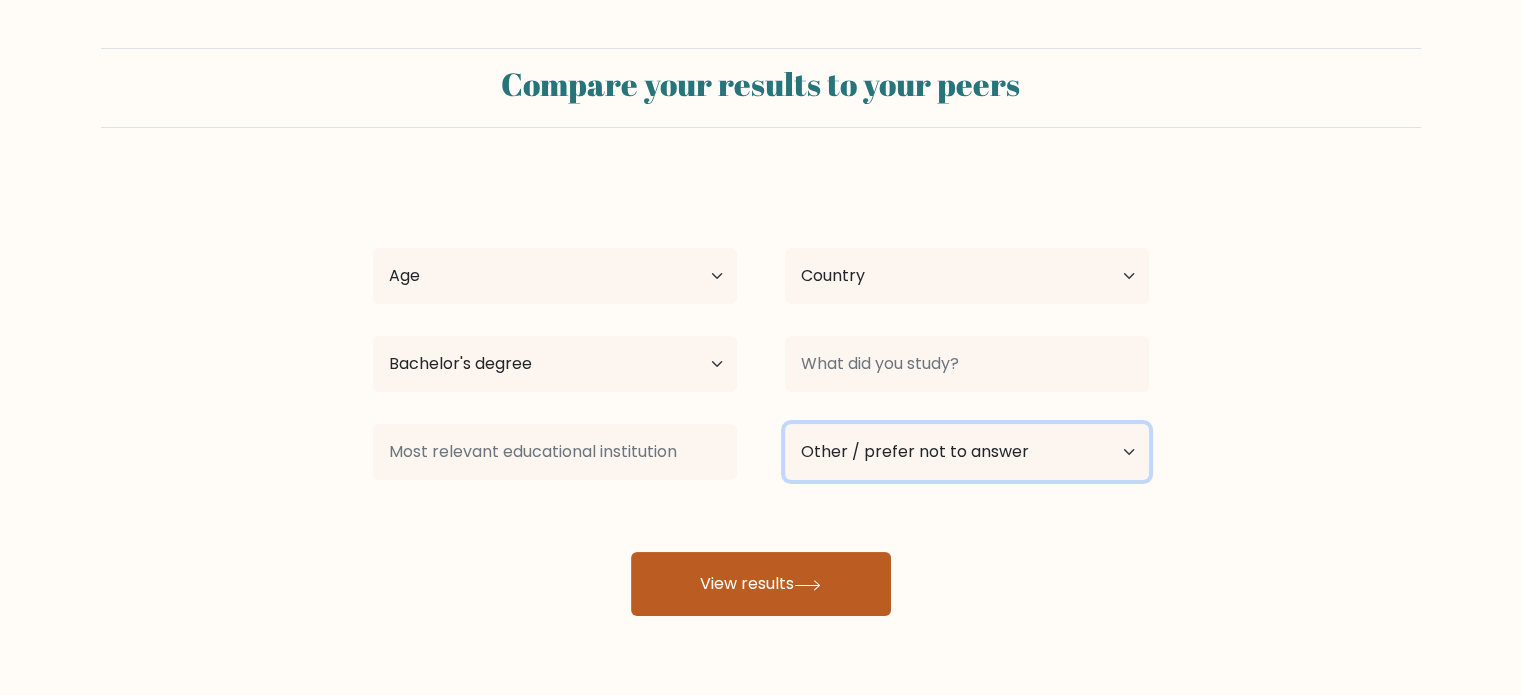 click on "Current employment status
Employed
Student
Retired
Other / prefer not to answer" at bounding box center [967, 452] 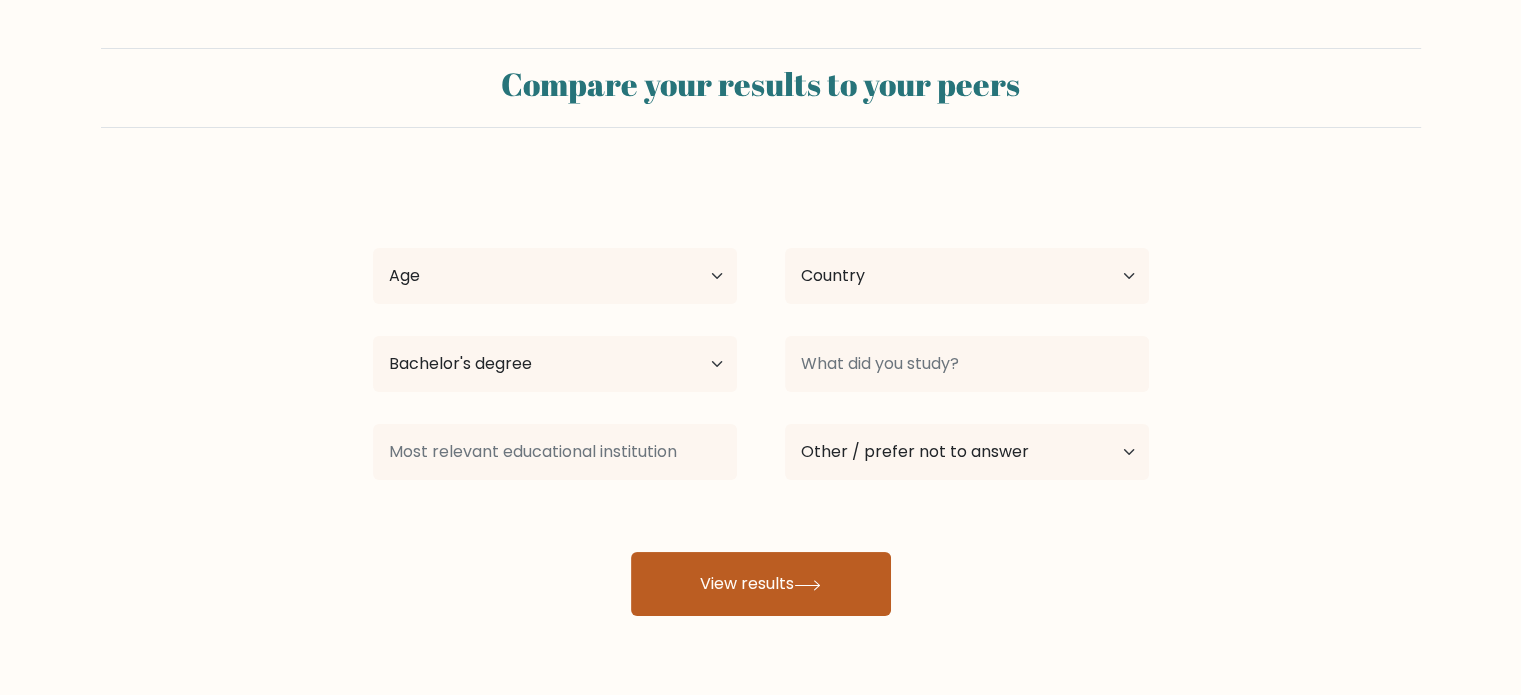 click at bounding box center (807, 584) 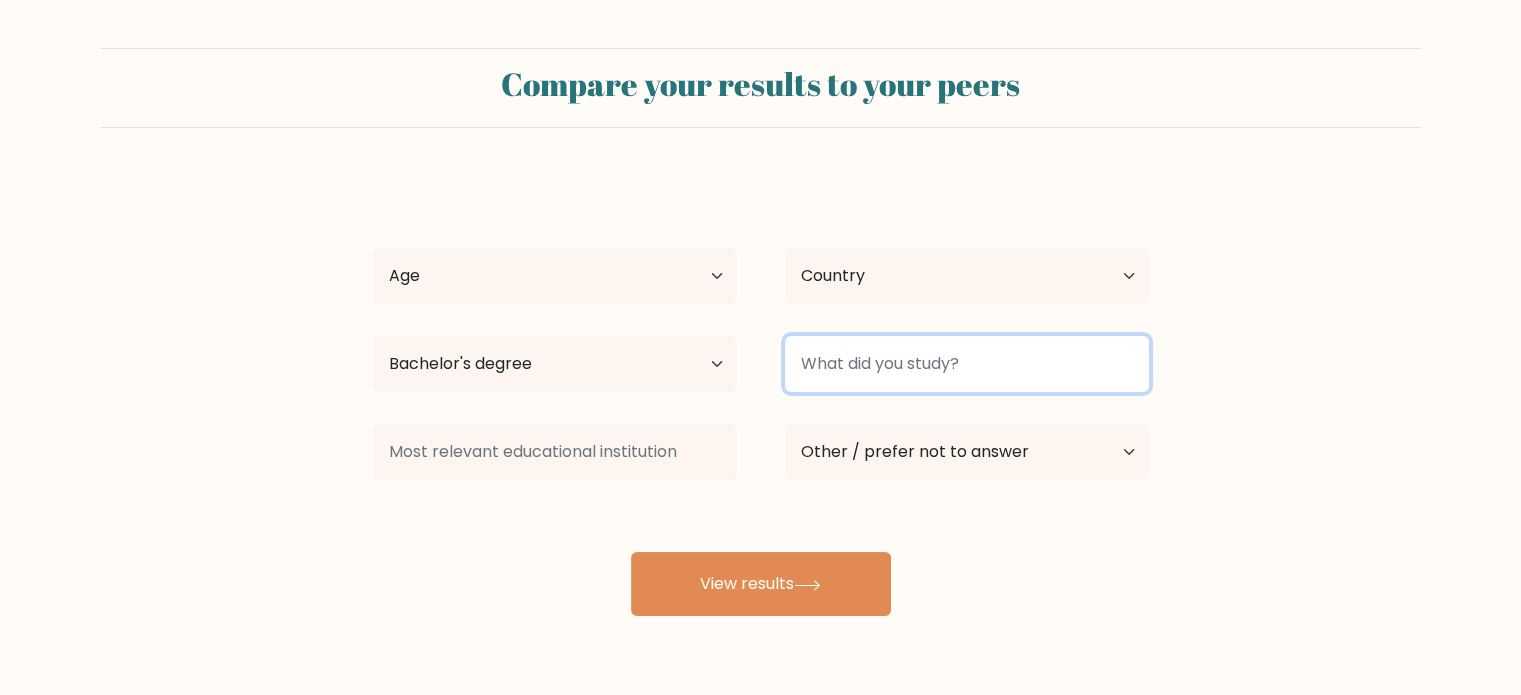 click at bounding box center [967, 364] 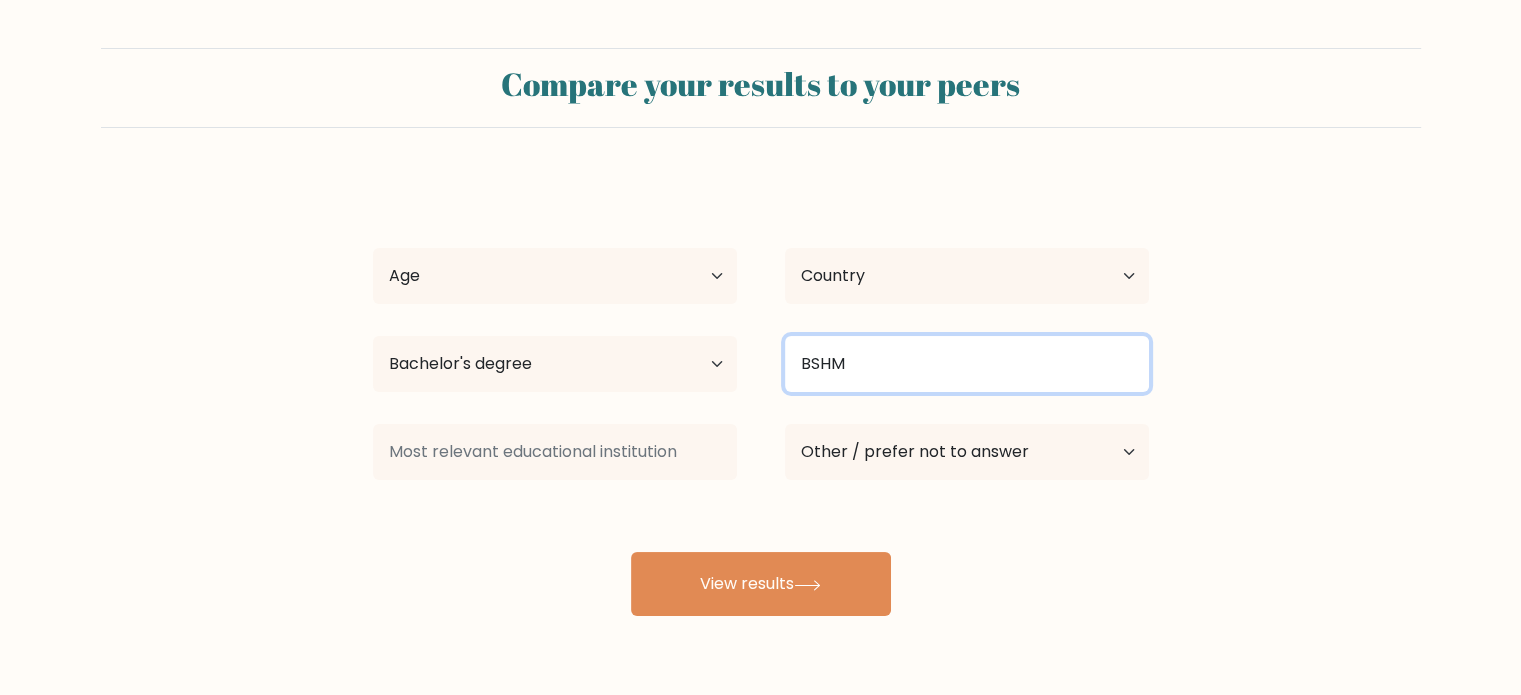 type on "BSHM" 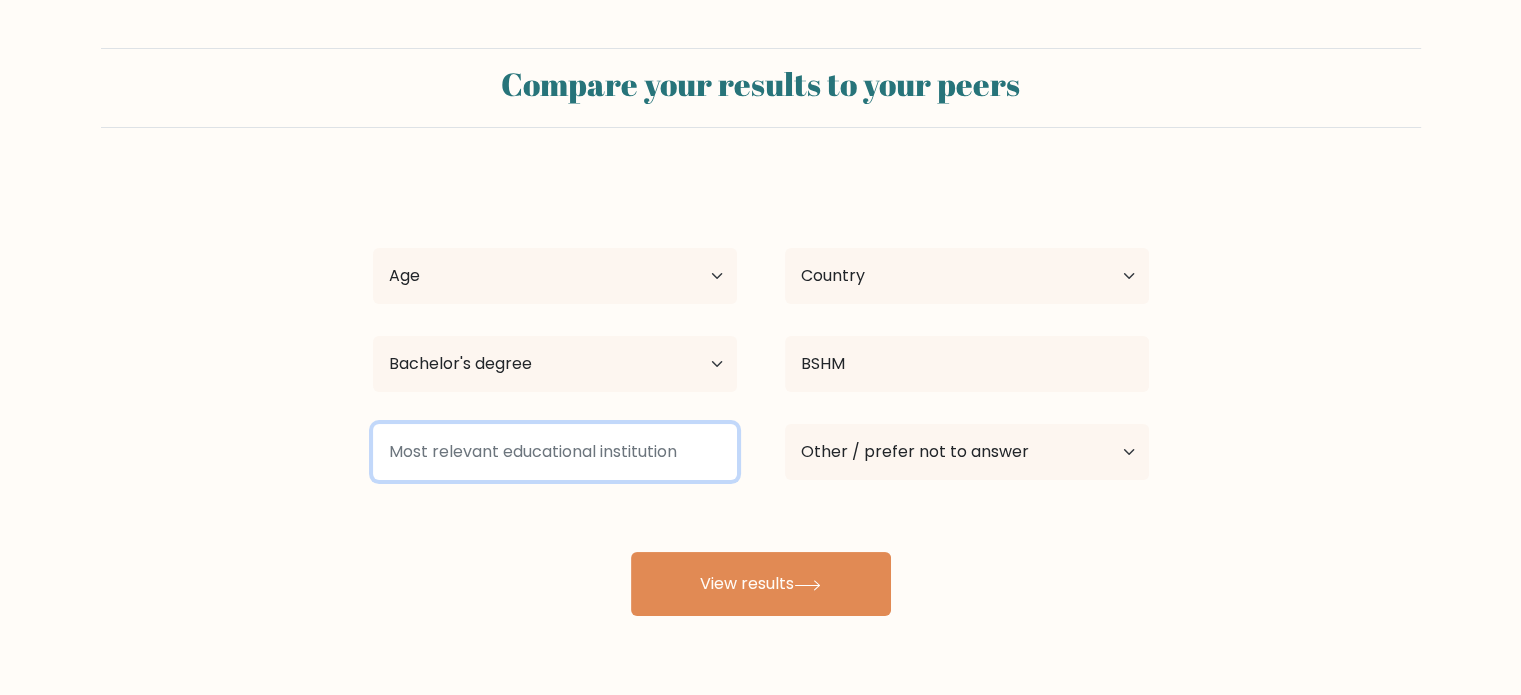 click at bounding box center (555, 452) 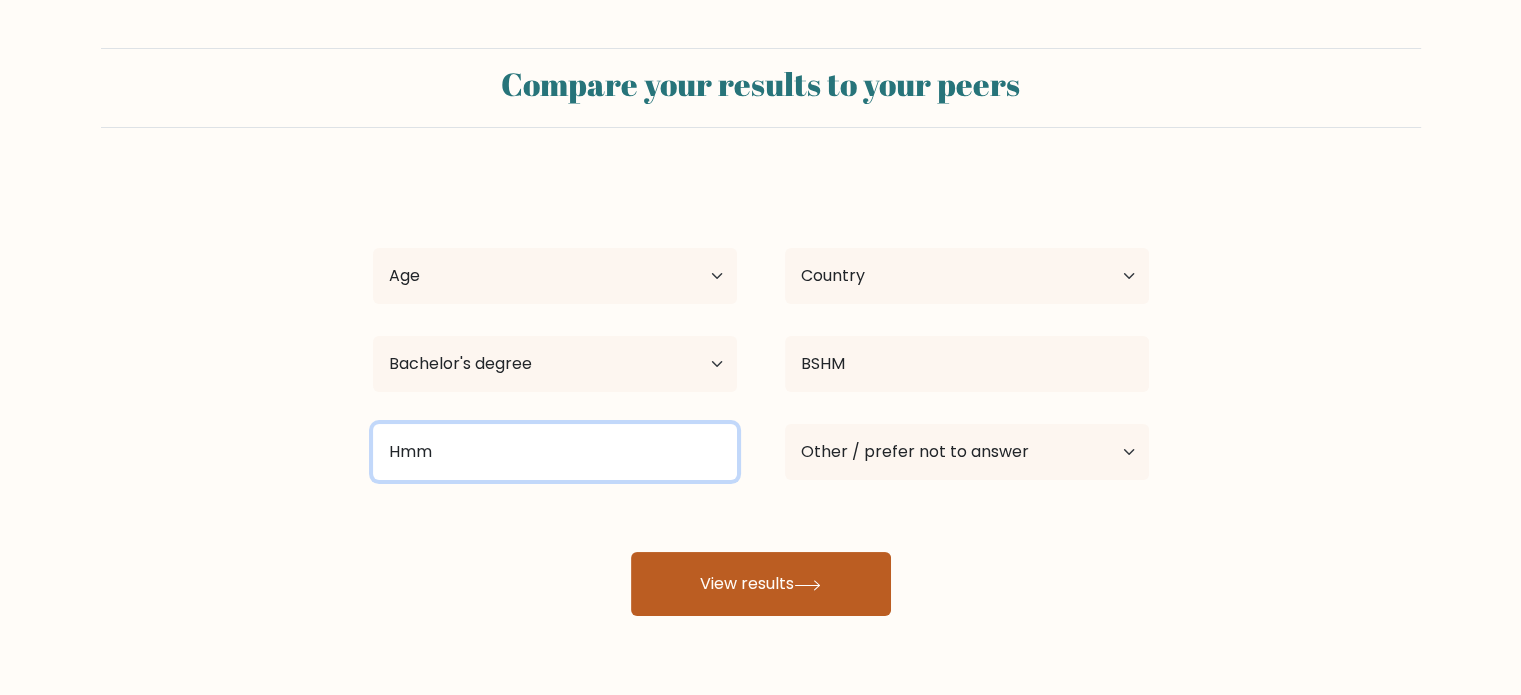 type on "Hmm" 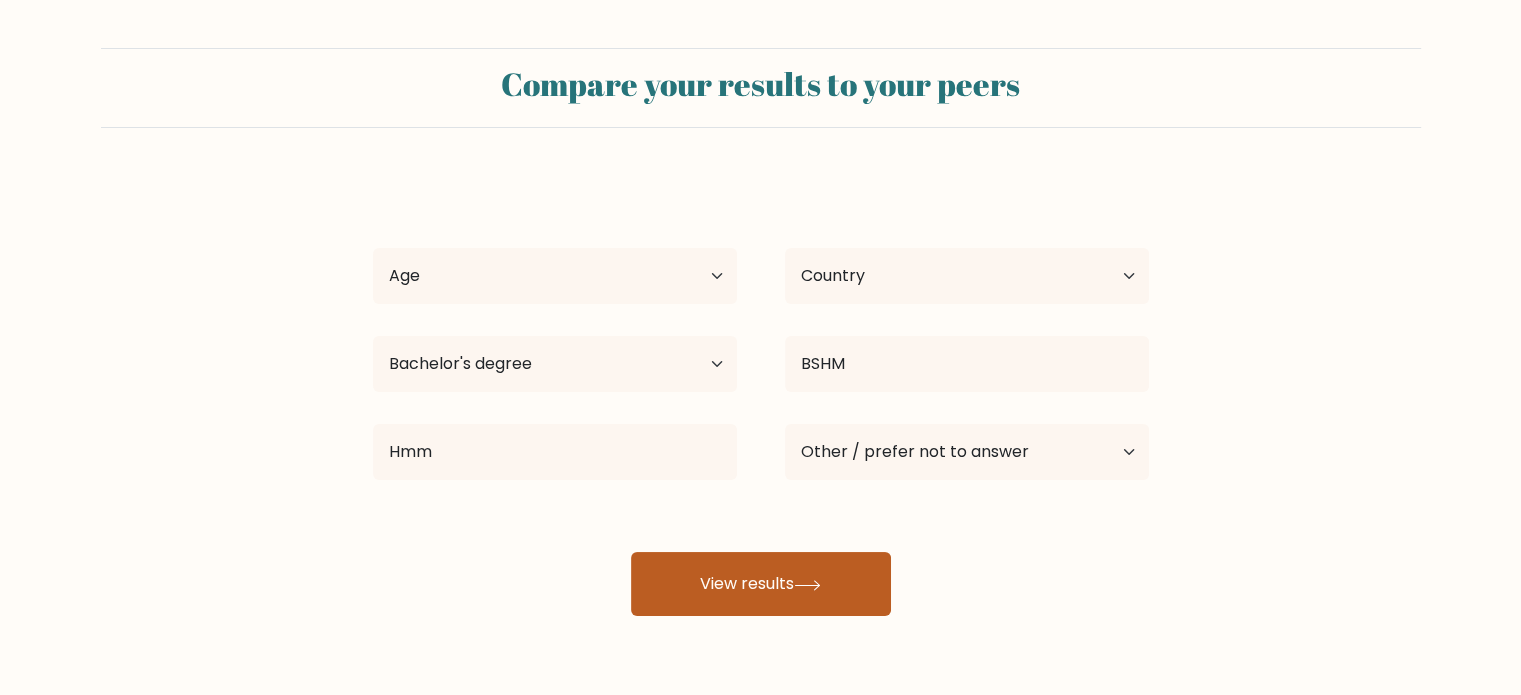 click on "View results" at bounding box center (761, 584) 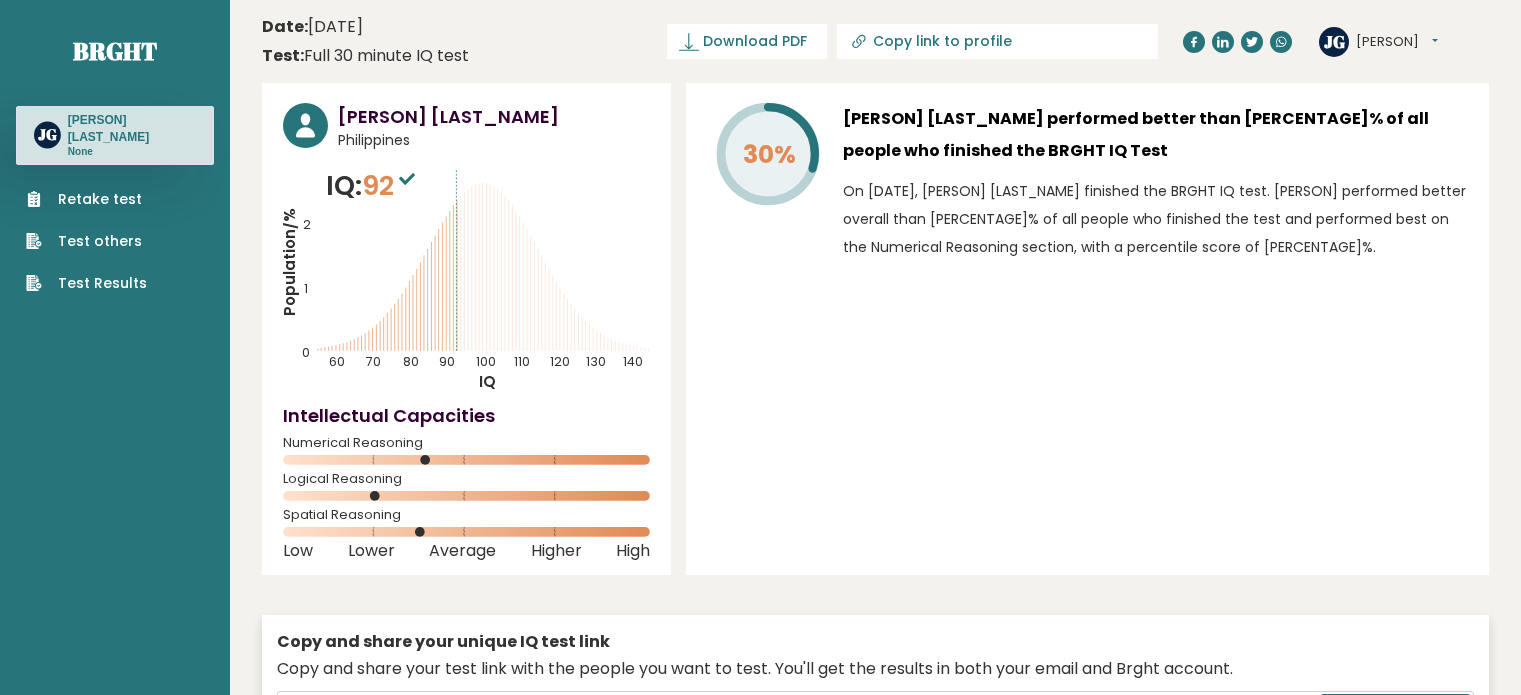 scroll, scrollTop: 0, scrollLeft: 0, axis: both 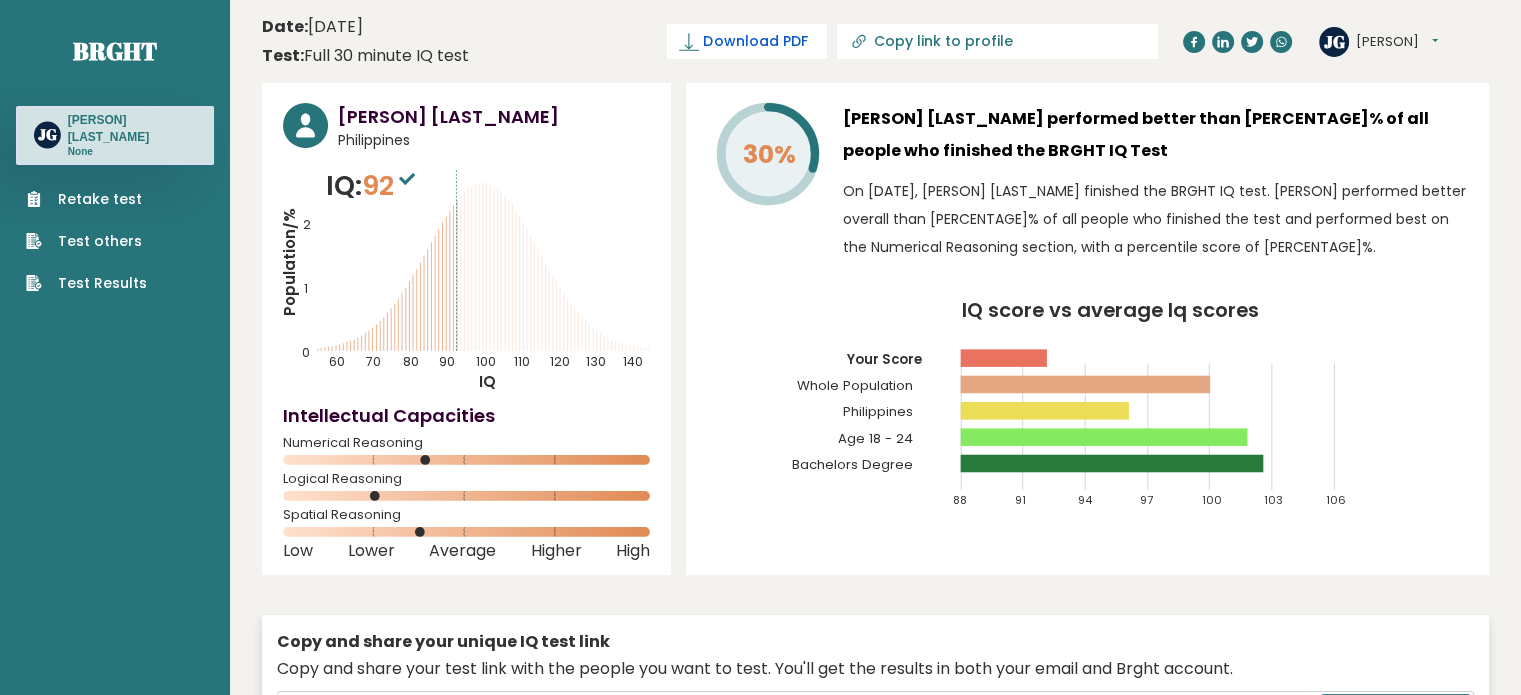 click on "Download PDF" at bounding box center [755, 41] 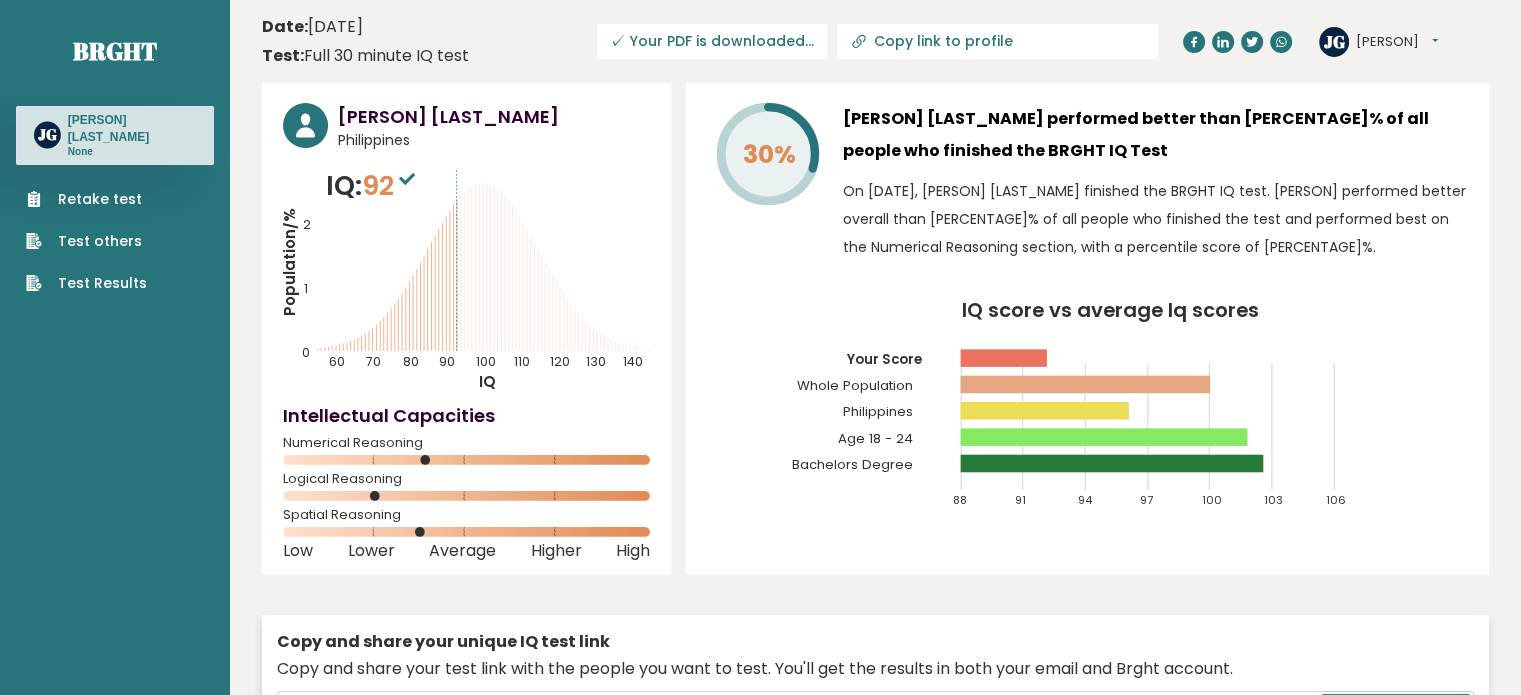 click on "IQ score vs average Iq scores
[NUMBER]
[NUMBER]
[NUMBER]
[NUMBER]
[NUMBER]
[NUMBER]
[NUMBER]
Your Score
Whole Population
Philippines
Age [AGE_RANGE]
Bachelors Degree" at bounding box center [1087, 413] 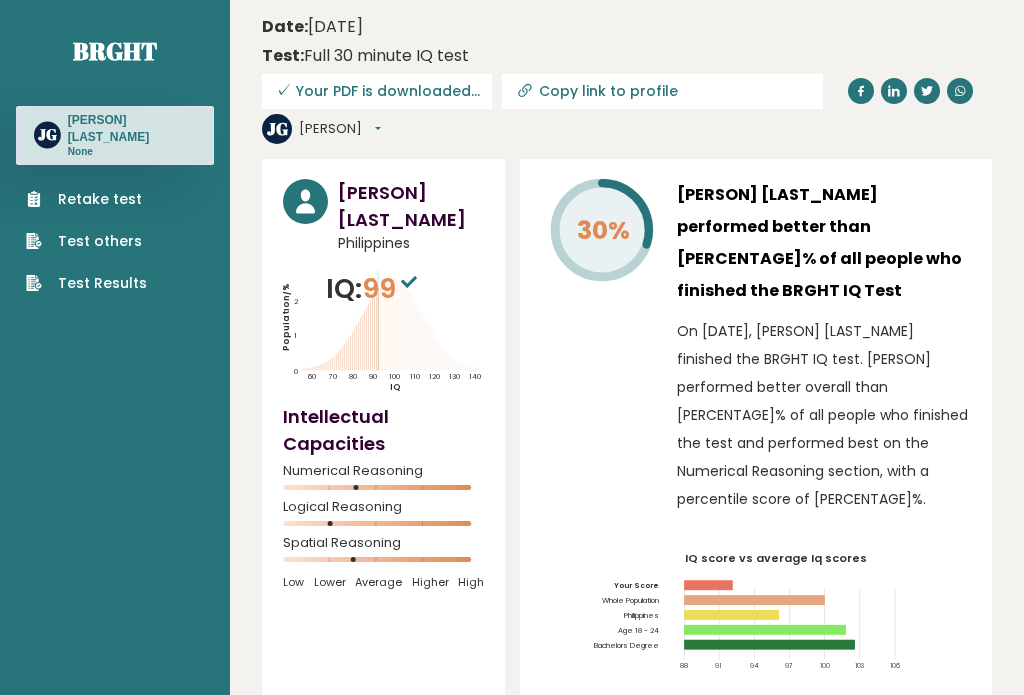 click on "Date:  [DATE]
Test:   Full [NUMBER] minute IQ test
Download PDF
Downloading...
Downloading
✓ Your PDF is downloaded...
Copy link to profile
[INITIALS]
[PERSON]
Dashboard
Profile
Settings
Logout" at bounding box center [627, 79] 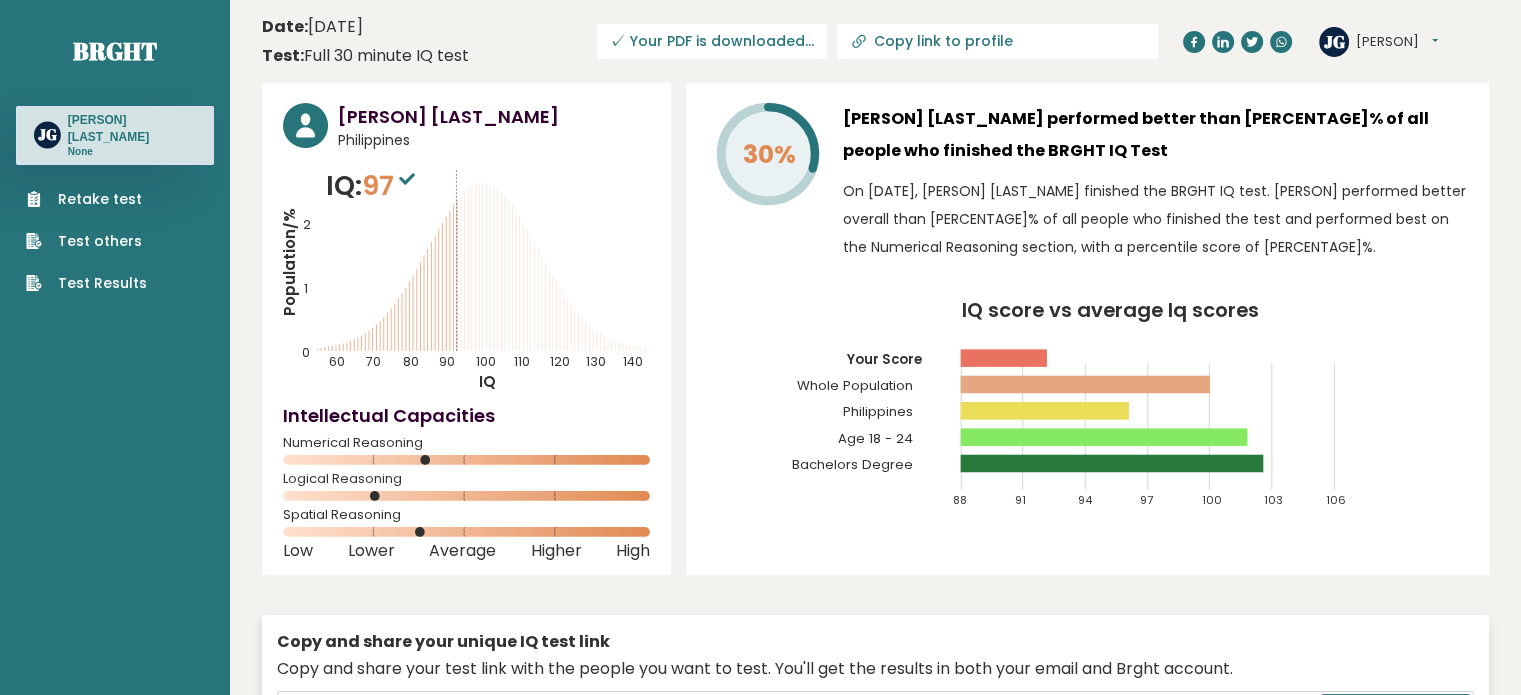 click on "[INITIALS]
[PERSON]
Dashboard
Profile
Settings
Logout" at bounding box center (1404, 42) 